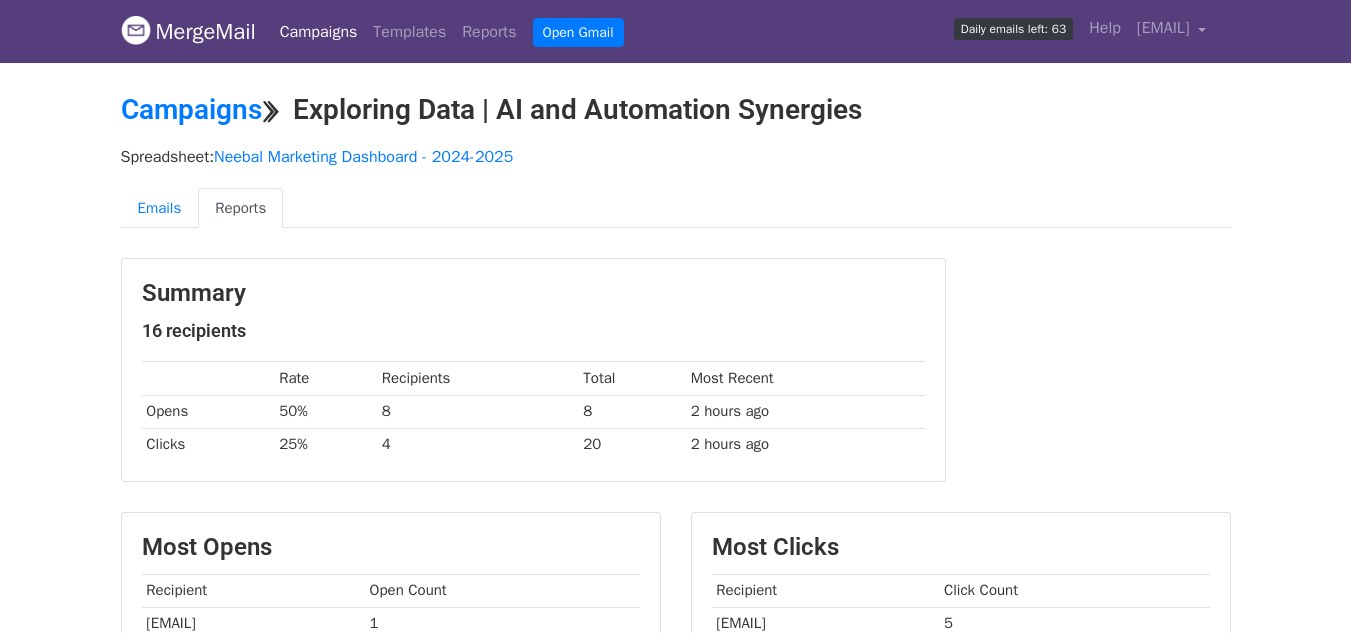 scroll, scrollTop: 0, scrollLeft: 0, axis: both 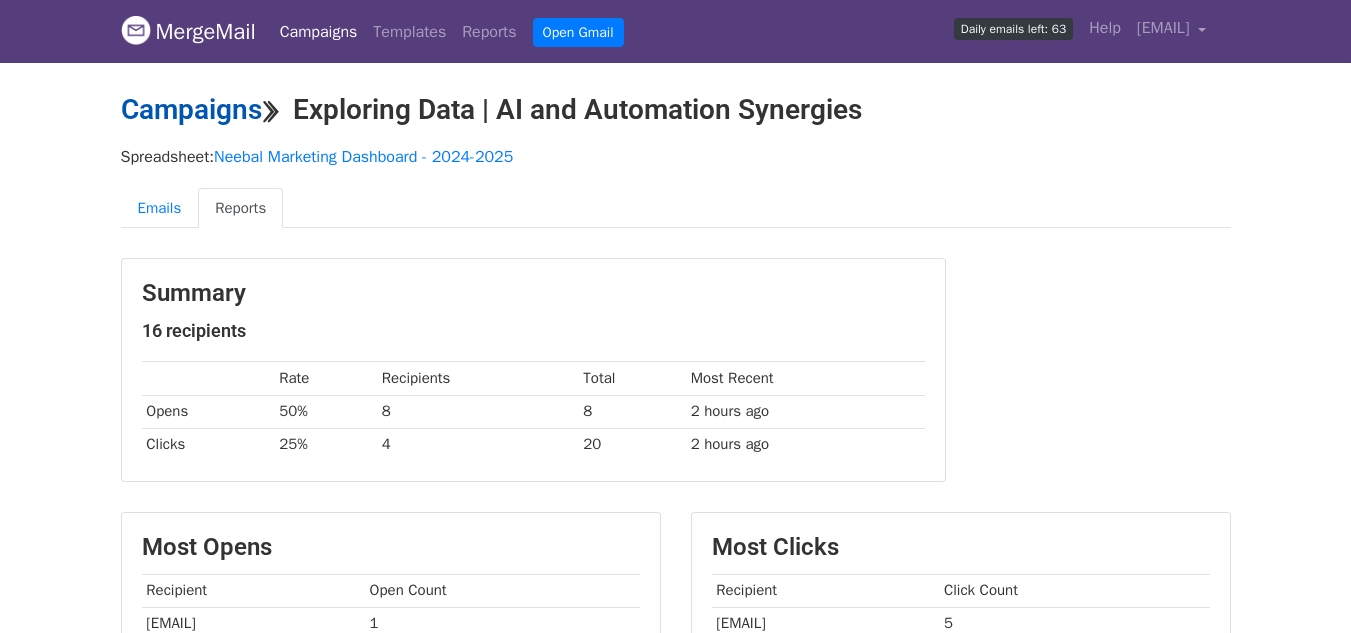 click on "Campaigns" at bounding box center (191, 109) 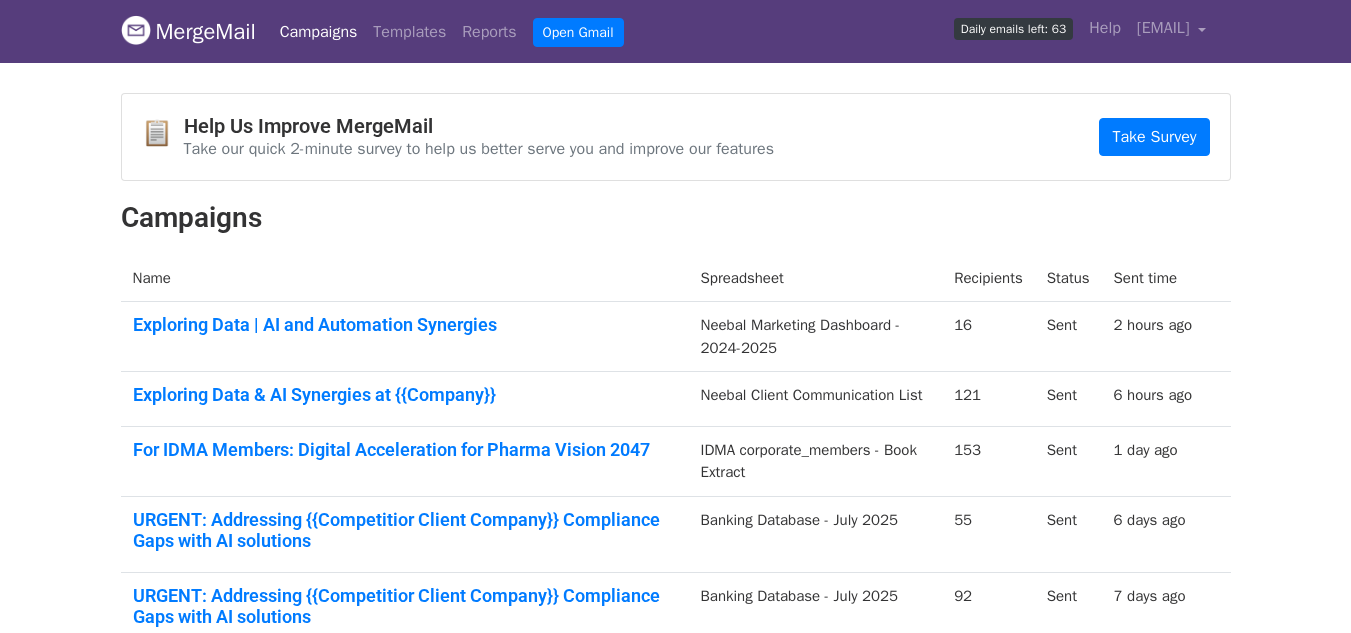 scroll, scrollTop: 0, scrollLeft: 0, axis: both 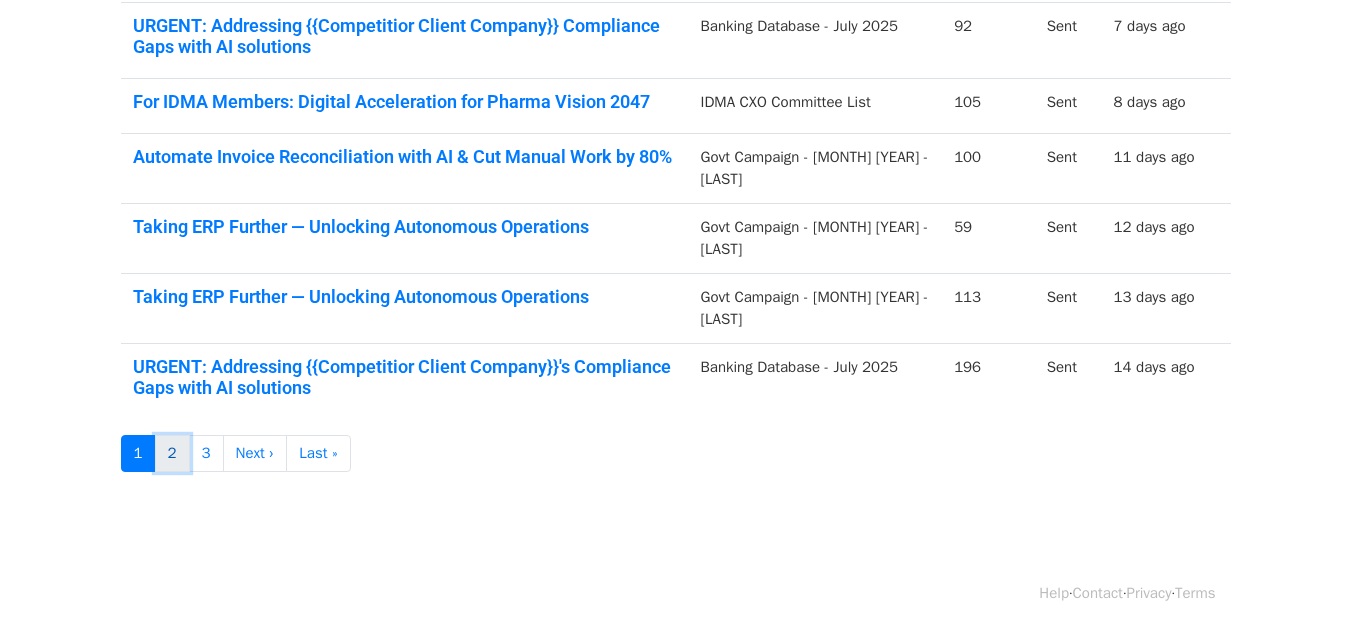 click on "2" at bounding box center [172, 453] 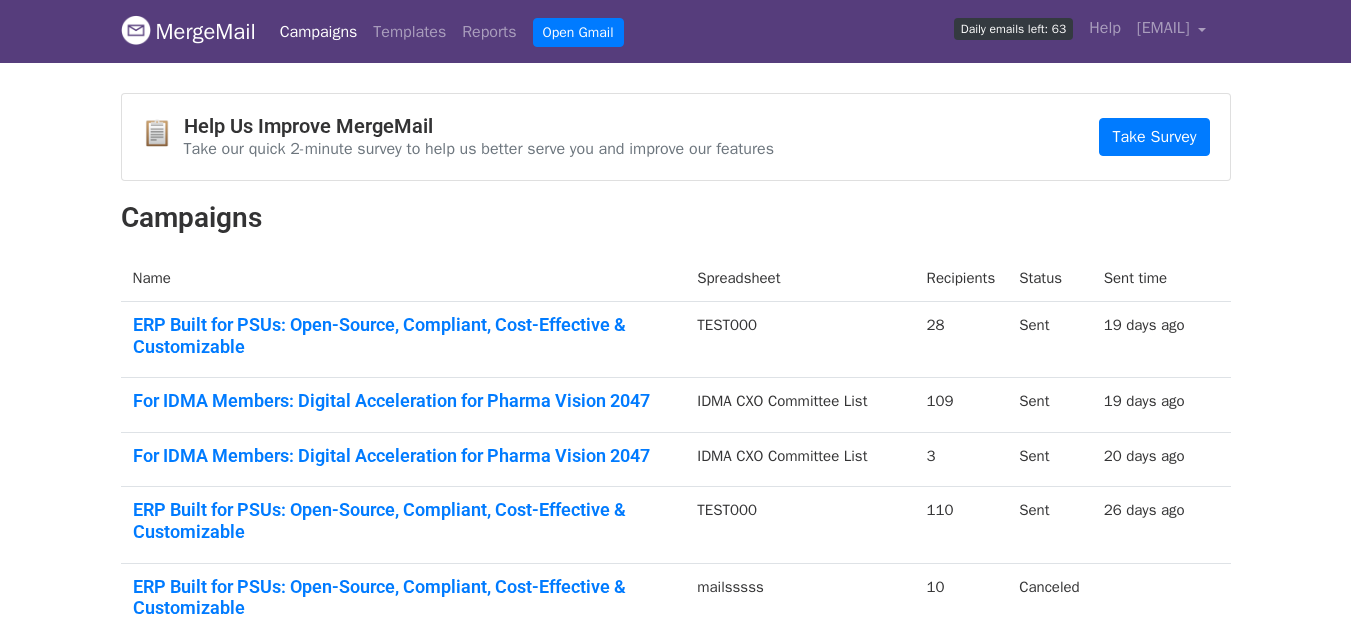 scroll, scrollTop: 0, scrollLeft: 0, axis: both 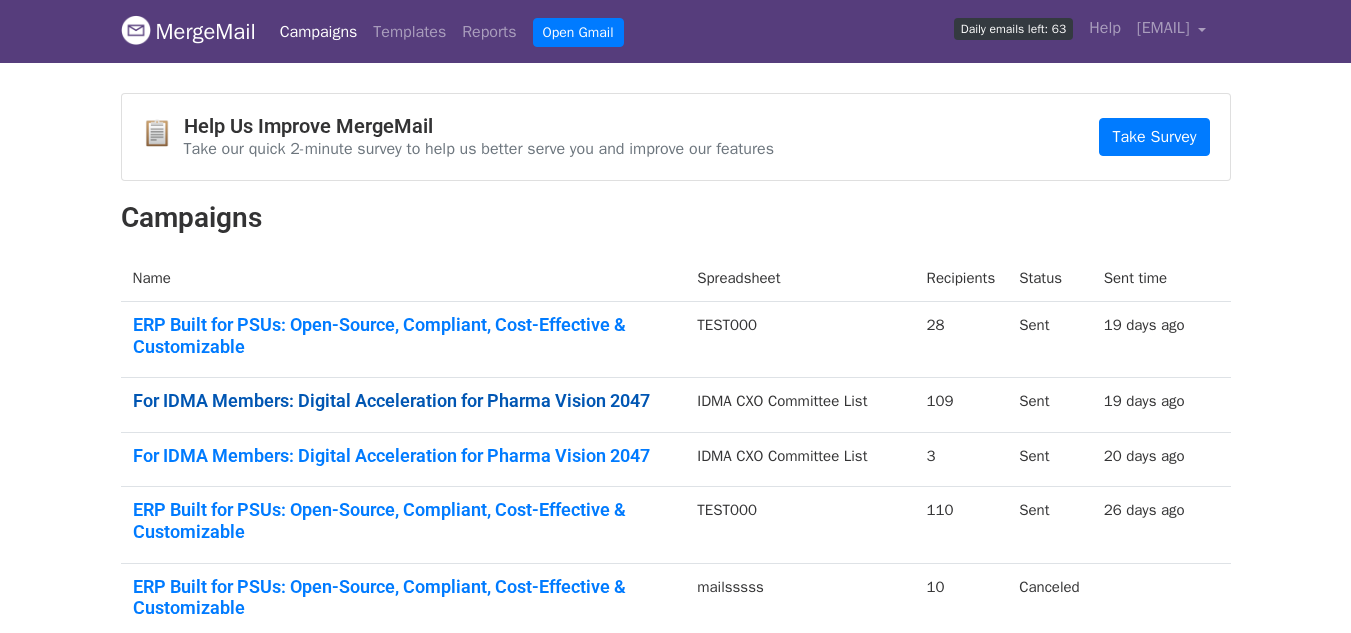 click on "For IDMA Members: Digital Acceleration for Pharma Vision 2047" at bounding box center (403, 401) 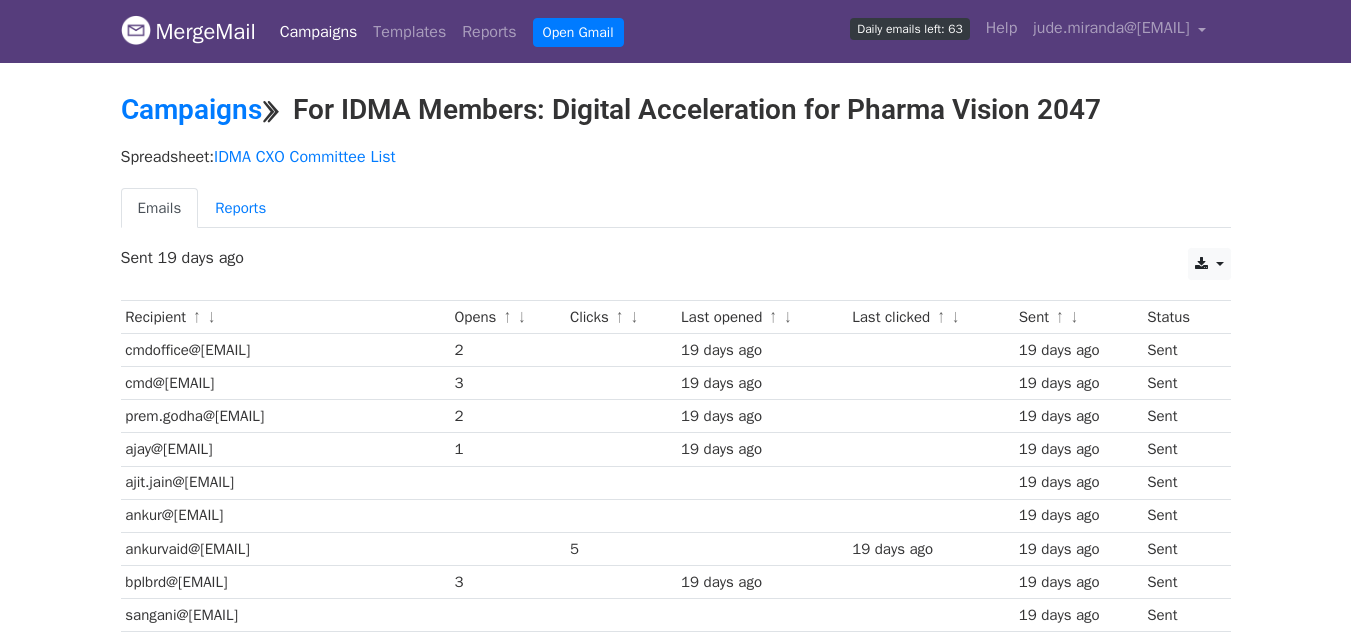 scroll, scrollTop: 0, scrollLeft: 0, axis: both 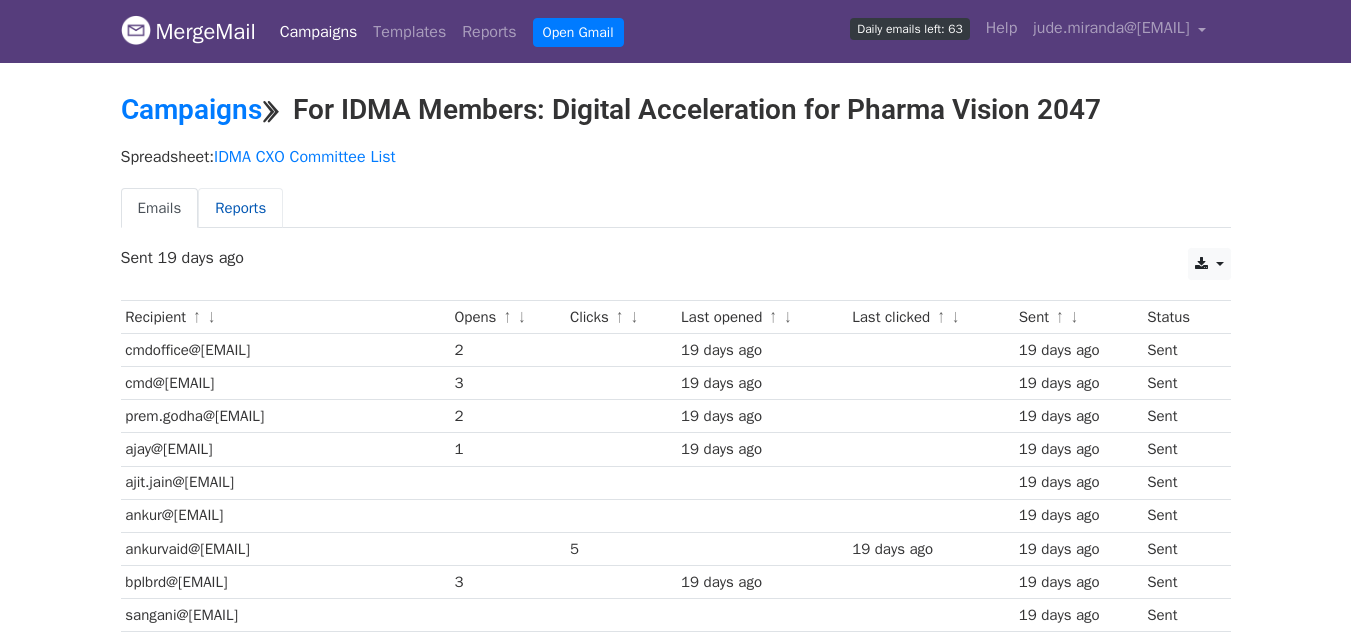 click on "Reports" at bounding box center [240, 208] 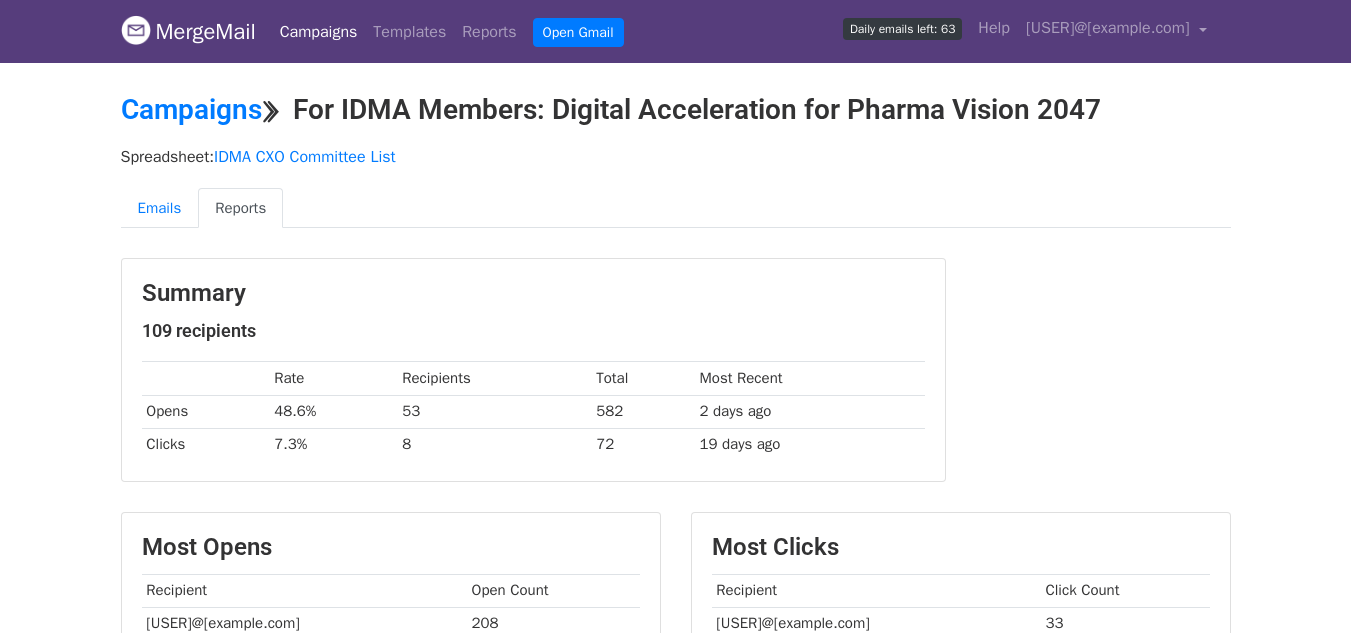 scroll, scrollTop: 0, scrollLeft: 0, axis: both 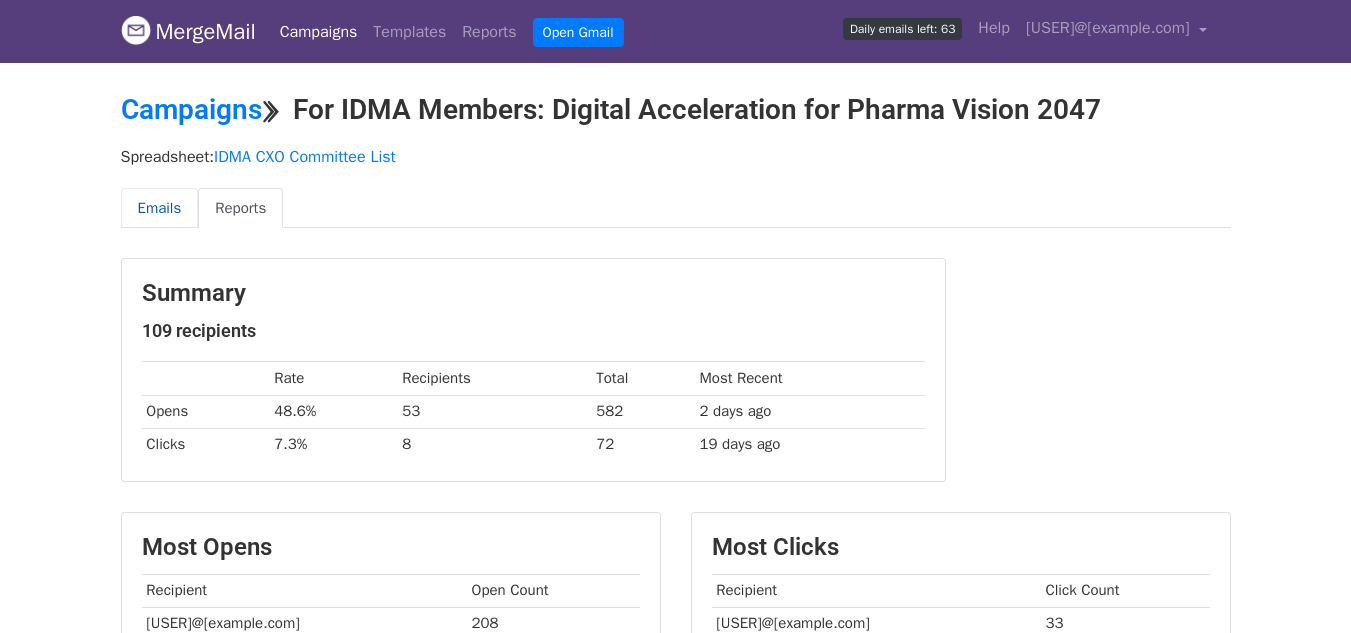 click on "Emails" at bounding box center (160, 208) 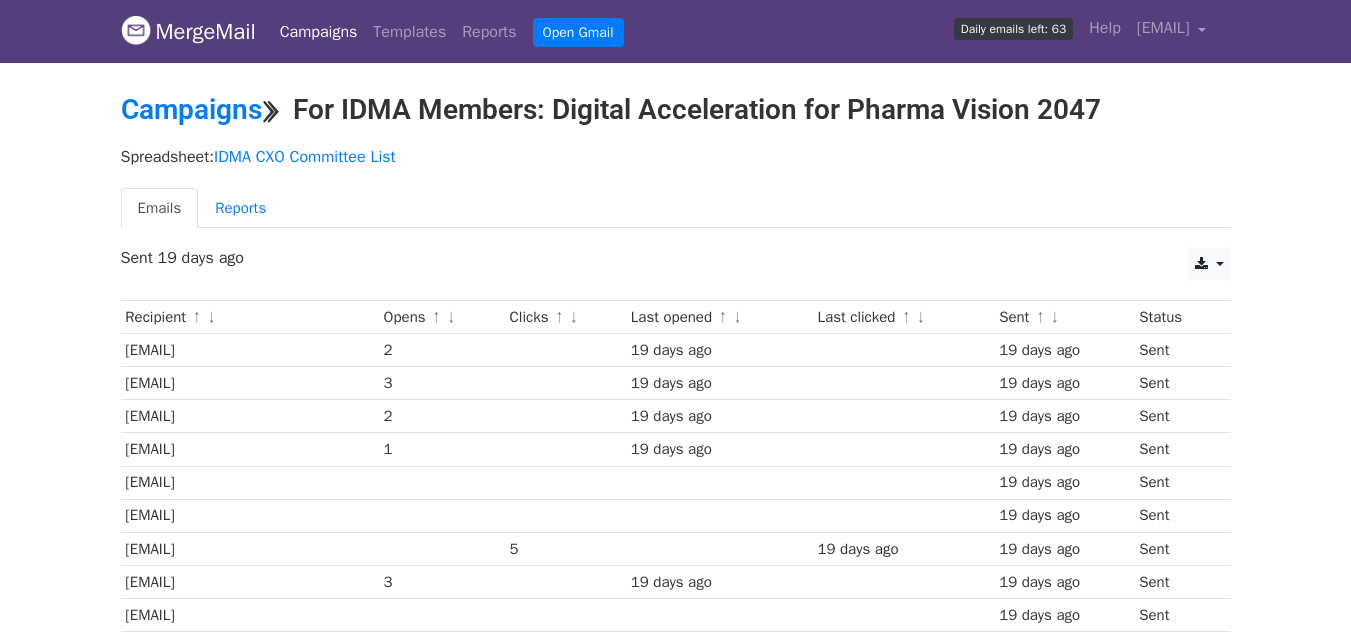 scroll, scrollTop: 0, scrollLeft: 0, axis: both 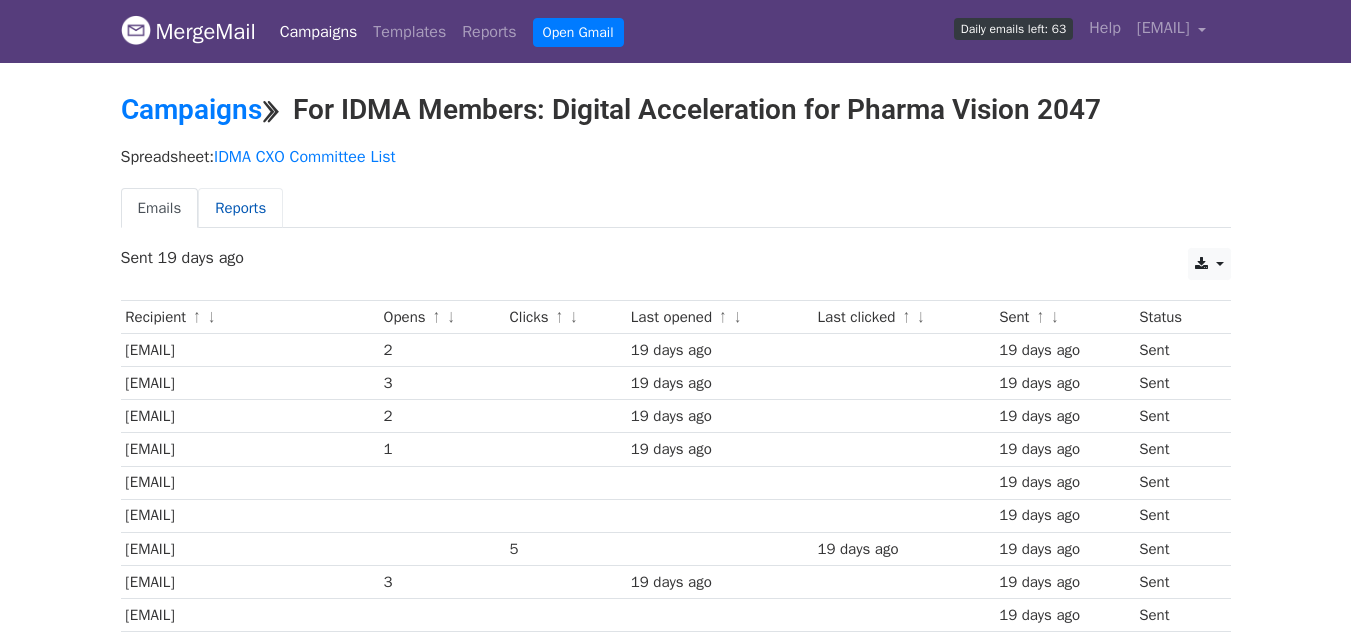 click on "Reports" at bounding box center [240, 208] 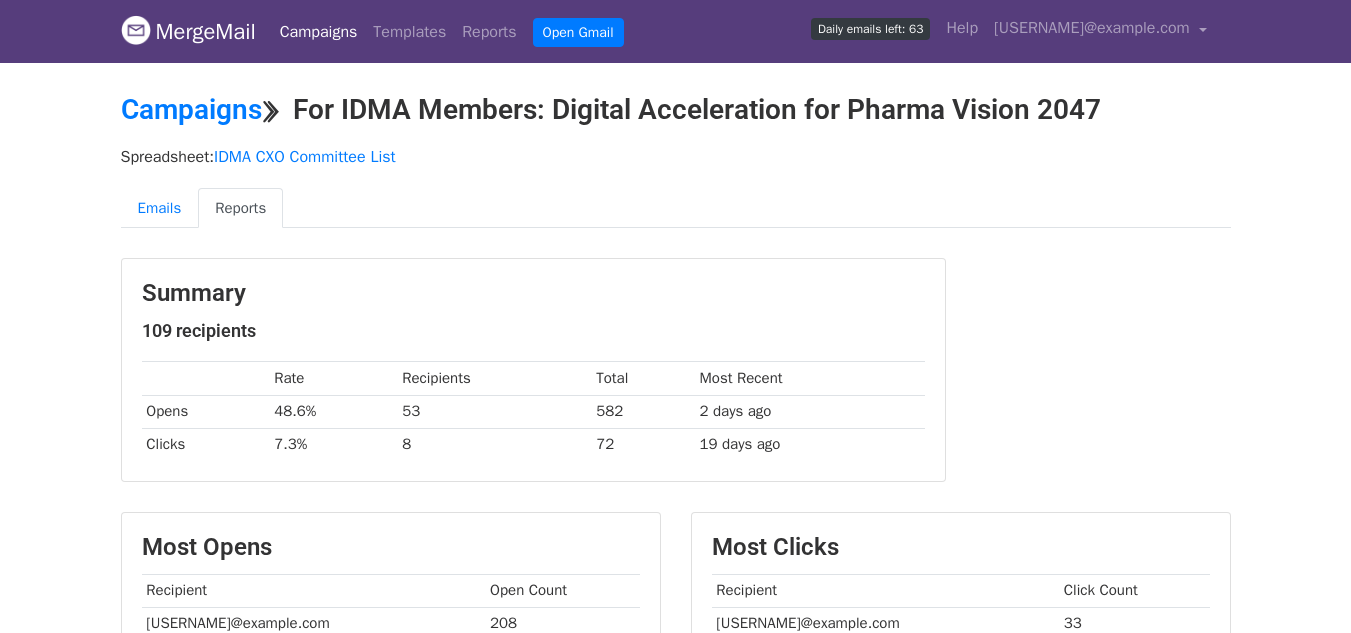 scroll, scrollTop: 0, scrollLeft: 0, axis: both 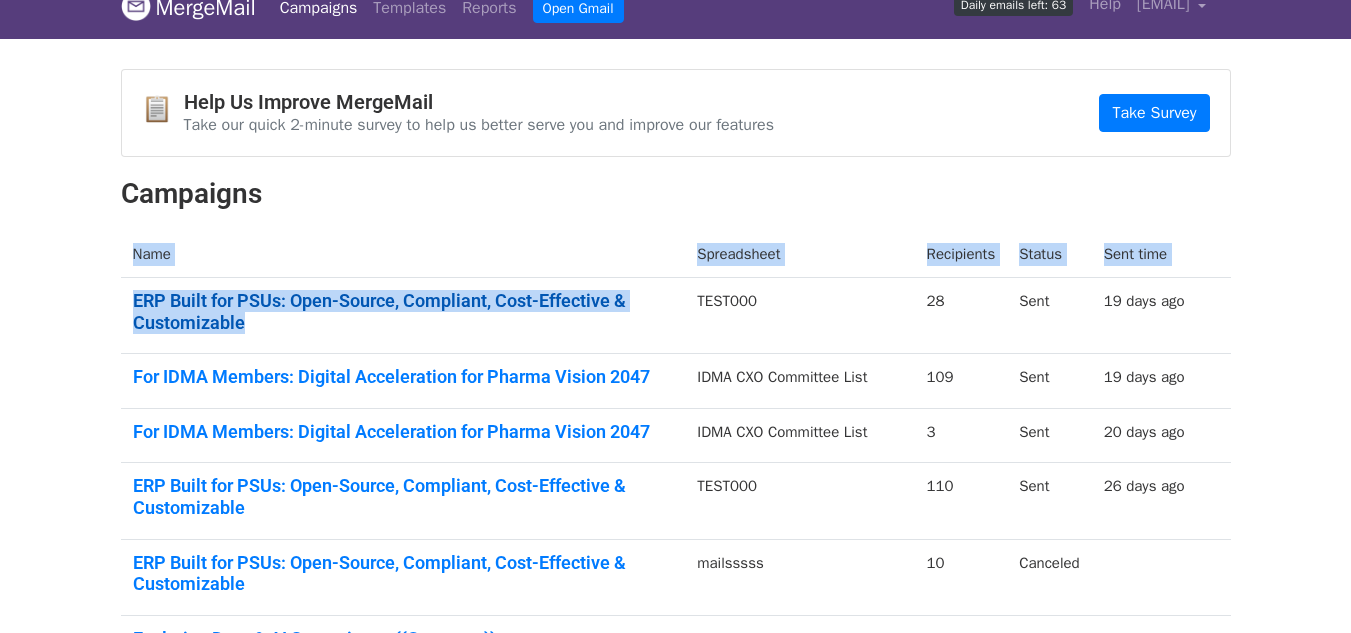 drag, startPoint x: 112, startPoint y: 293, endPoint x: 256, endPoint y: 318, distance: 146.15402 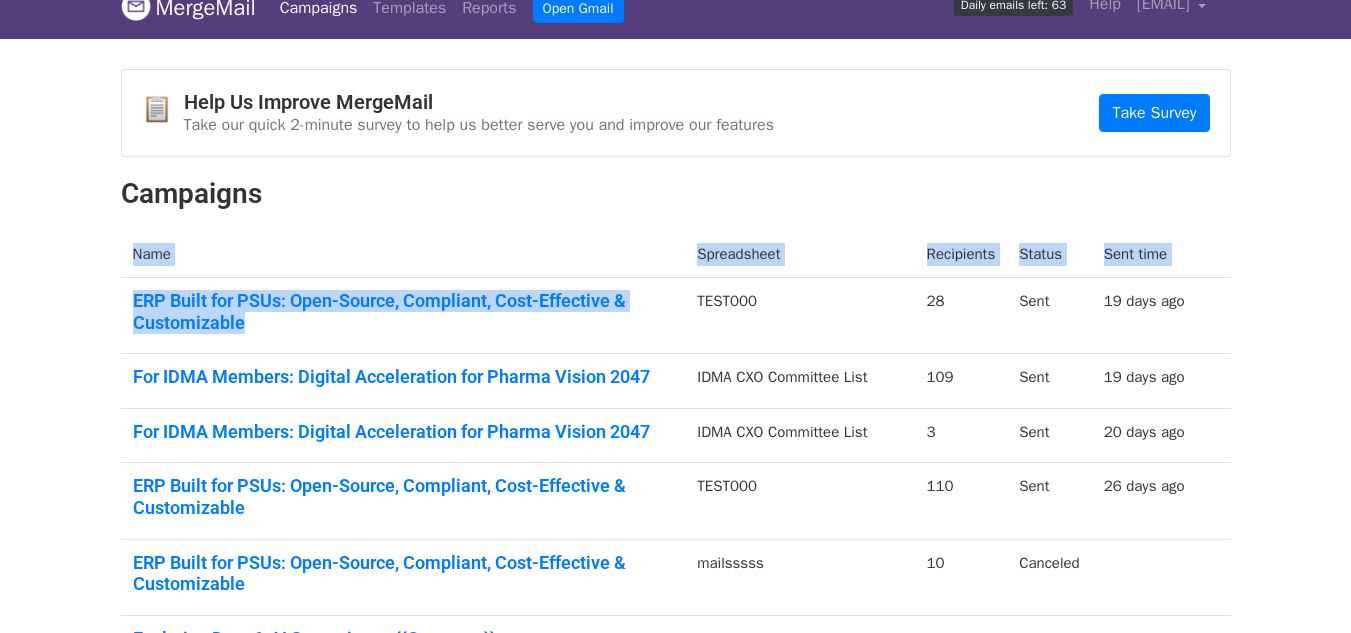 click on "MergeMail
Campaigns
Templates
Reports
Open Gmail
Daily emails left: 63
Help
jude.miranda@neebal.com
Account
Unsubscribes
Integrations
Notification Settings
Sign out
New Features
You're all caught up!
Scheduled Campaigns
Schedule your emails to be sent later.
Read more
Account Reports
View reports across all of your campaigns to find highly-engaged recipients and to see which templates and campaigns have the most clicks and opens.
Read more
View my reports
Template Editor
Create beautiful emails using our powerful template editor.
Read more
View my templates
📋
Help Us Improve MergeMail
Take our quick 2-minute survey to help us better serve you and improve our features
Take Survey
Campaigns
Name
Spreadsheet
Recipients
Status
Sent time
TEST000" at bounding box center (675, 513) 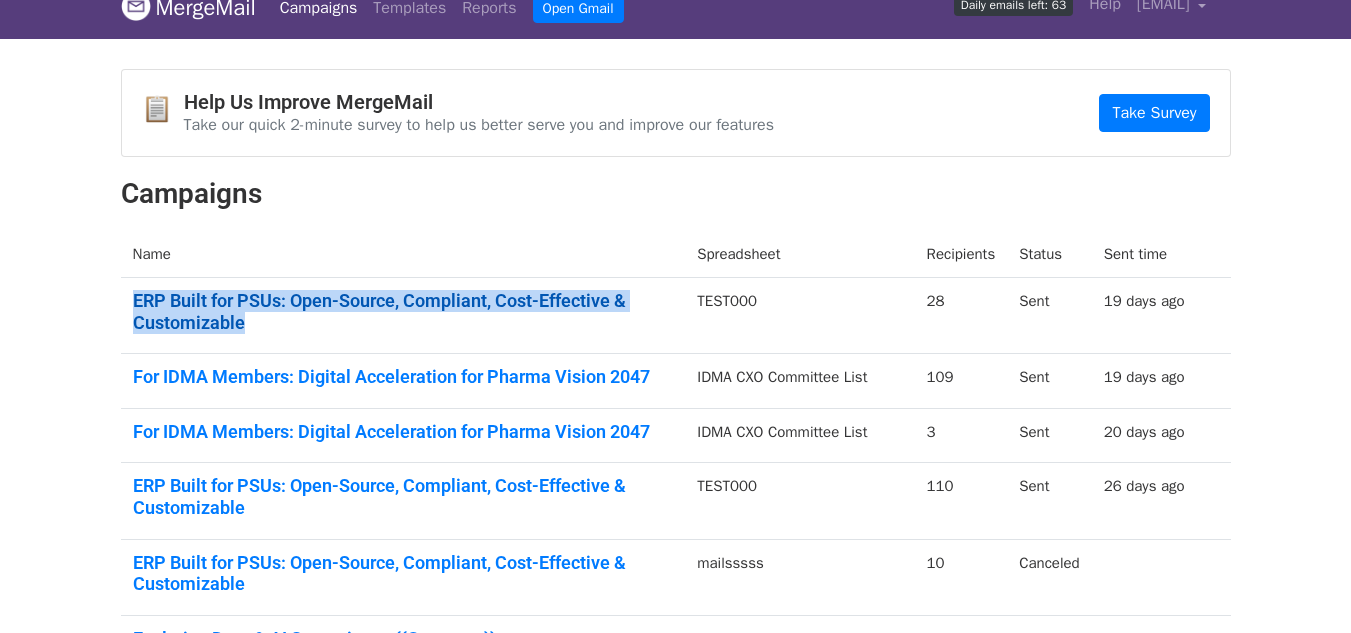 drag, startPoint x: 128, startPoint y: 300, endPoint x: 244, endPoint y: 320, distance: 117.71151 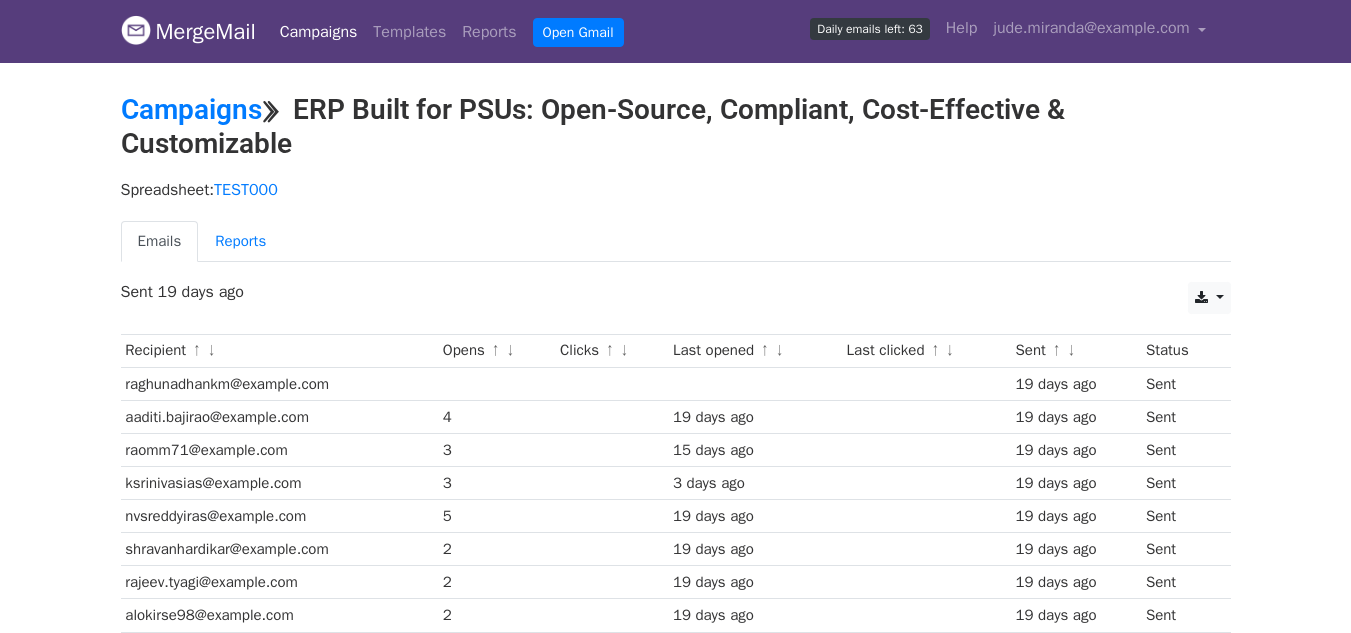 scroll, scrollTop: 0, scrollLeft: 0, axis: both 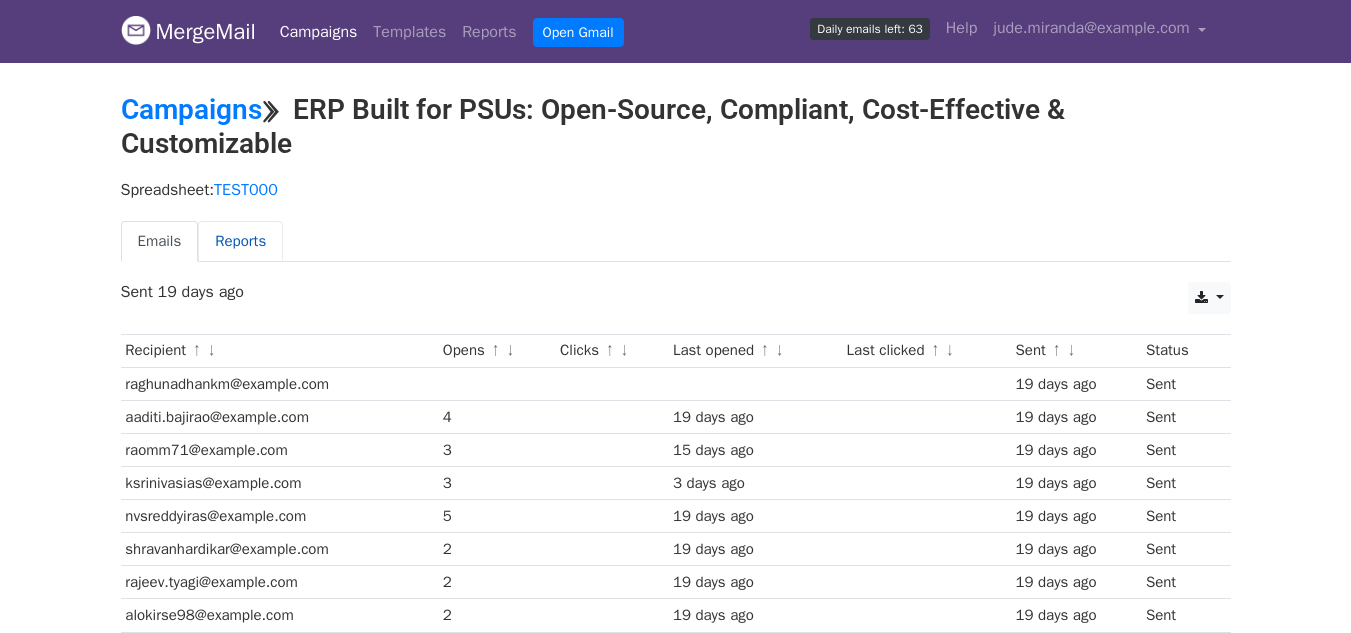 click on "Reports" at bounding box center [240, 241] 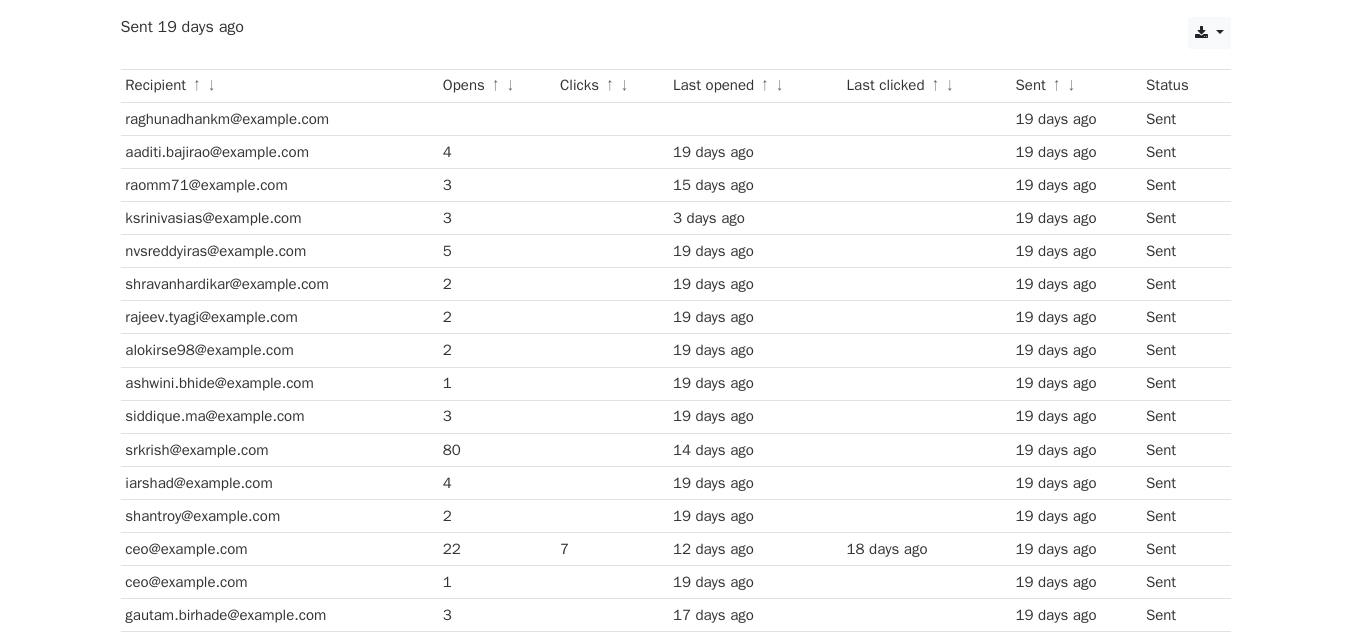 scroll, scrollTop: 500, scrollLeft: 0, axis: vertical 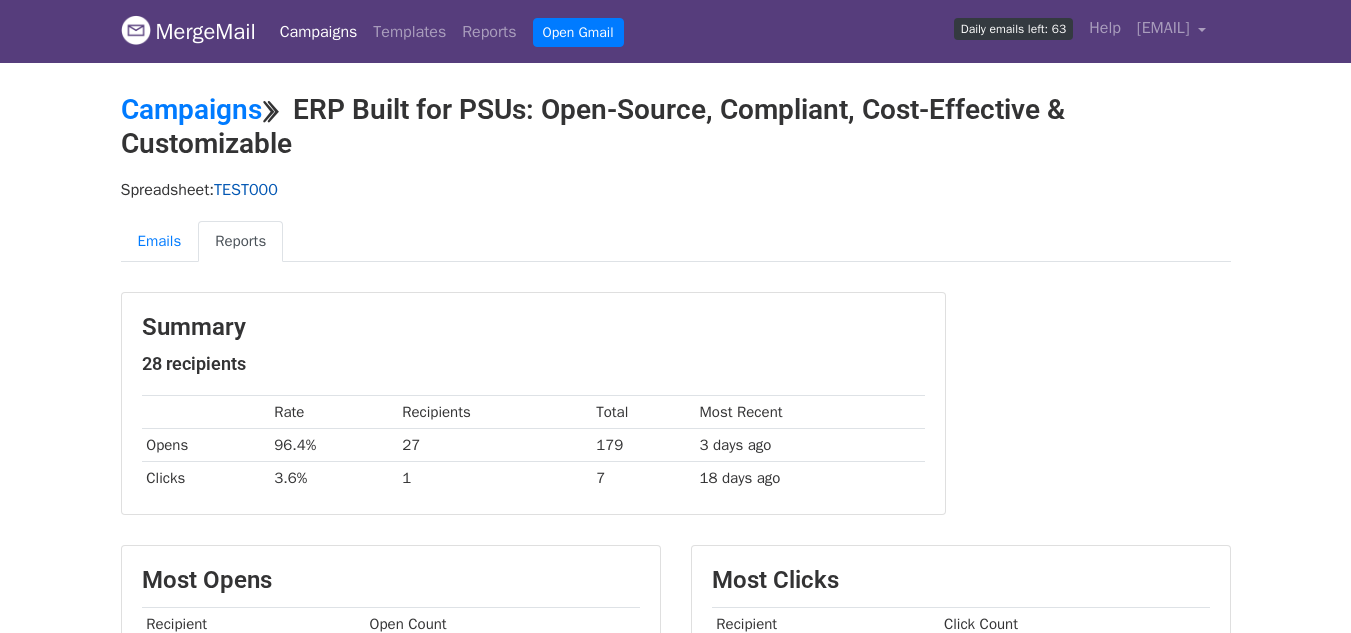 click on "TEST000" at bounding box center [246, 190] 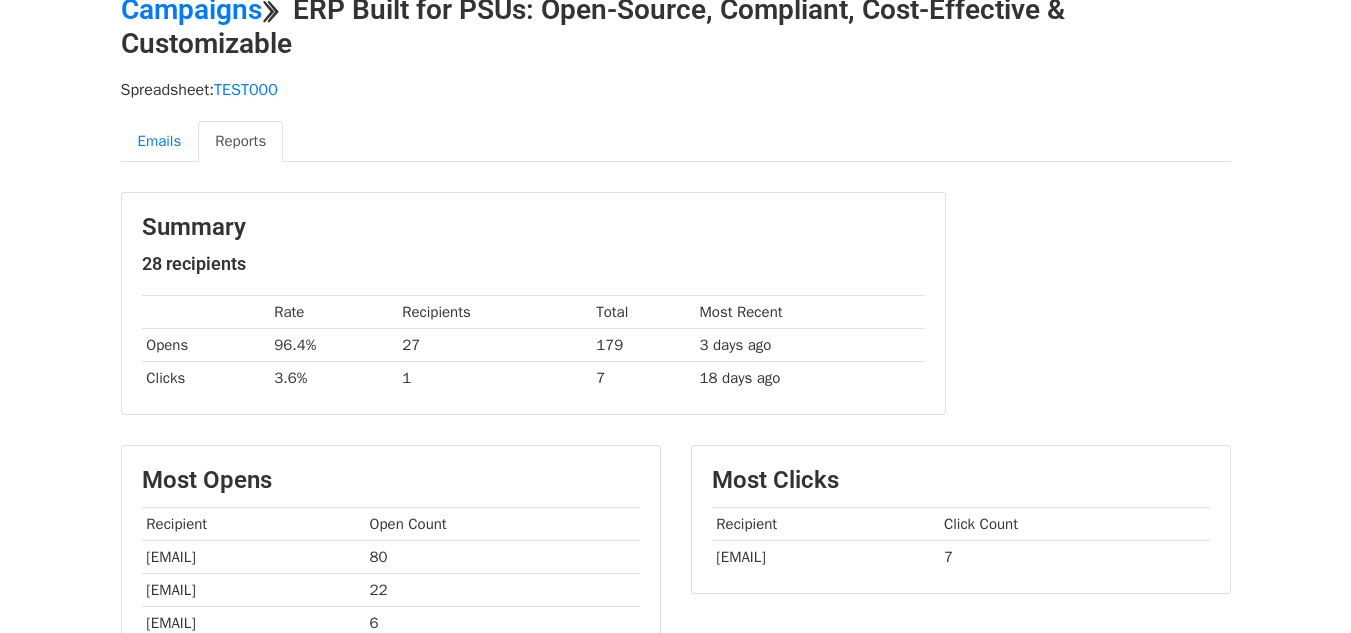 scroll, scrollTop: 0, scrollLeft: 0, axis: both 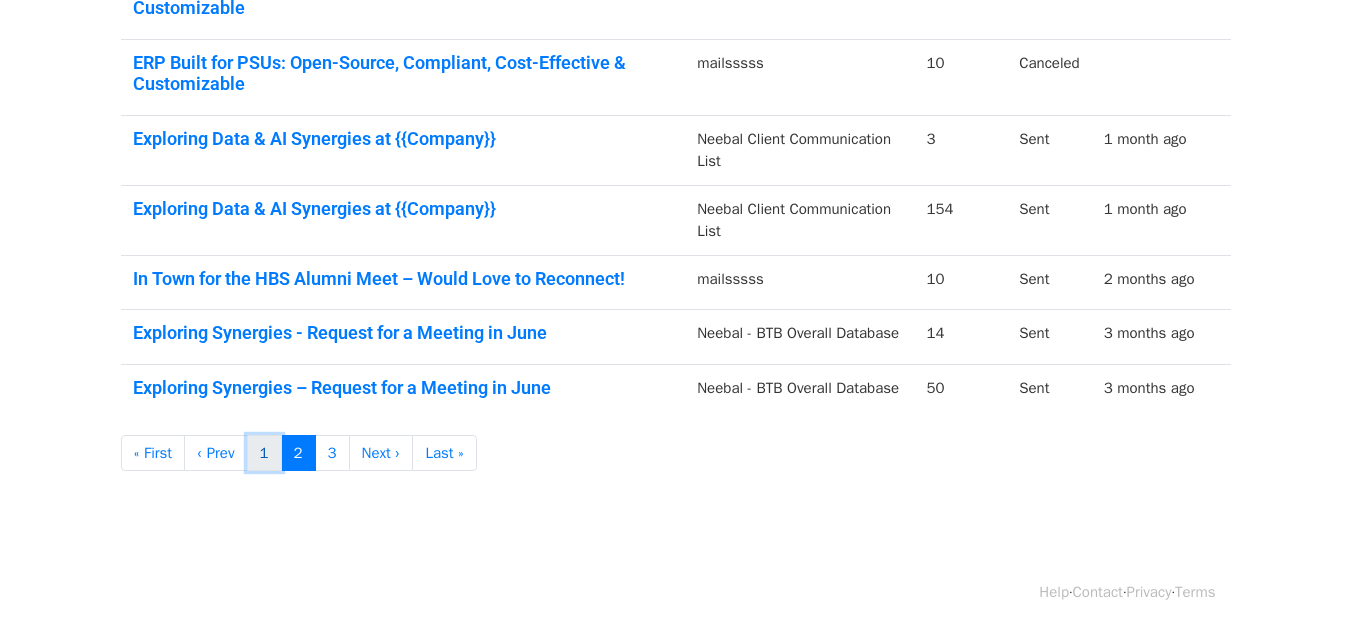 click on "1" at bounding box center [264, 453] 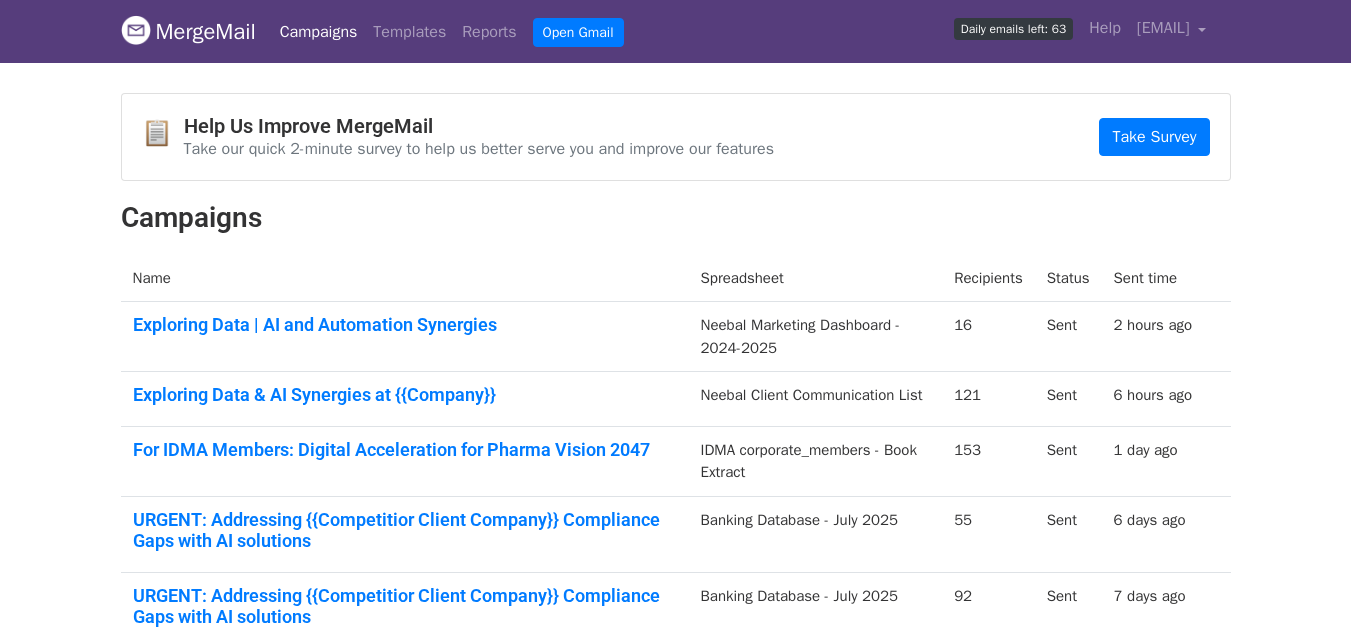 scroll, scrollTop: 0, scrollLeft: 0, axis: both 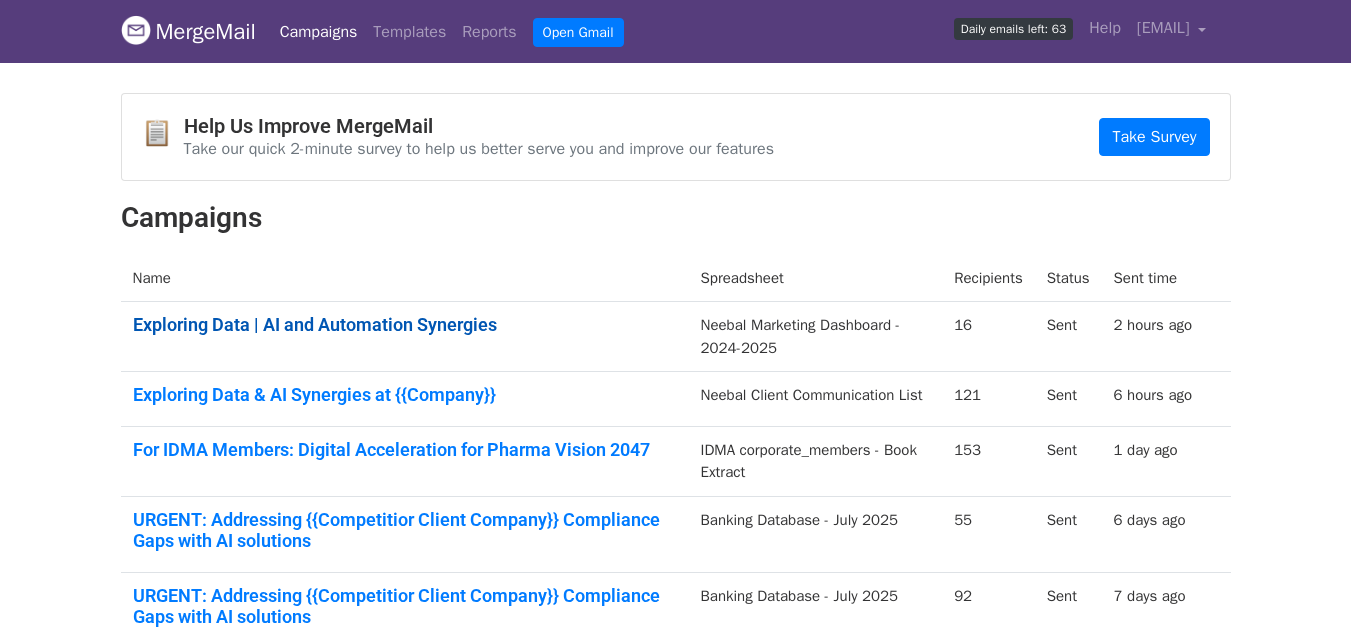click on "Exploring Data | AI and Automation Synergies" at bounding box center (405, 325) 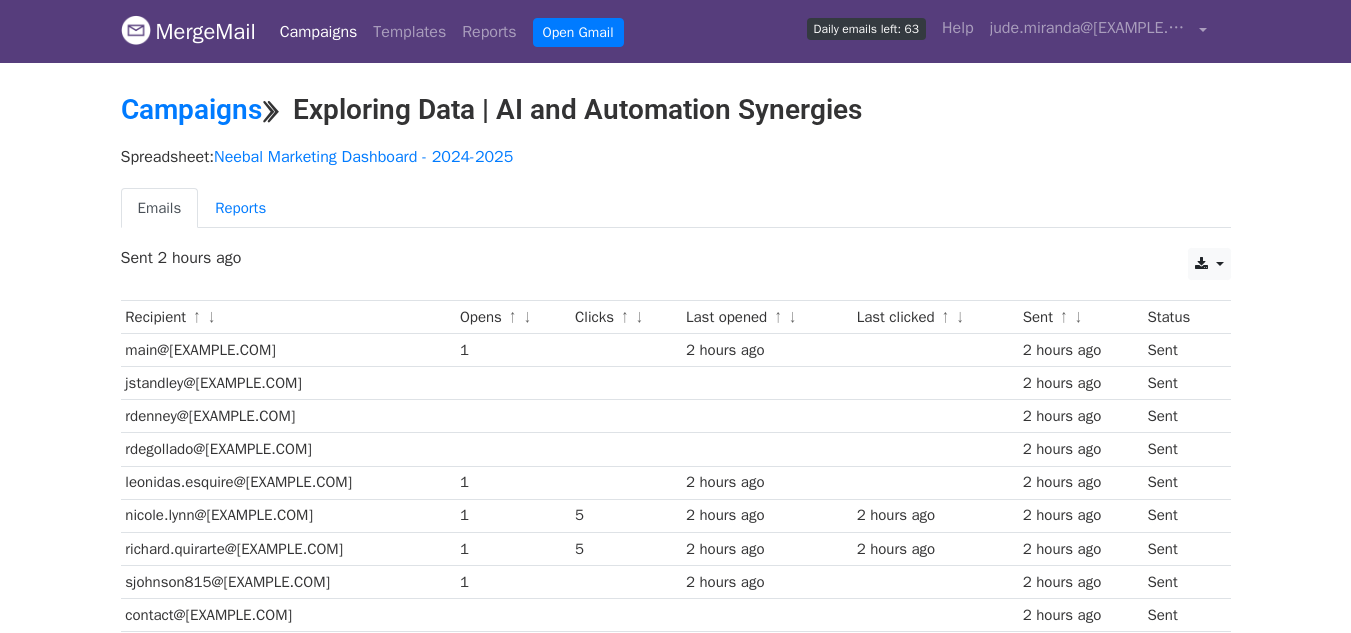 scroll, scrollTop: 0, scrollLeft: 0, axis: both 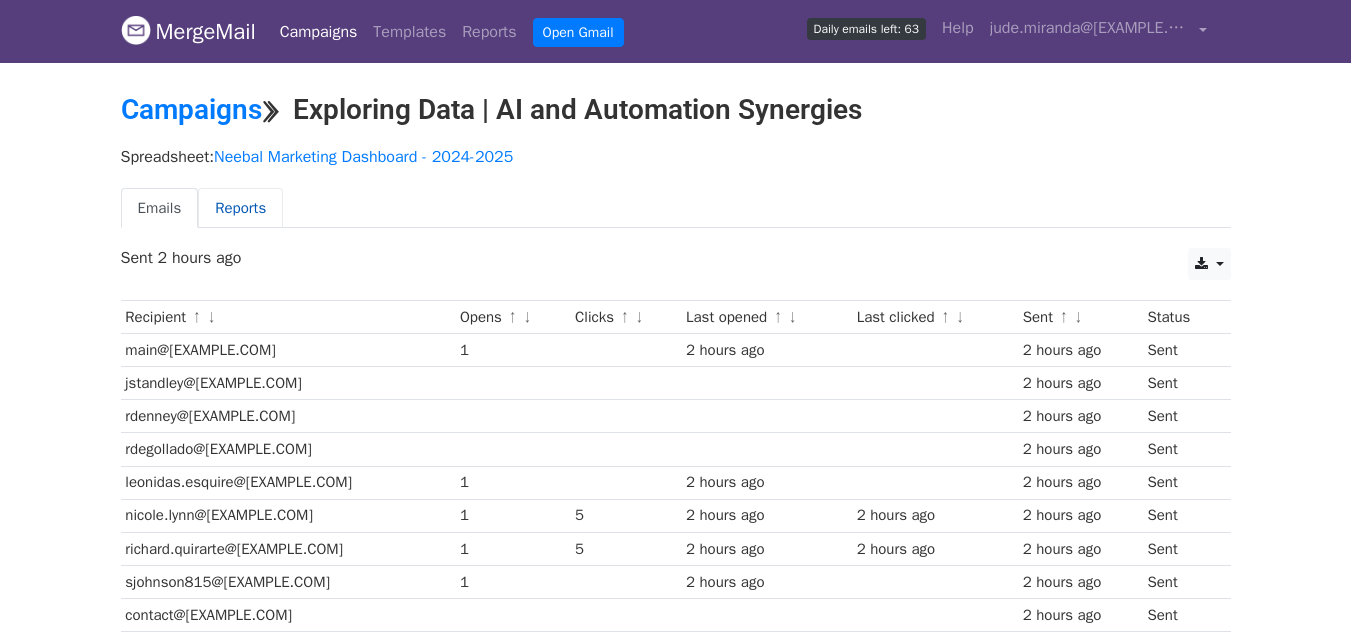 click on "Reports" at bounding box center (240, 208) 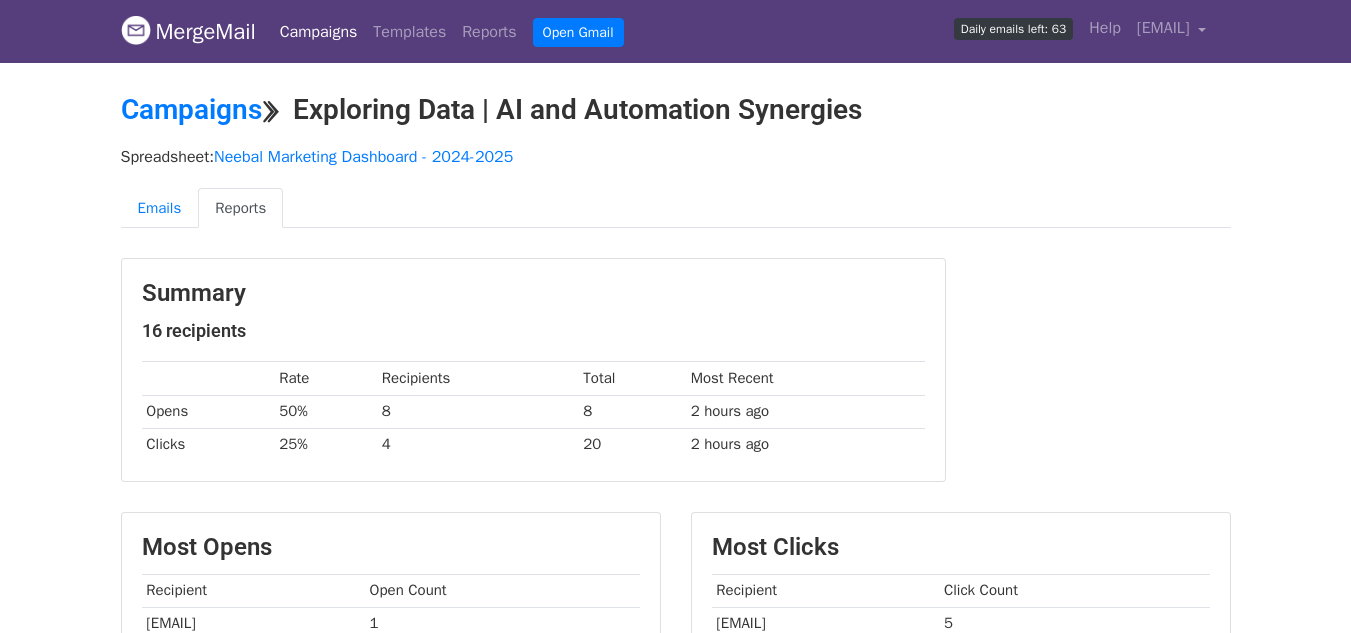 scroll, scrollTop: 0, scrollLeft: 0, axis: both 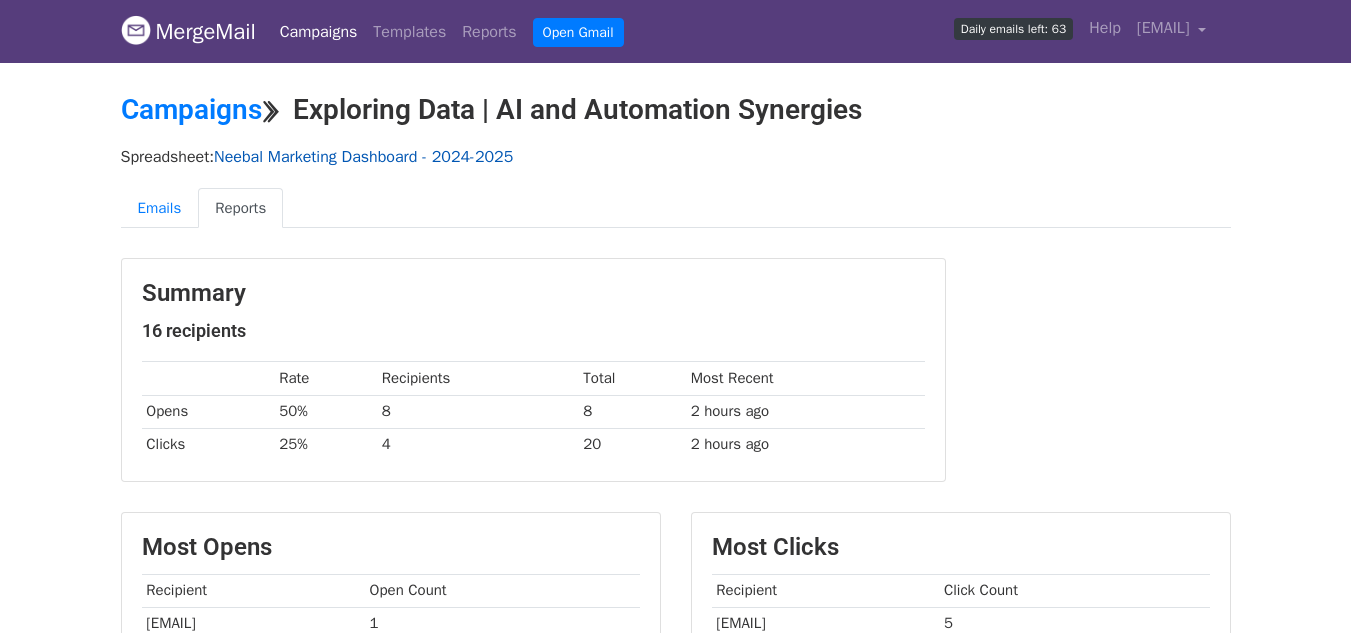 click on "Neebal Marketing Dashboard - 2024-2025" at bounding box center (363, 157) 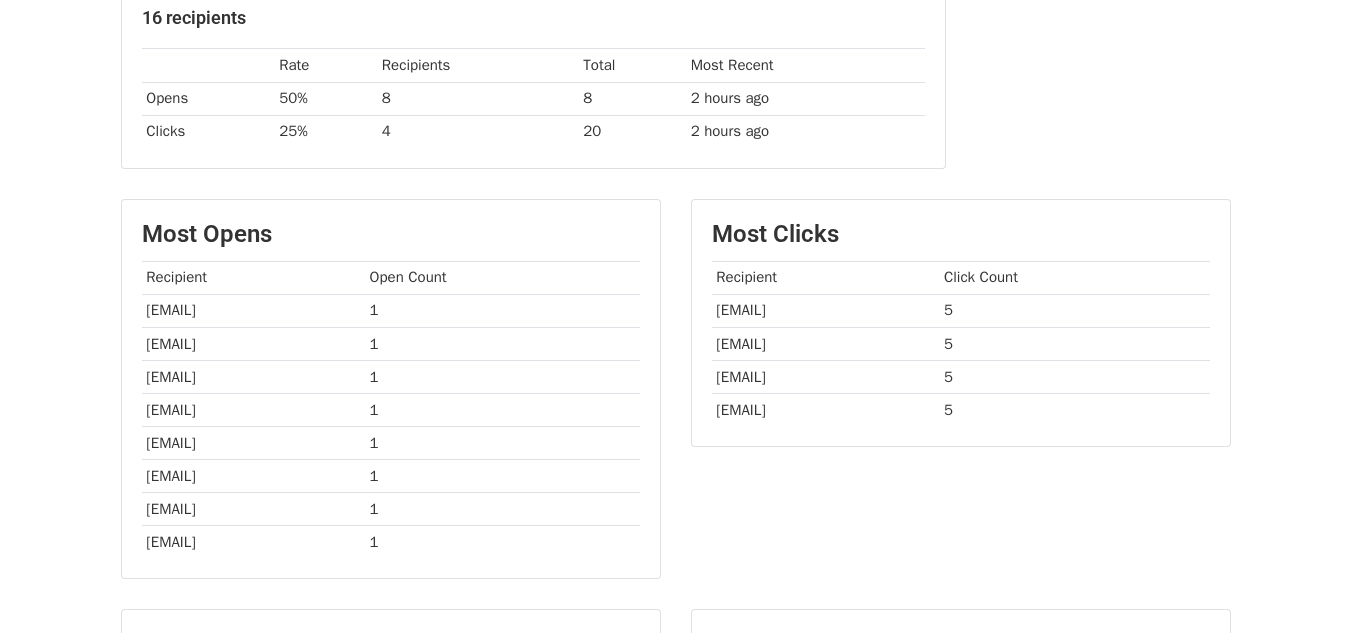 scroll, scrollTop: 0, scrollLeft: 0, axis: both 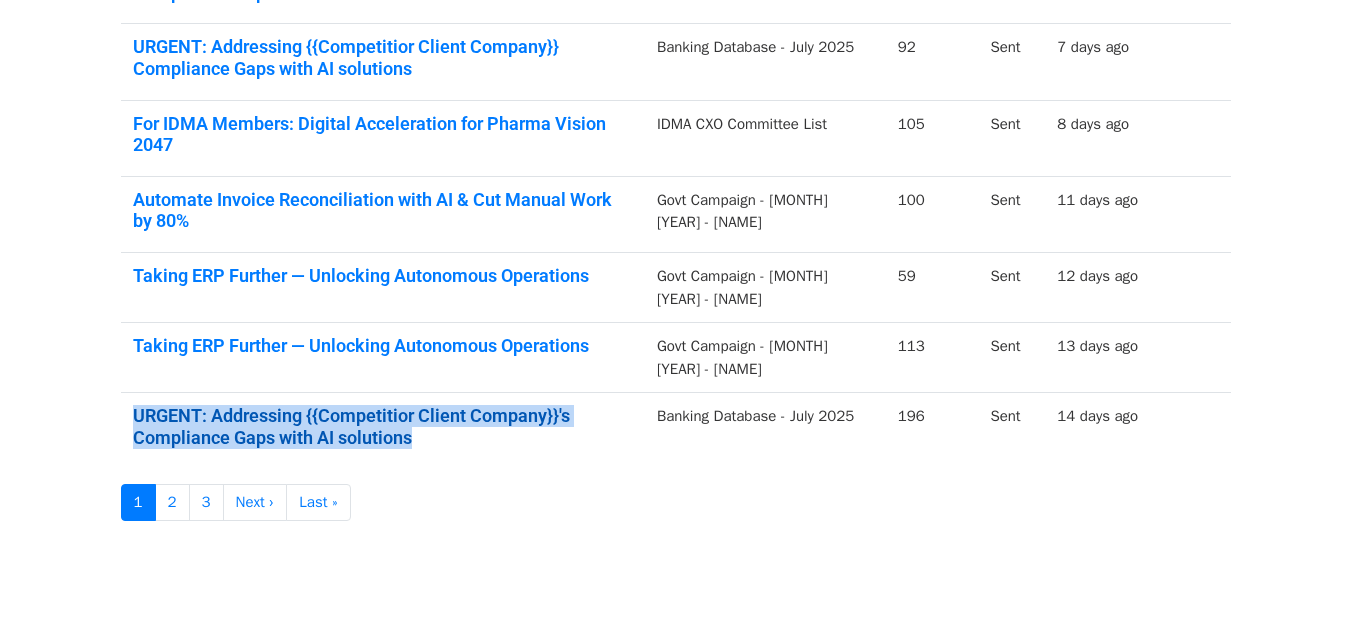 drag, startPoint x: 123, startPoint y: 361, endPoint x: 325, endPoint y: 394, distance: 204.6778 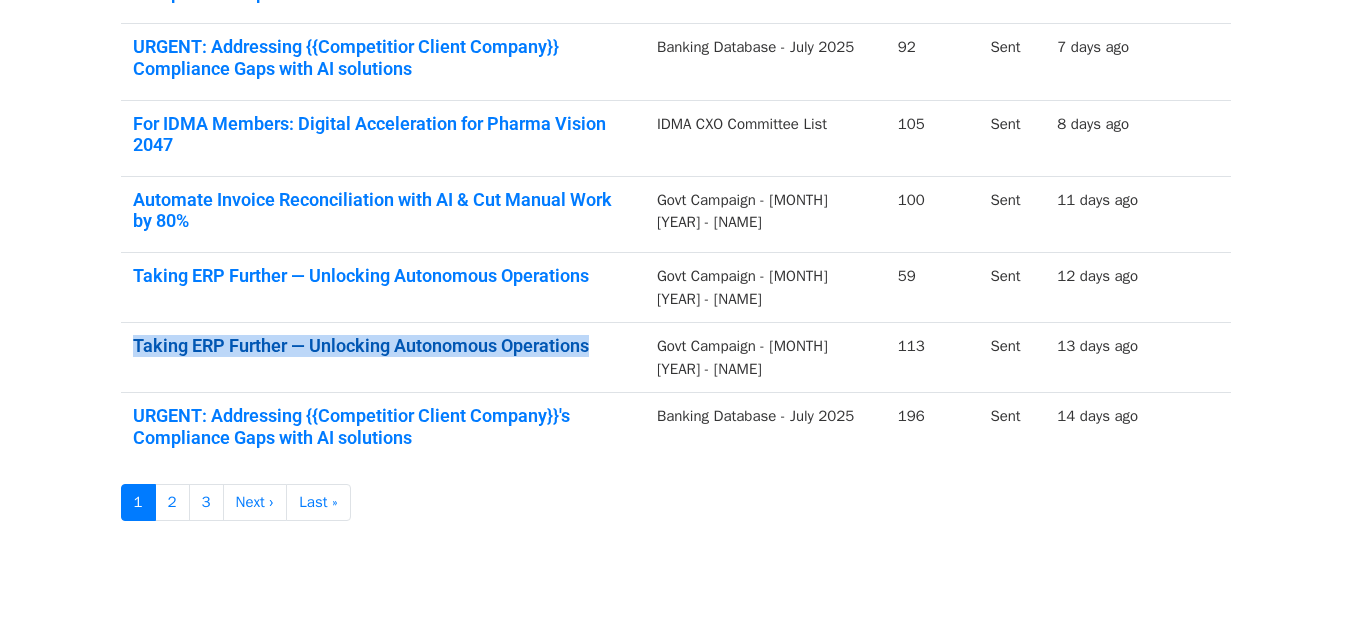 drag, startPoint x: 124, startPoint y: 299, endPoint x: 608, endPoint y: 289, distance: 484.1033 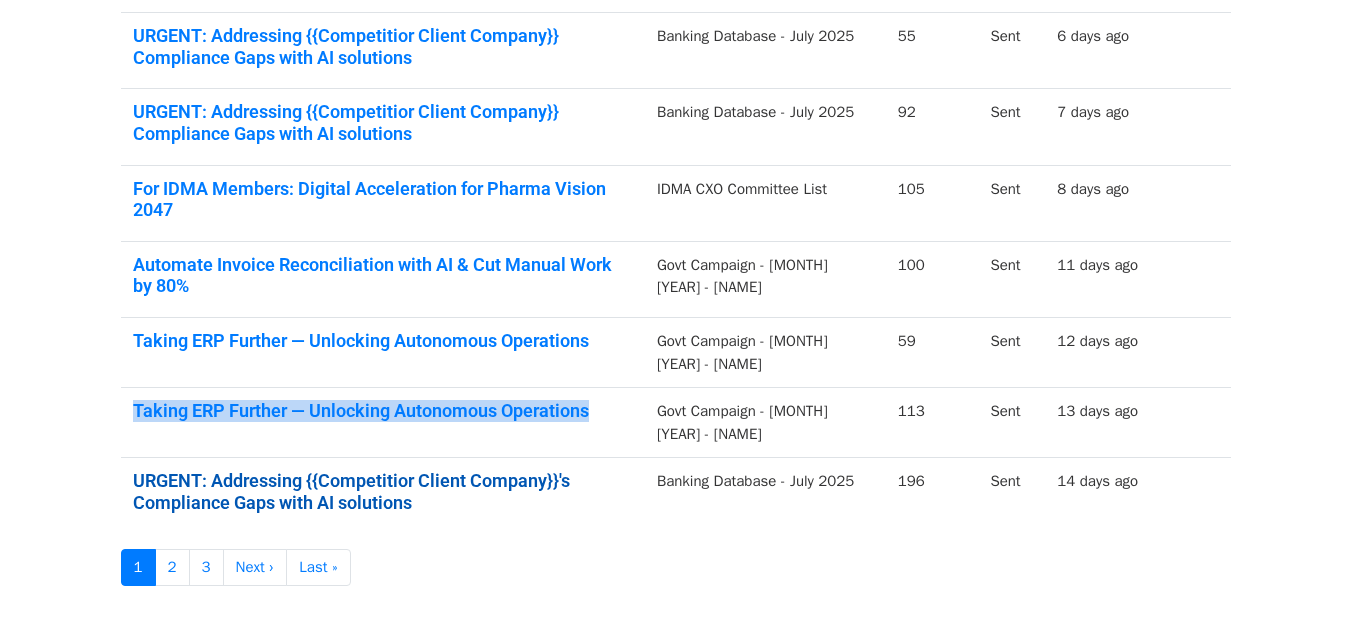 scroll, scrollTop: 470, scrollLeft: 0, axis: vertical 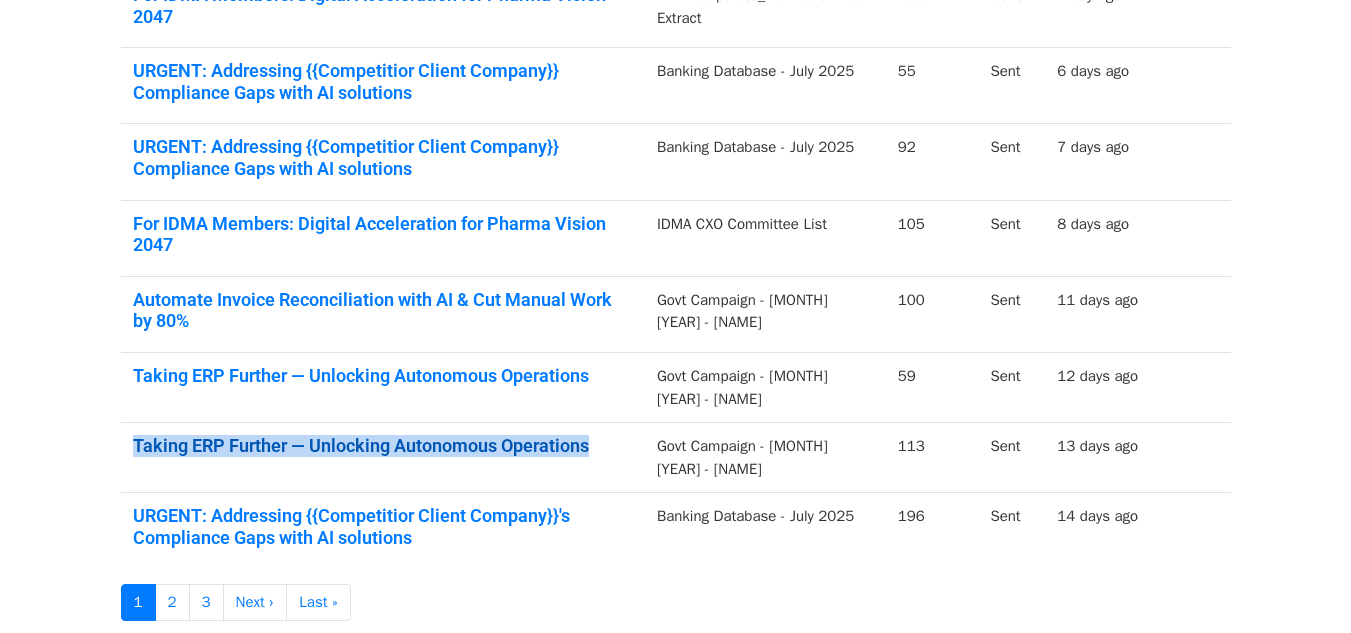 click on "Taking ERP Further — Unlocking Autonomous Operations" at bounding box center [383, 446] 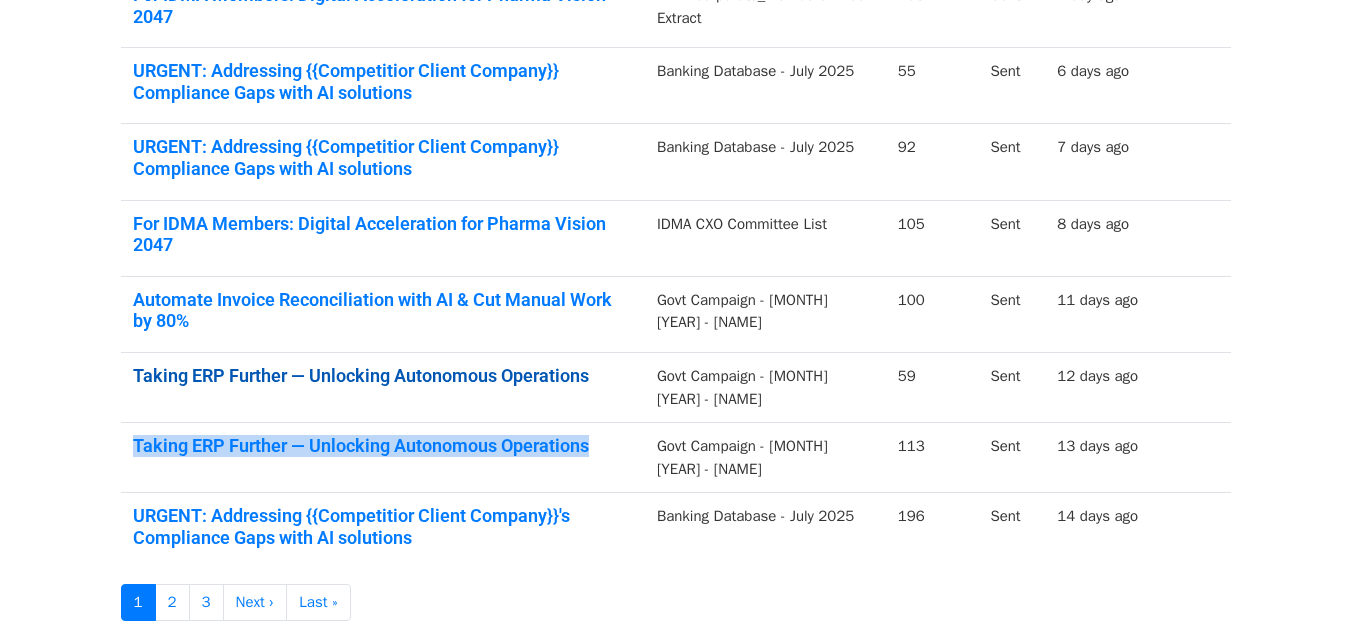click on "Taking ERP Further — Unlocking Autonomous Operations" at bounding box center [383, 376] 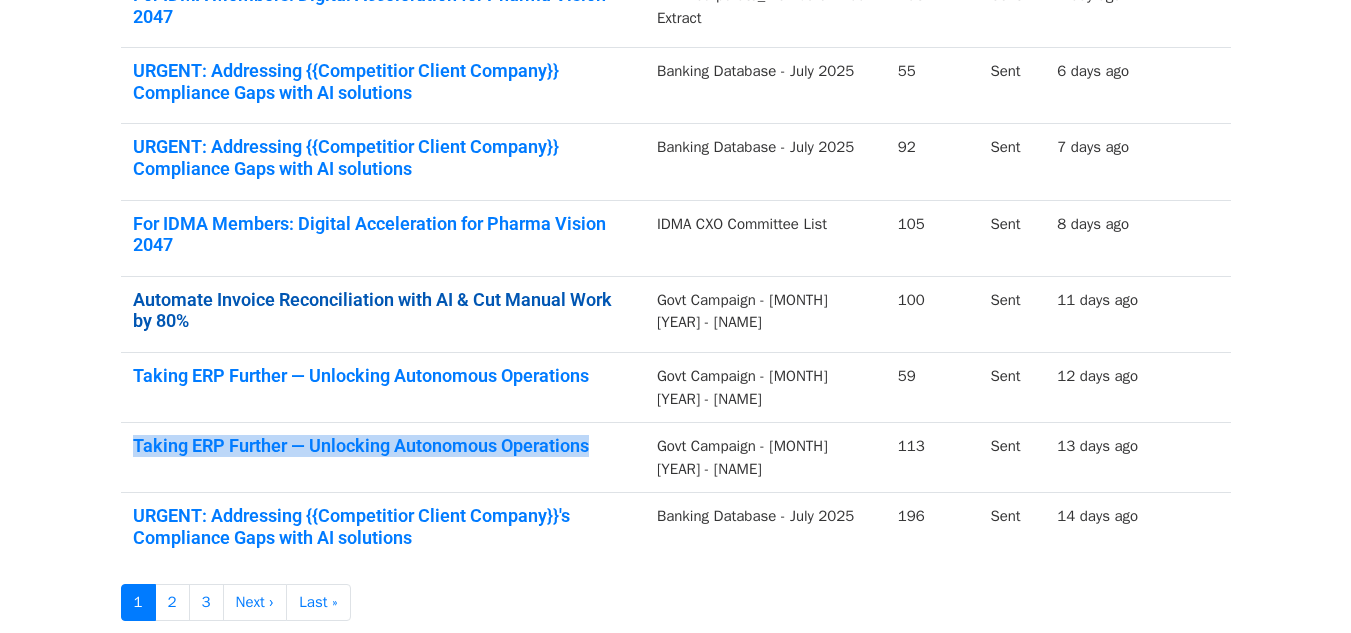 click on "Automate Invoice Reconciliation with AI & Cut Manual Work by 80%" at bounding box center (383, 310) 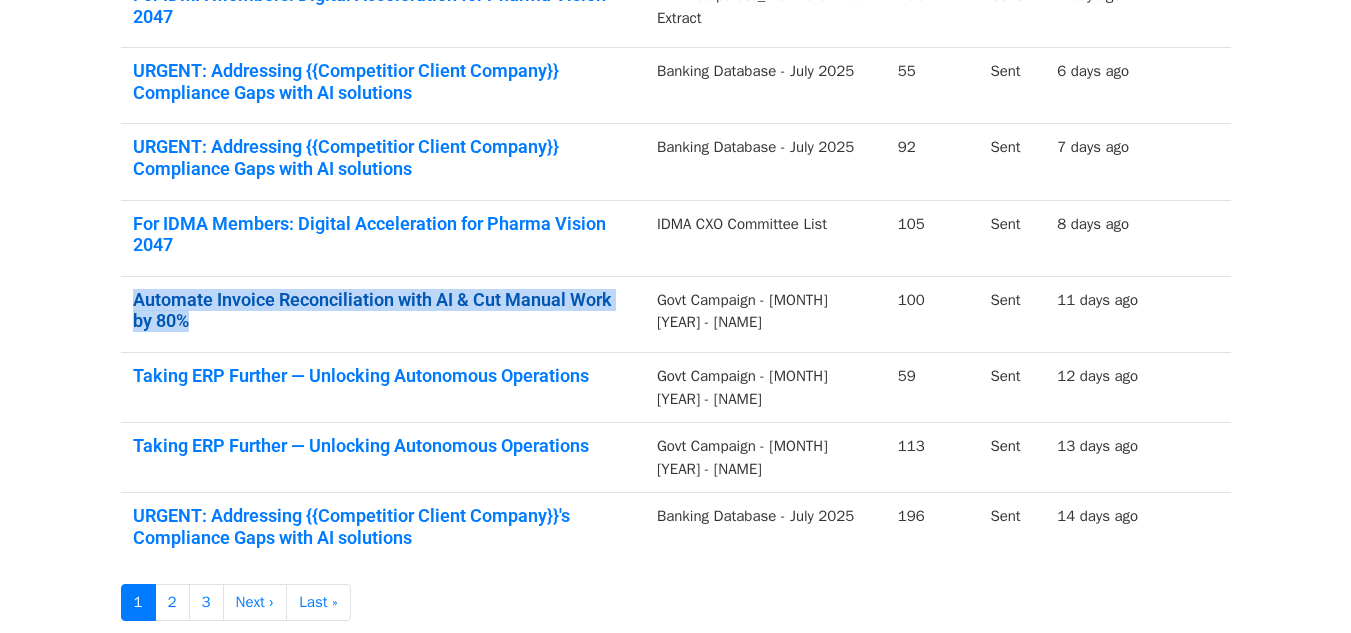 drag, startPoint x: 120, startPoint y: 253, endPoint x: 669, endPoint y: 264, distance: 549.11017 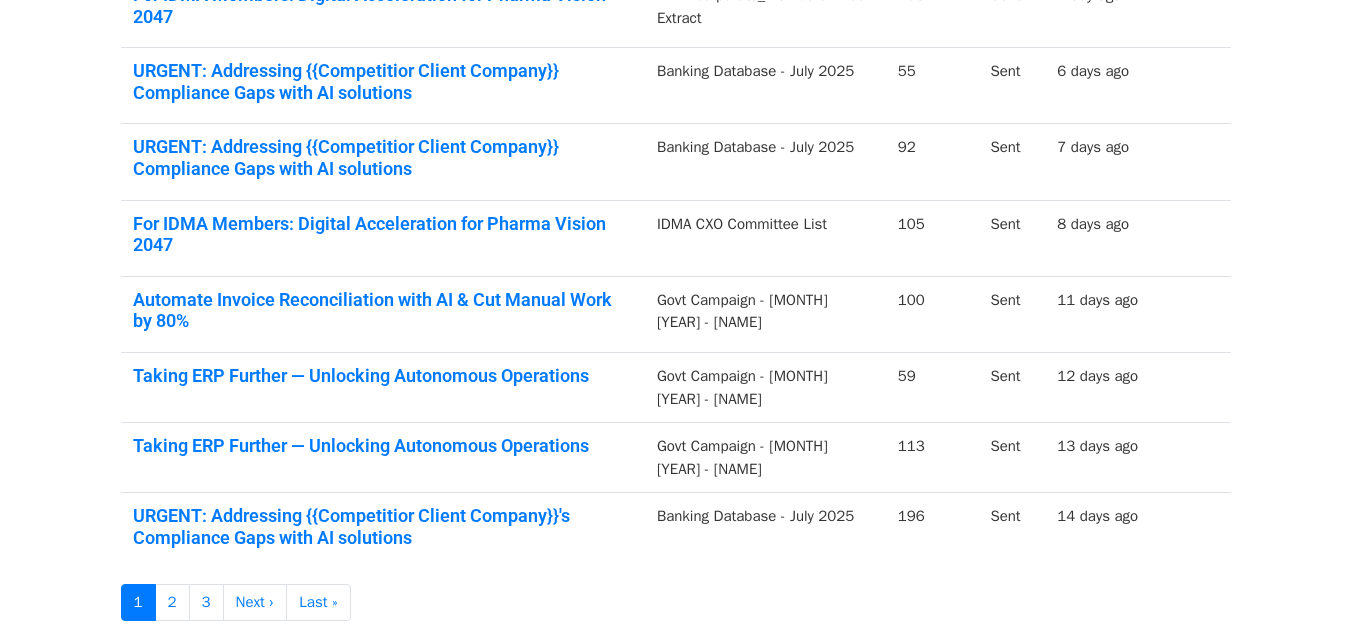 click on "URGENT: Addressing {{Competitior Client Company}}'s Compliance Gaps with AI solutions" at bounding box center (383, 531) 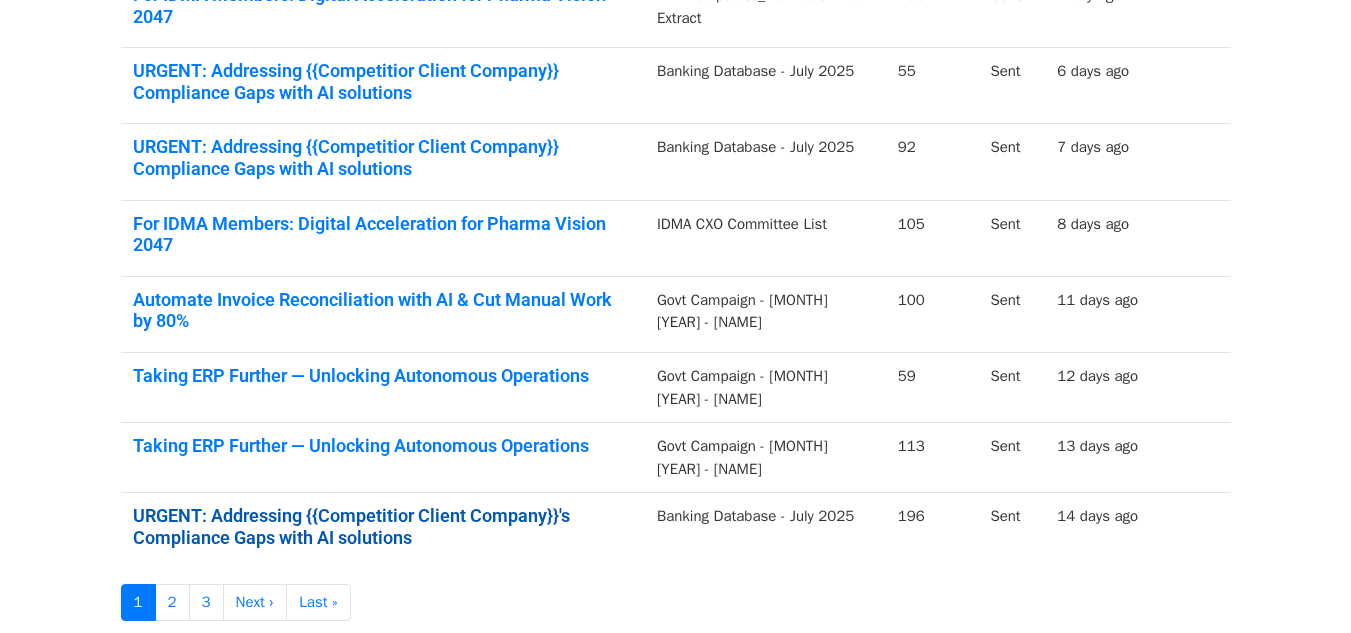 click on "URGENT: Addressing {{Competitior Client Company}}'s Compliance Gaps with AI solutions" at bounding box center (383, 526) 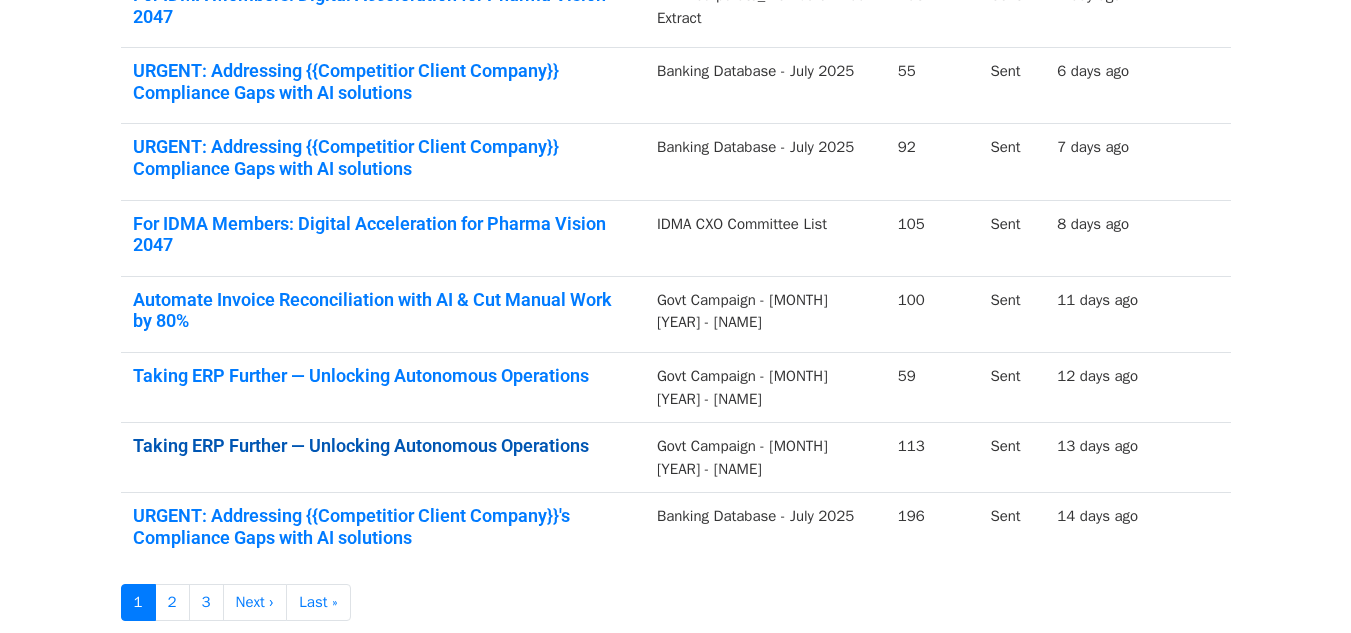 click on "Taking ERP Further — Unlocking Autonomous Operations" at bounding box center (383, 446) 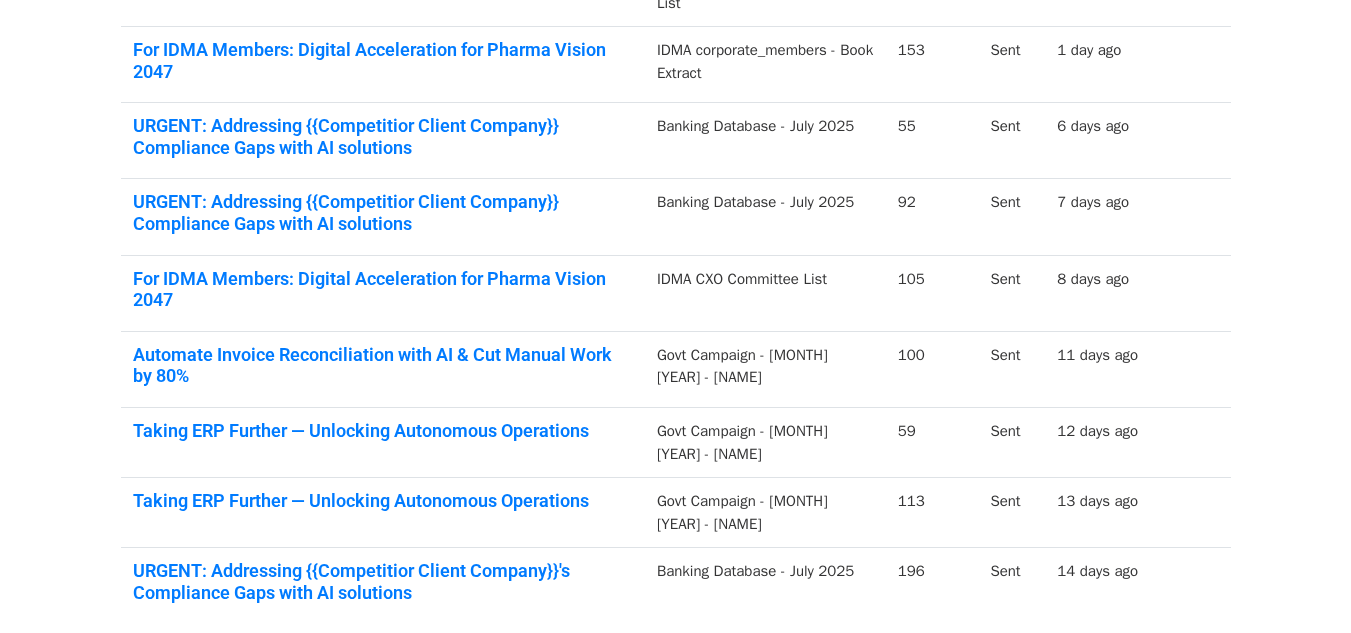 scroll, scrollTop: 370, scrollLeft: 0, axis: vertical 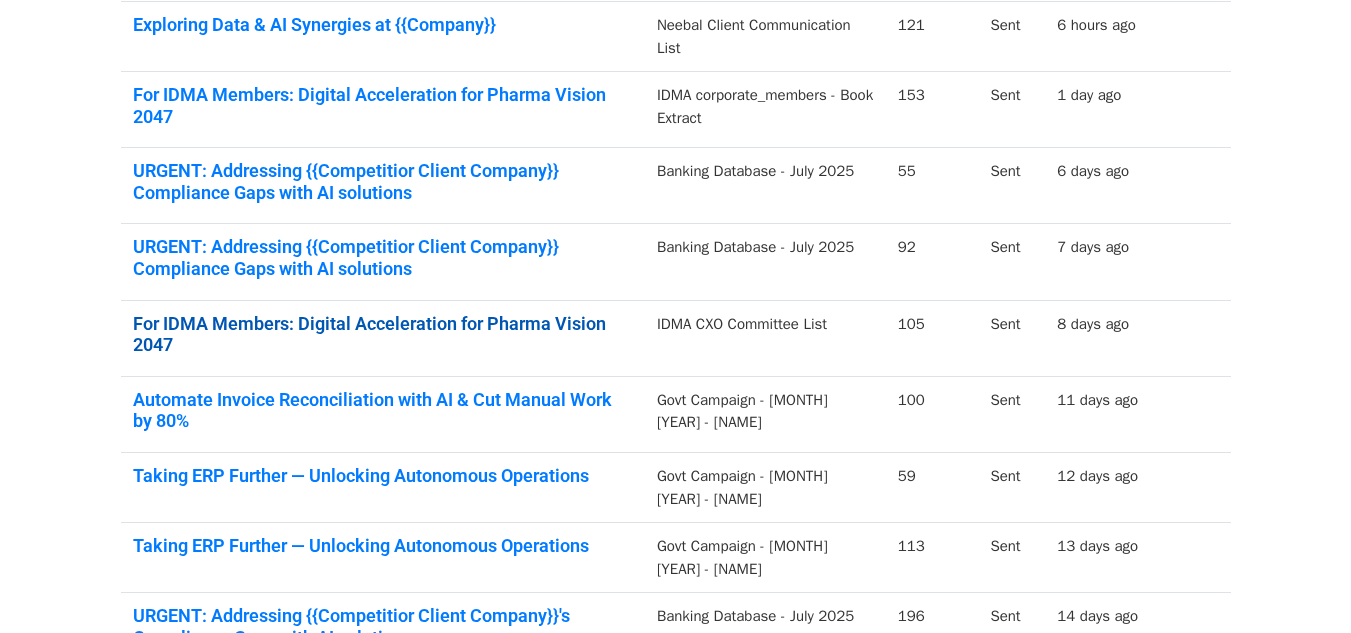 click on "For IDMA Members: Digital Acceleration for Pharma Vision 2047" at bounding box center (383, 334) 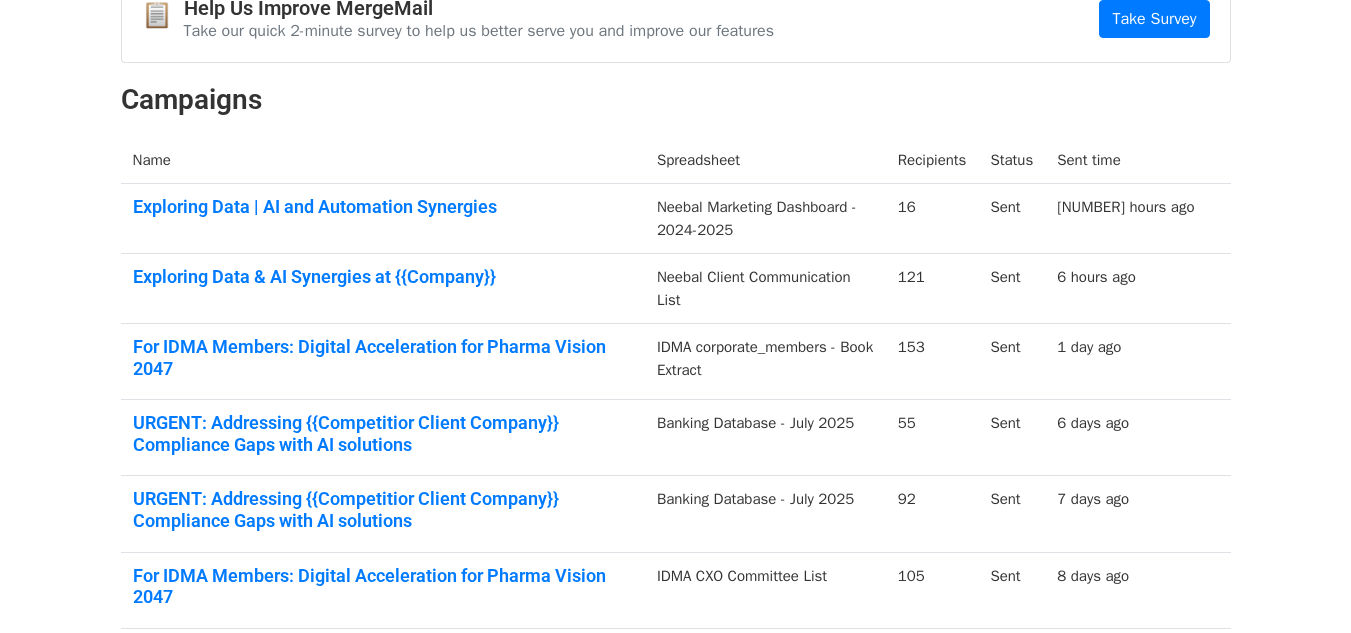 scroll, scrollTop: 70, scrollLeft: 0, axis: vertical 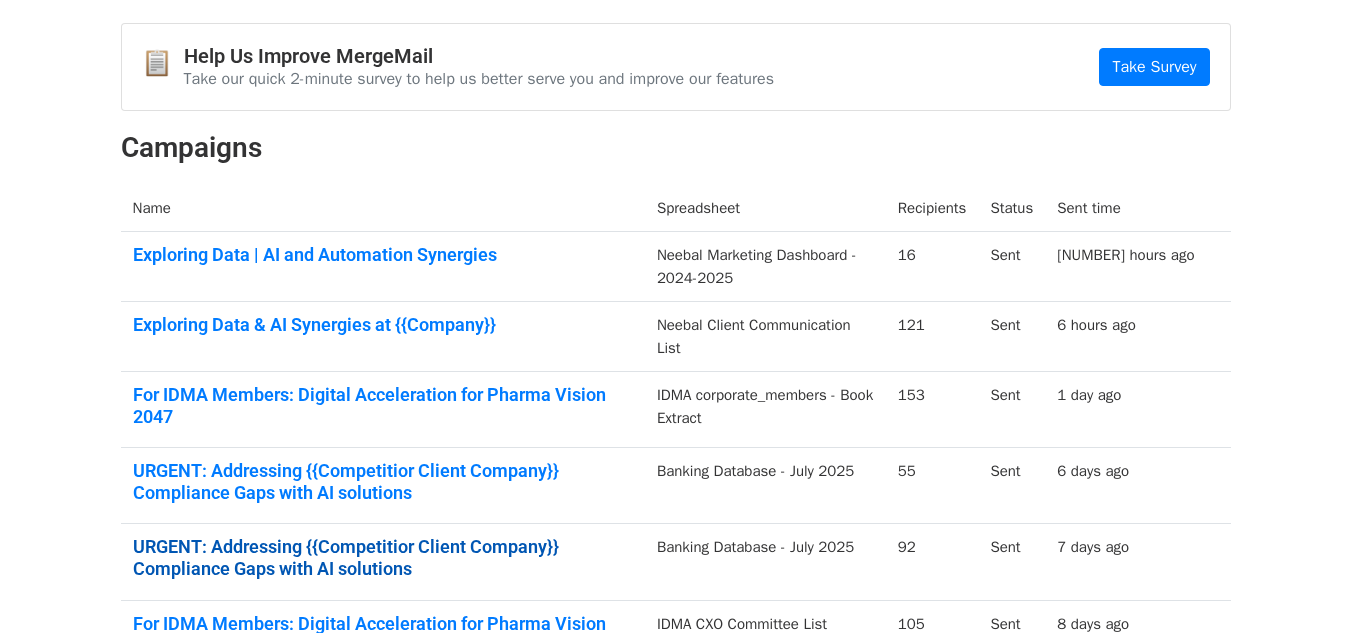 click on "URGENT: Addressing {{Competitior Client Company}} Compliance Gaps with AI solutions" at bounding box center (383, 557) 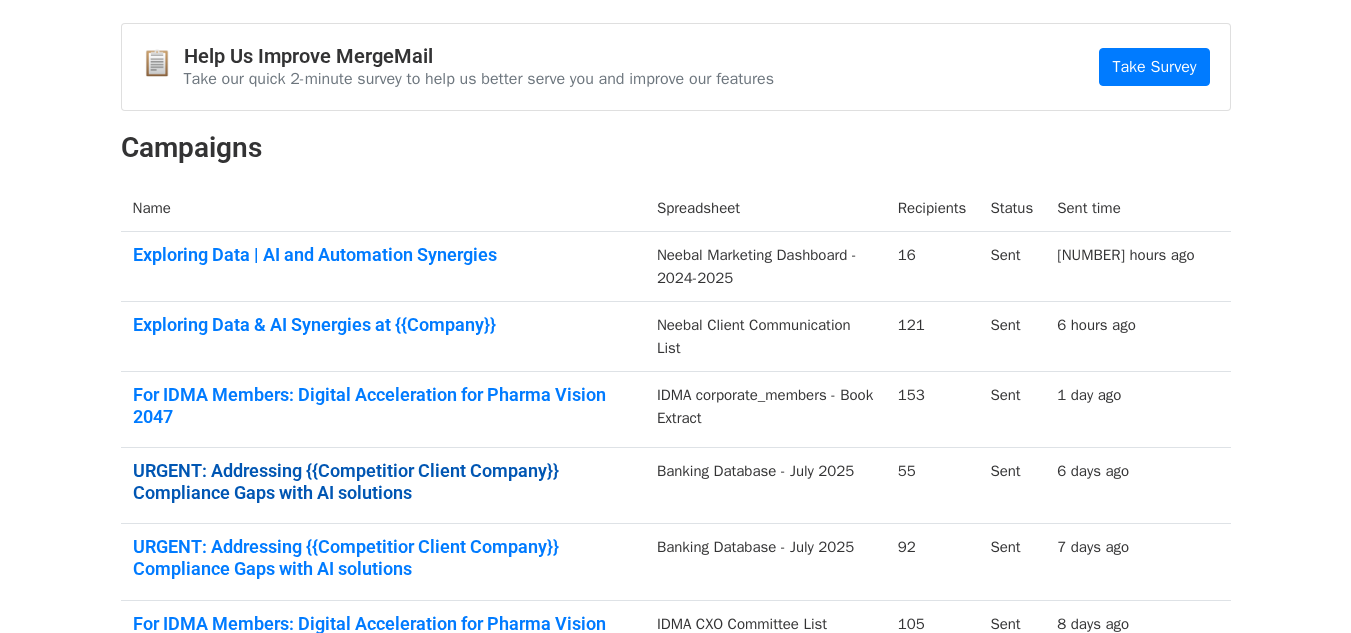 click on "URGENT: Addressing {{Competitior Client Company}} Compliance Gaps with AI solutions" at bounding box center (383, 481) 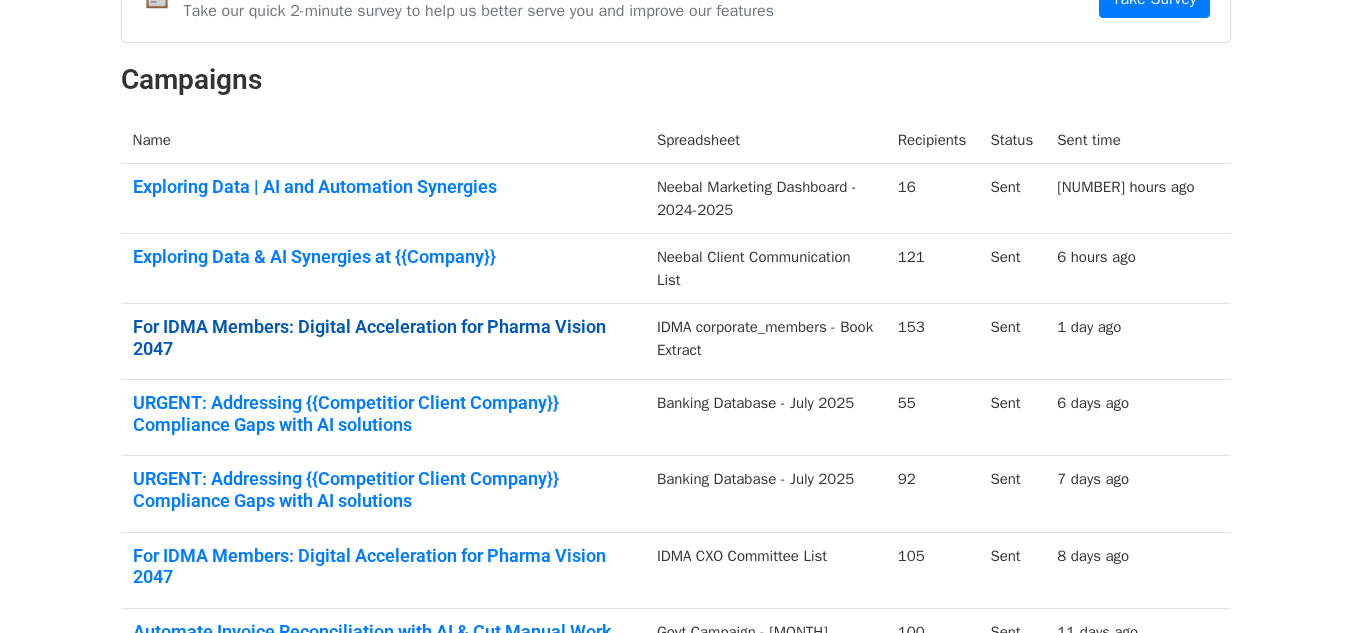 scroll, scrollTop: 170, scrollLeft: 0, axis: vertical 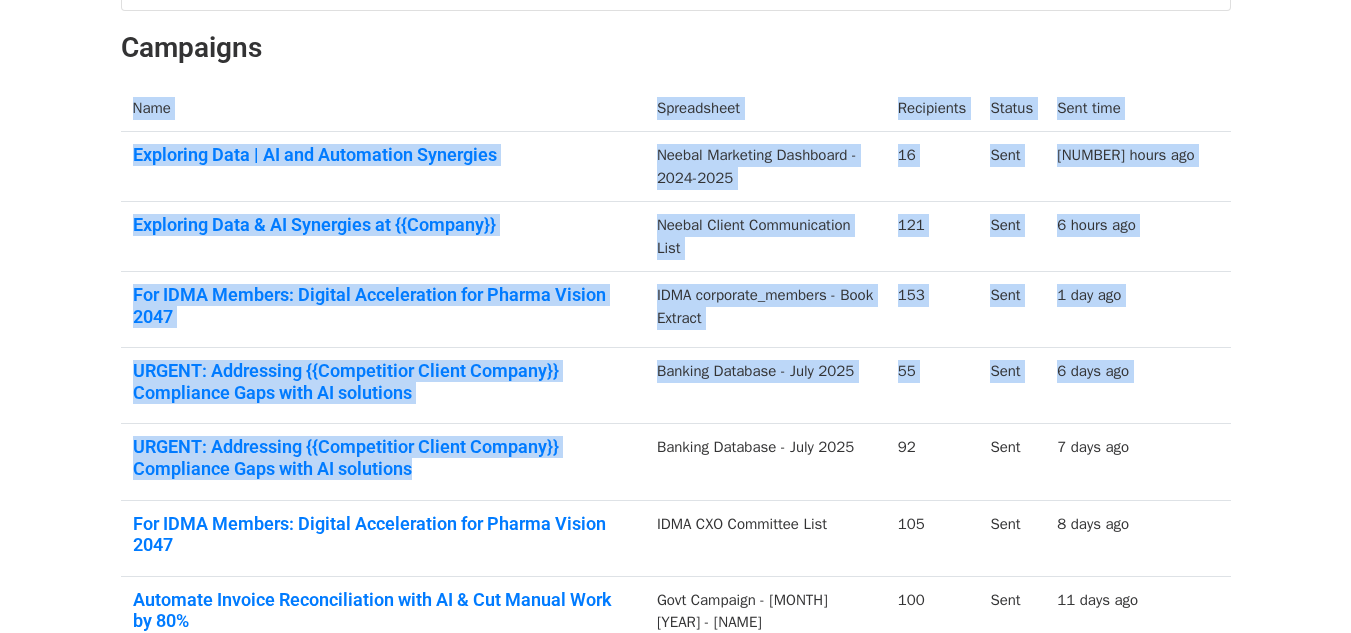 drag, startPoint x: 141, startPoint y: 421, endPoint x: 157, endPoint y: 476, distance: 57.280014 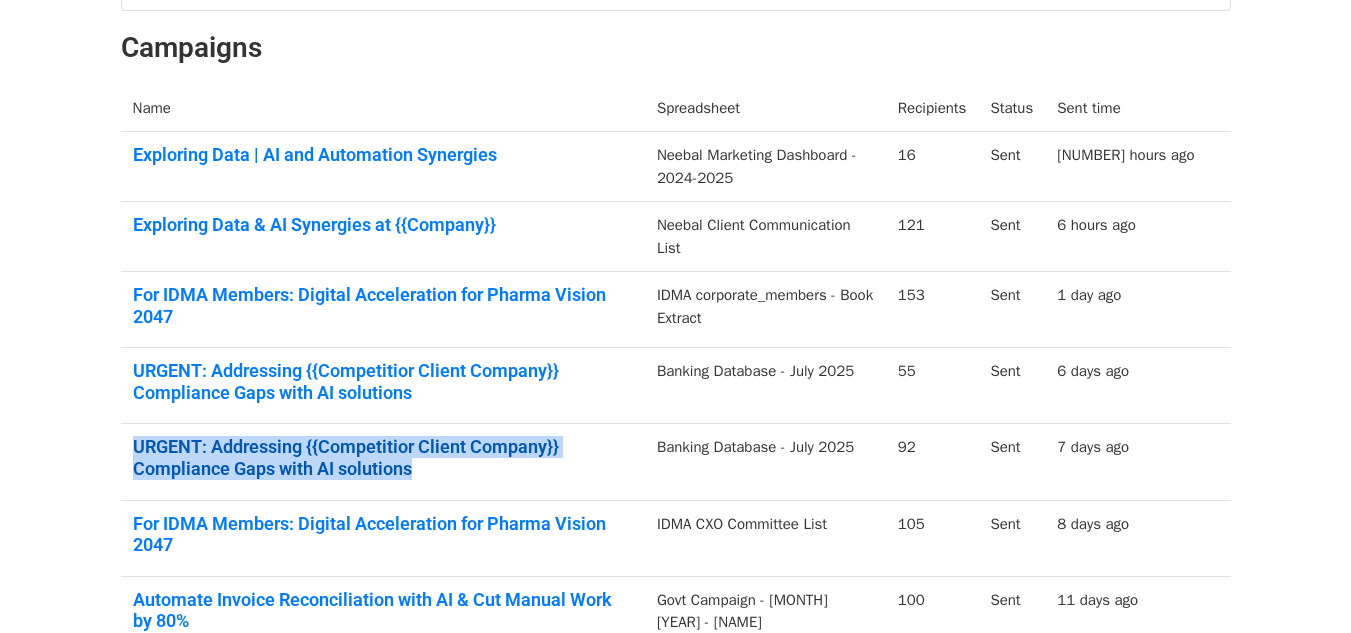 drag, startPoint x: 130, startPoint y: 423, endPoint x: 322, endPoint y: 448, distance: 193.62076 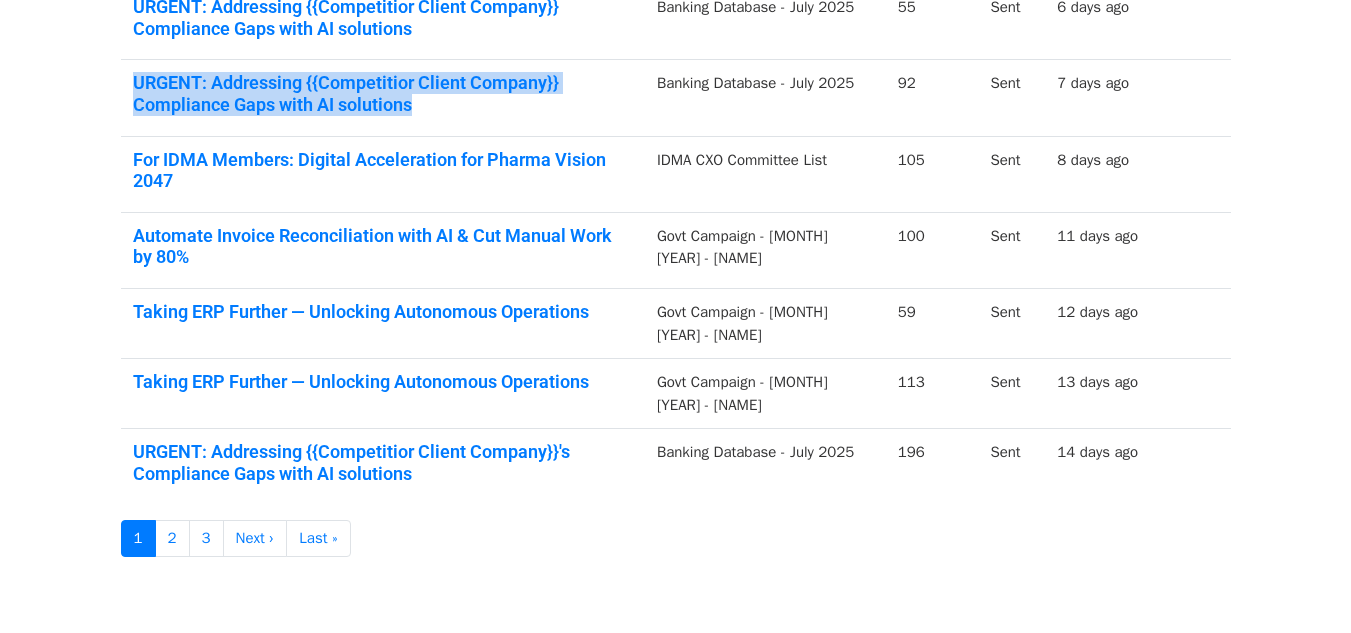 scroll, scrollTop: 570, scrollLeft: 0, axis: vertical 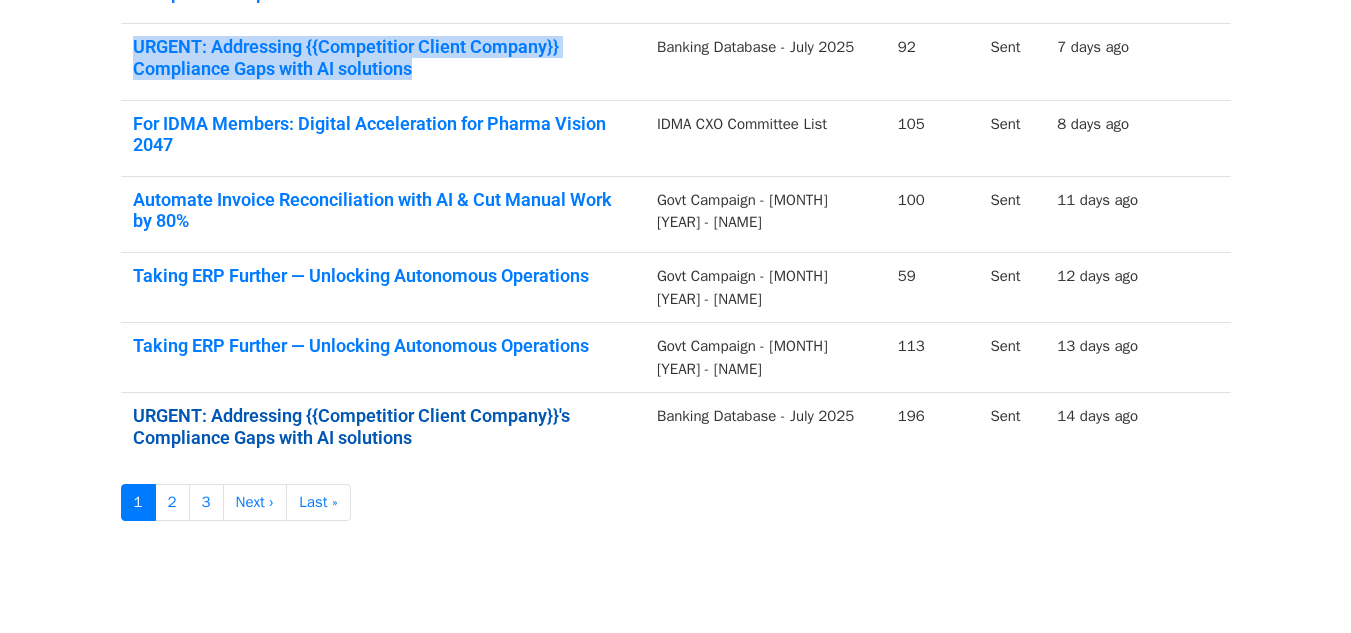 click on "URGENT: Addressing {{Competitior Client Company}}'s Compliance Gaps with AI solutions" at bounding box center [383, 426] 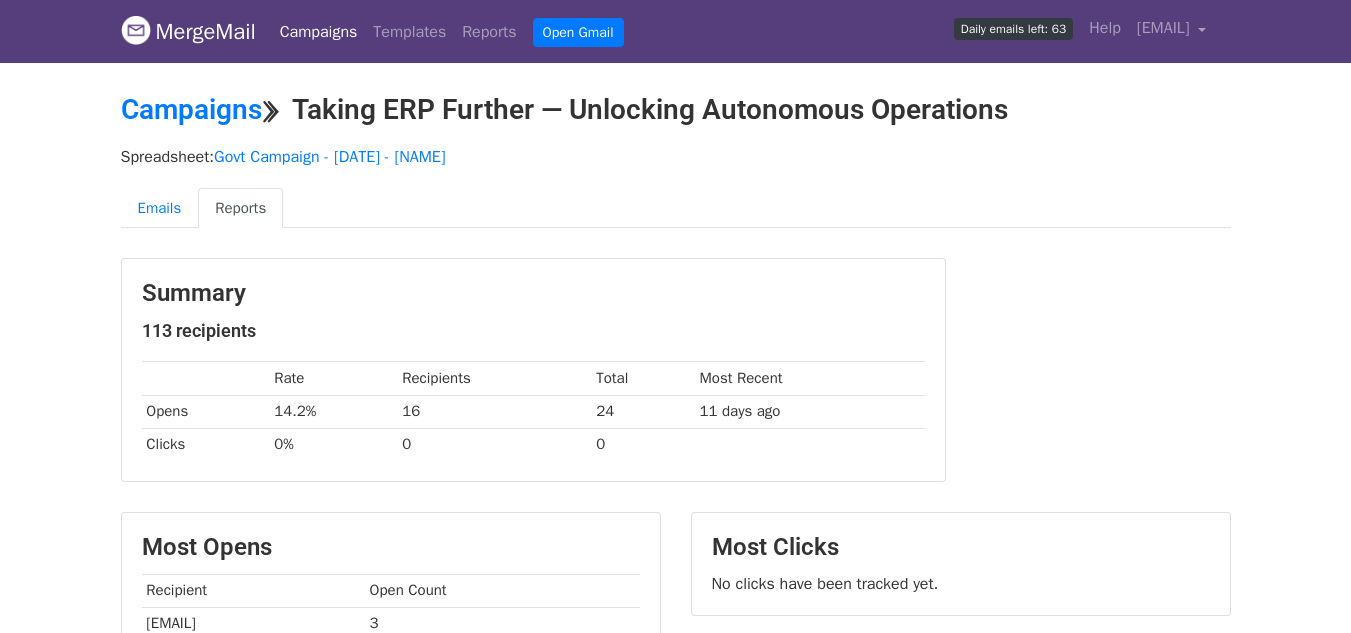 scroll, scrollTop: 0, scrollLeft: 0, axis: both 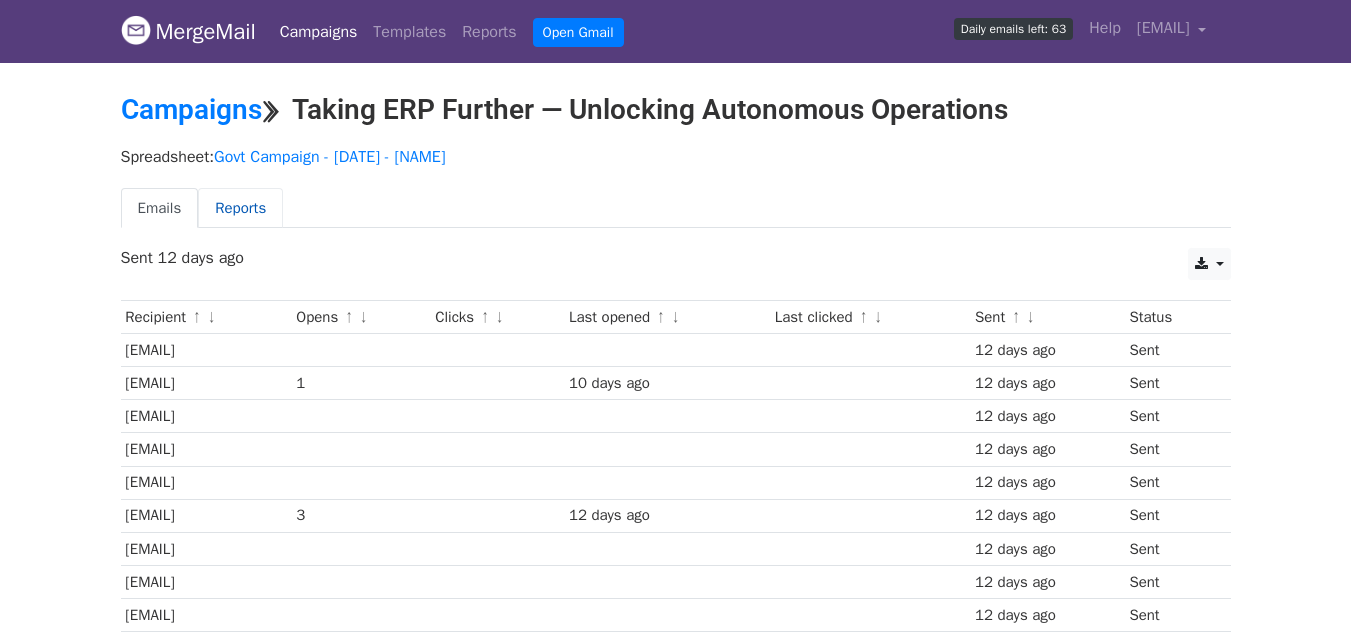 click on "Reports" at bounding box center [240, 208] 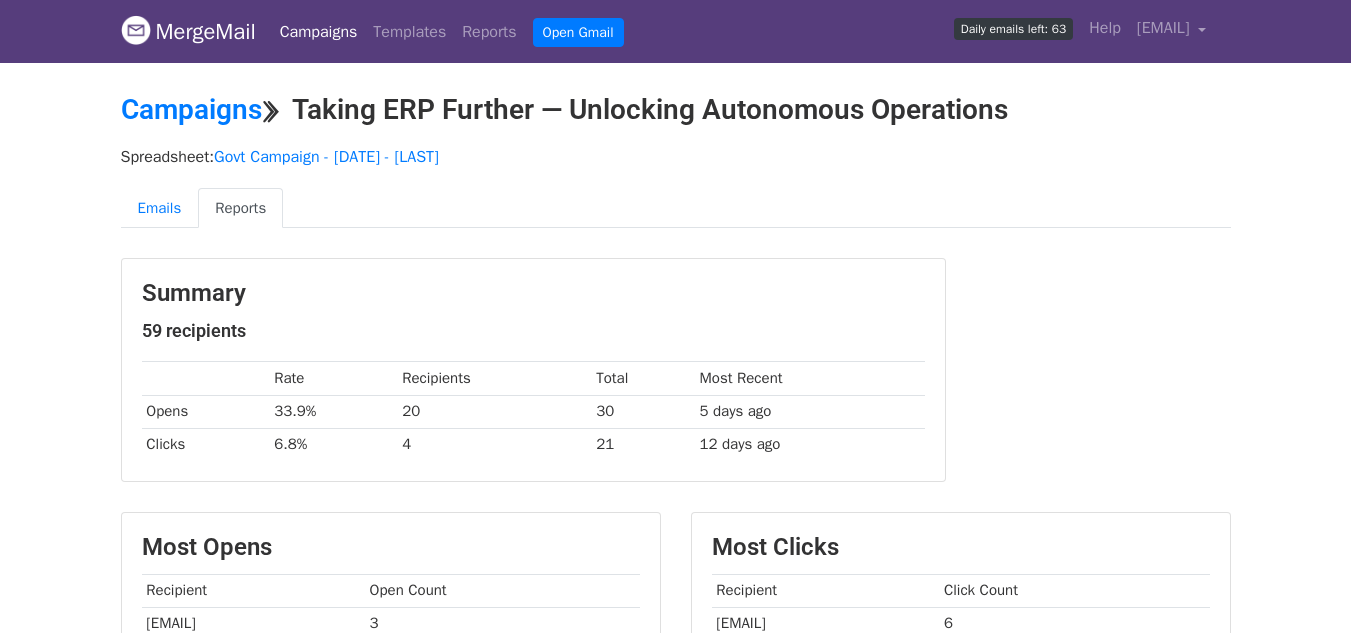 scroll, scrollTop: 0, scrollLeft: 0, axis: both 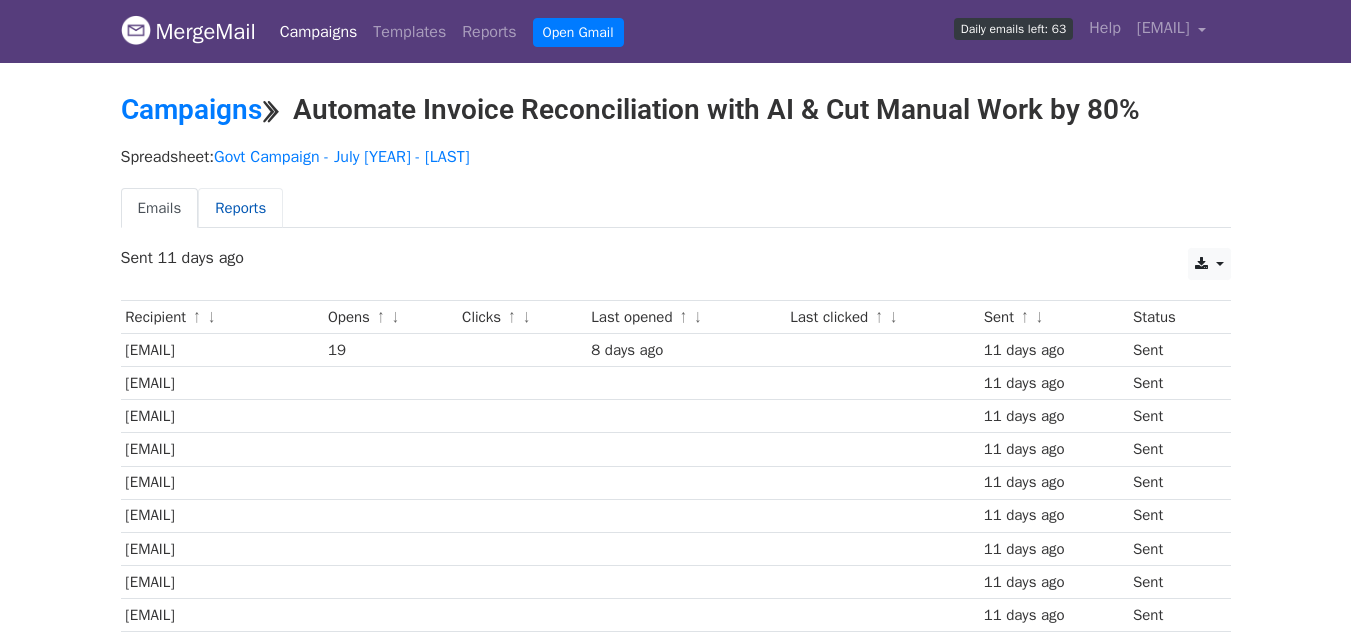 click on "Reports" at bounding box center [240, 208] 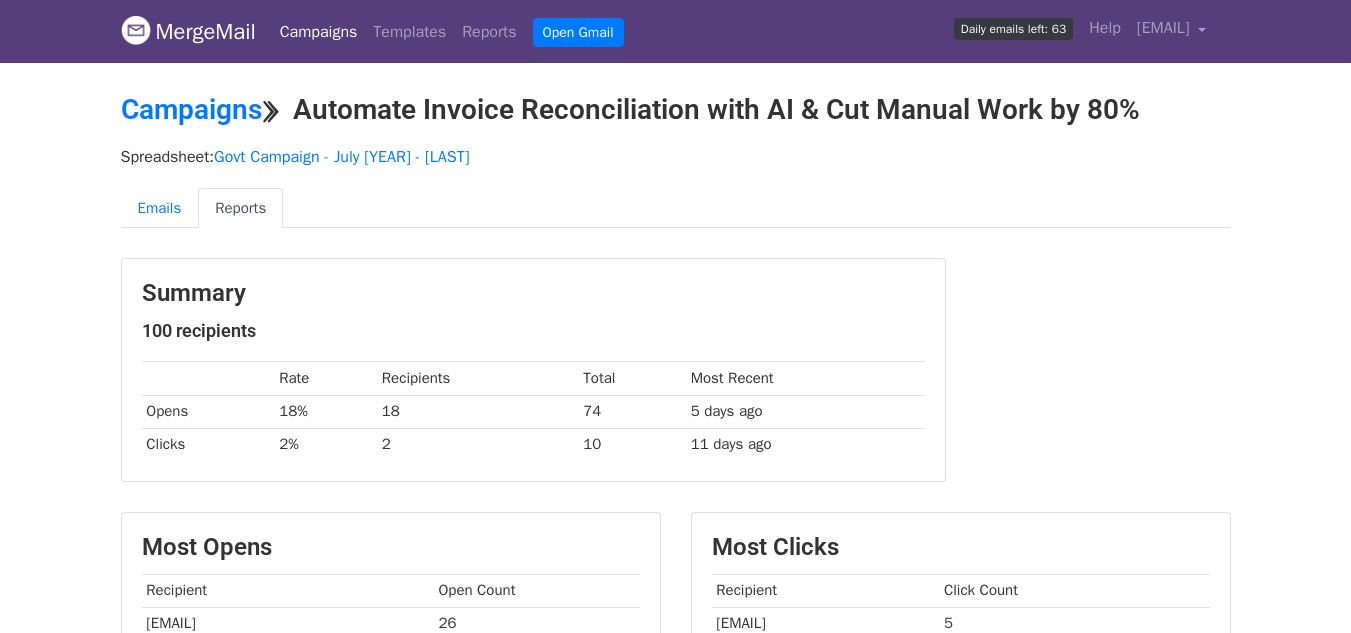 scroll, scrollTop: 0, scrollLeft: 0, axis: both 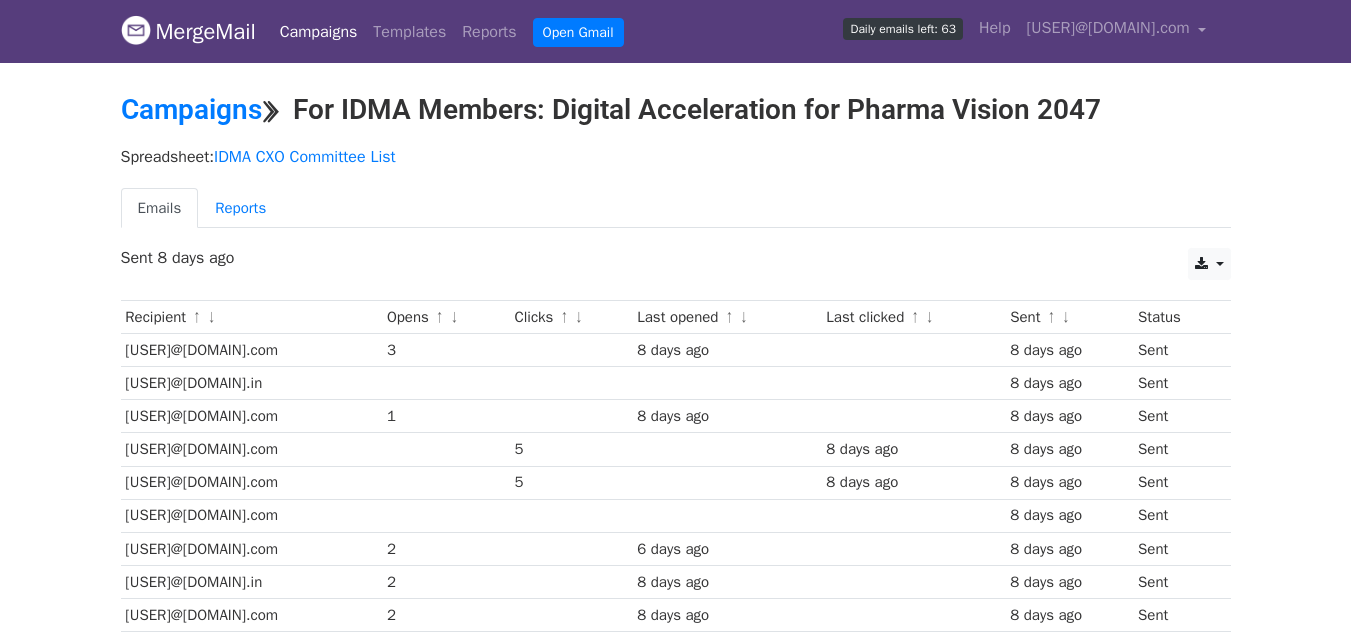 drag, startPoint x: 312, startPoint y: 111, endPoint x: 1178, endPoint y: 104, distance: 866.0283 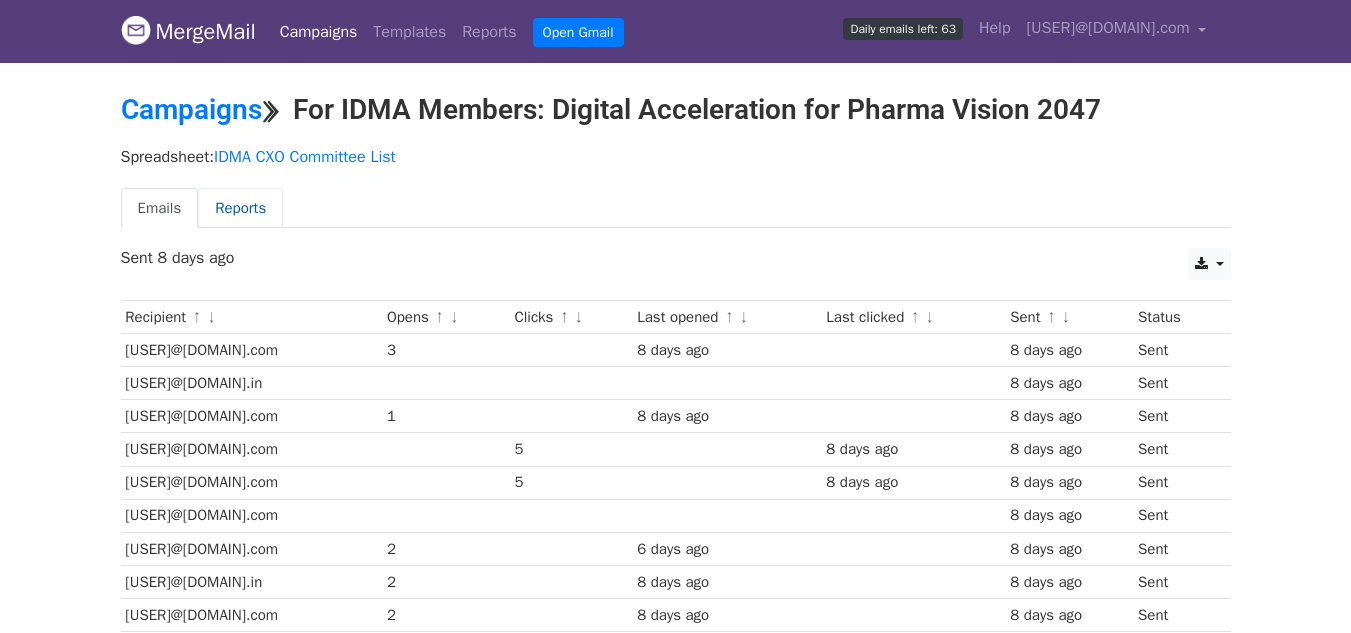 click on "Reports" at bounding box center [240, 208] 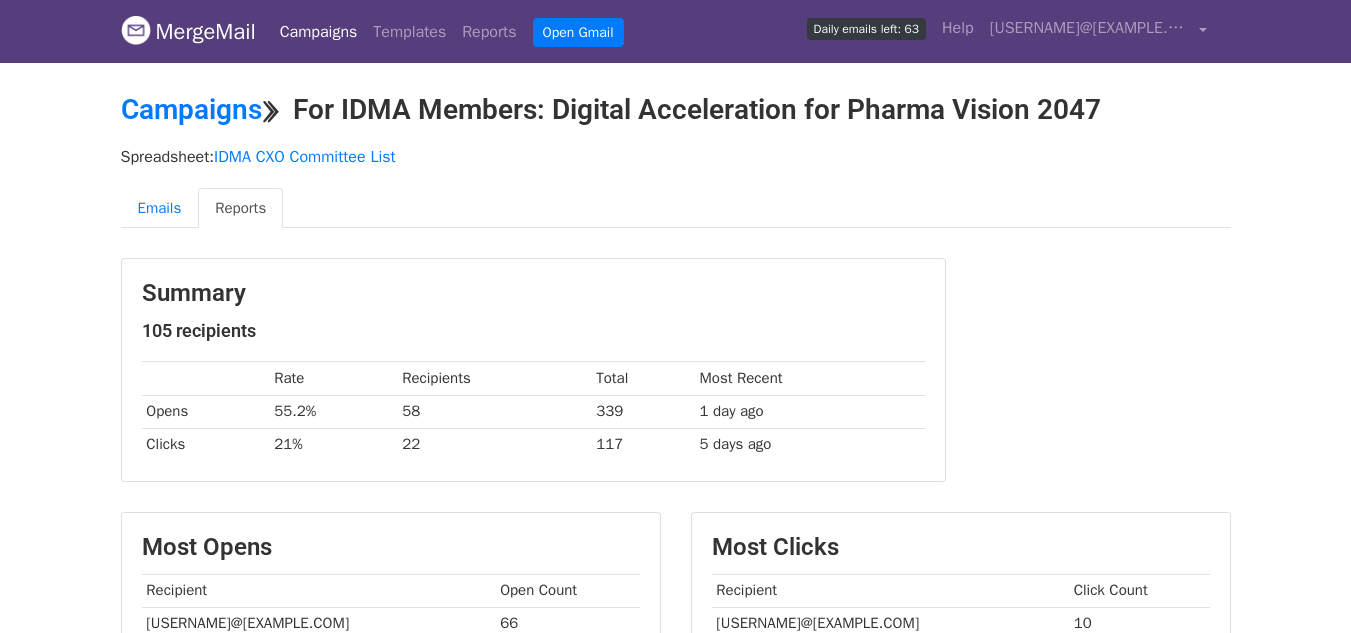scroll, scrollTop: 0, scrollLeft: 0, axis: both 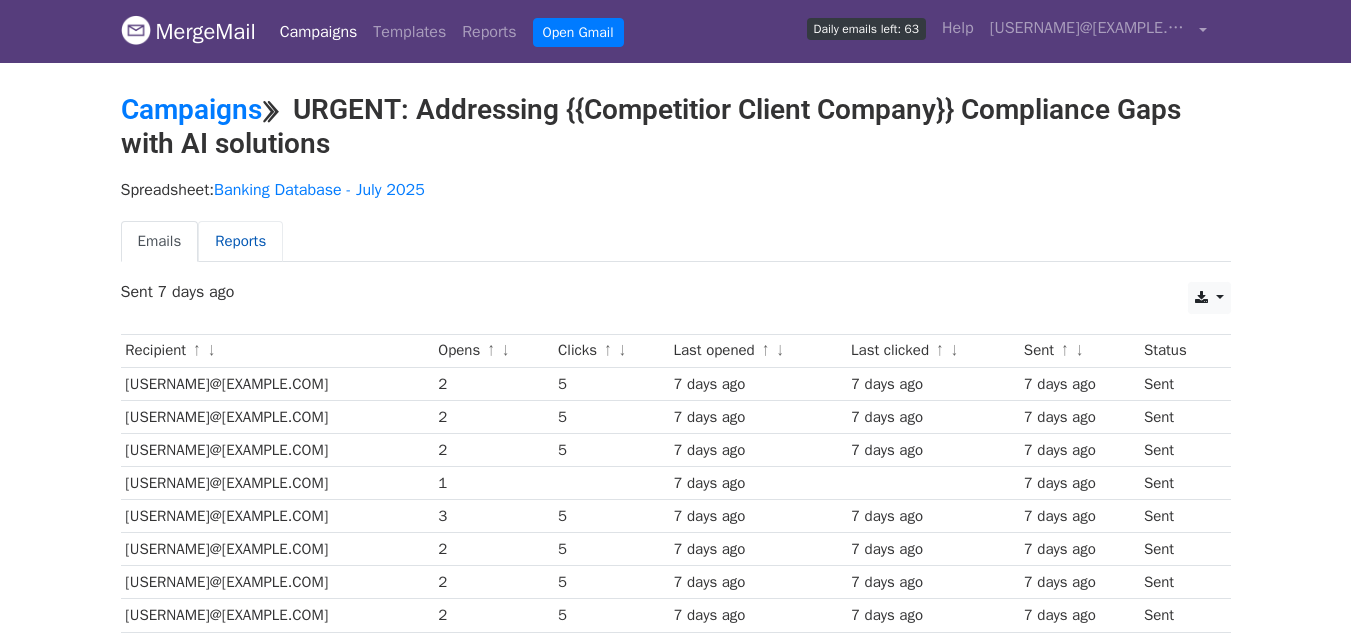 click on "Reports" at bounding box center [240, 241] 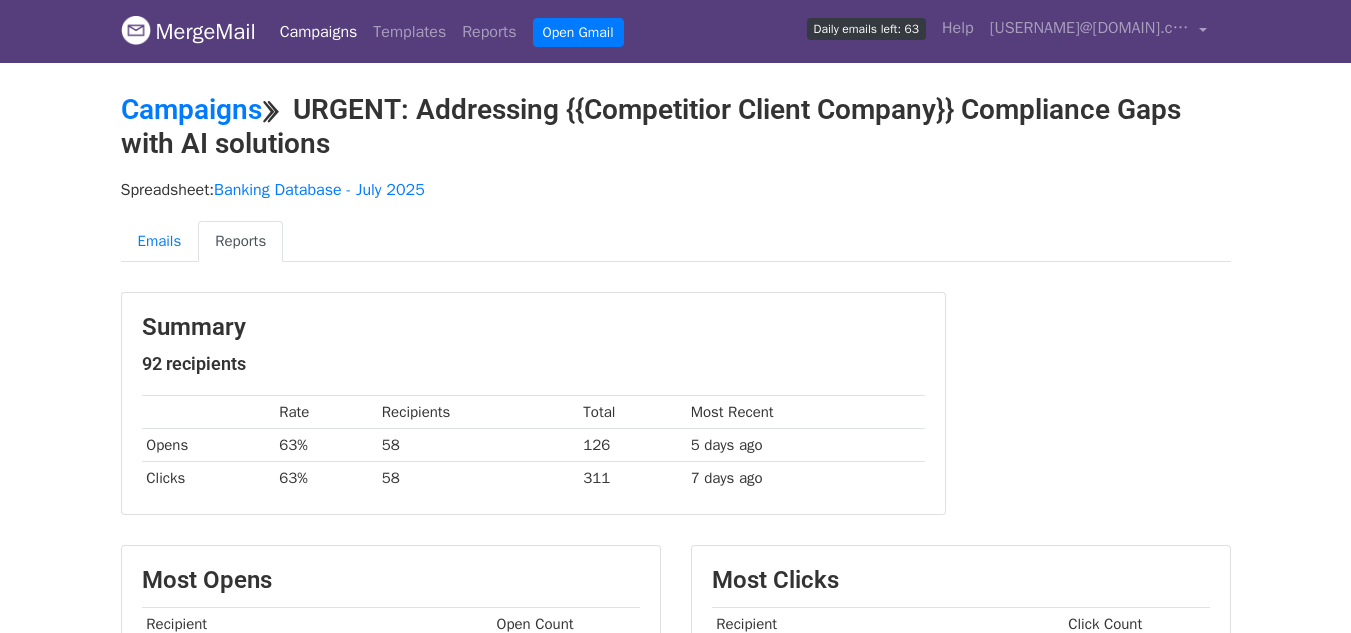 scroll, scrollTop: 0, scrollLeft: 0, axis: both 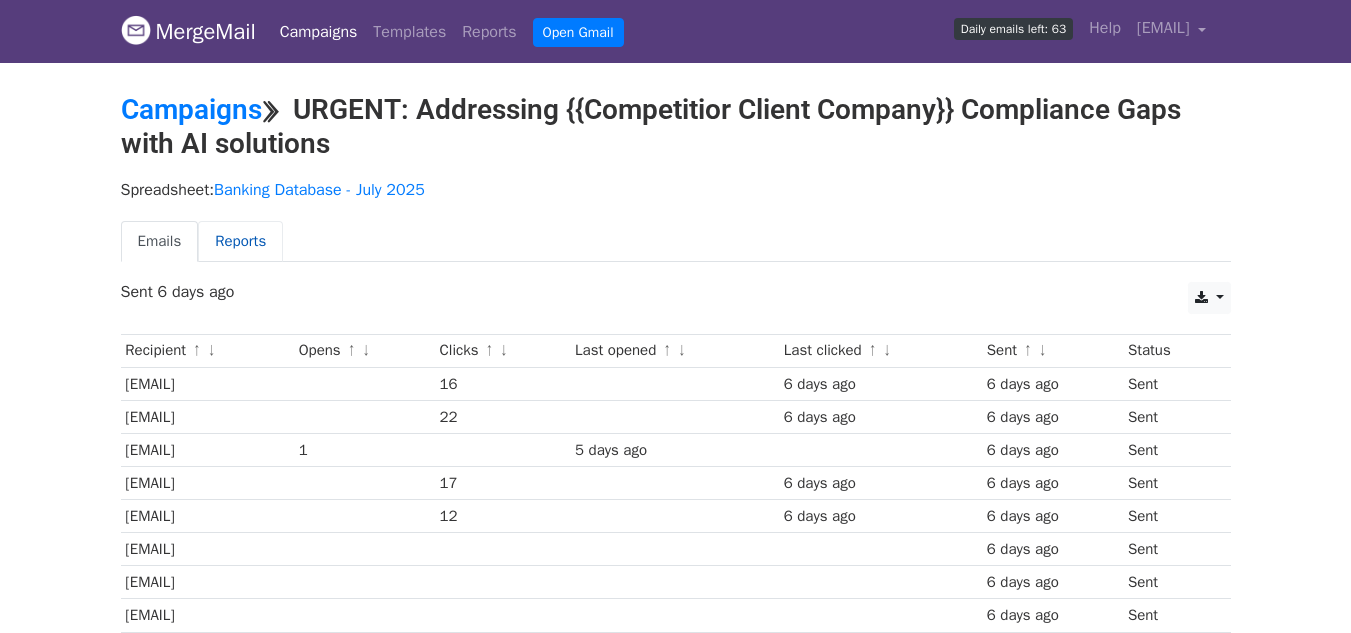 click on "Reports" at bounding box center [240, 241] 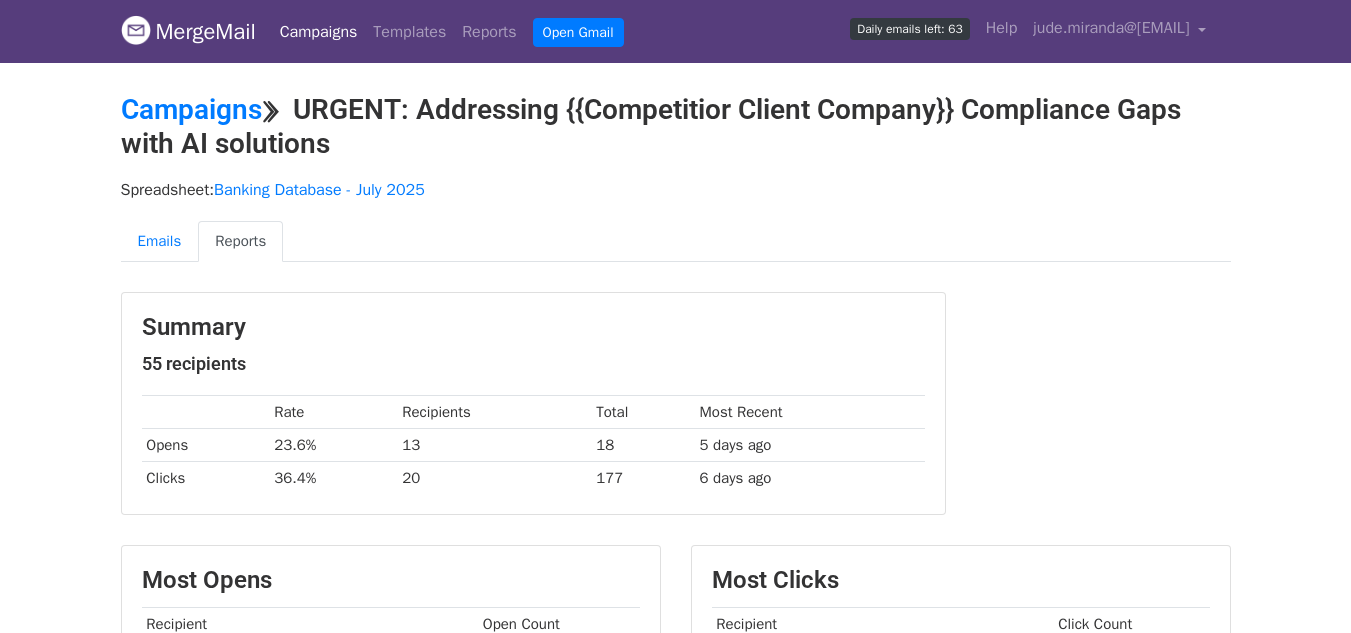 scroll, scrollTop: 0, scrollLeft: 0, axis: both 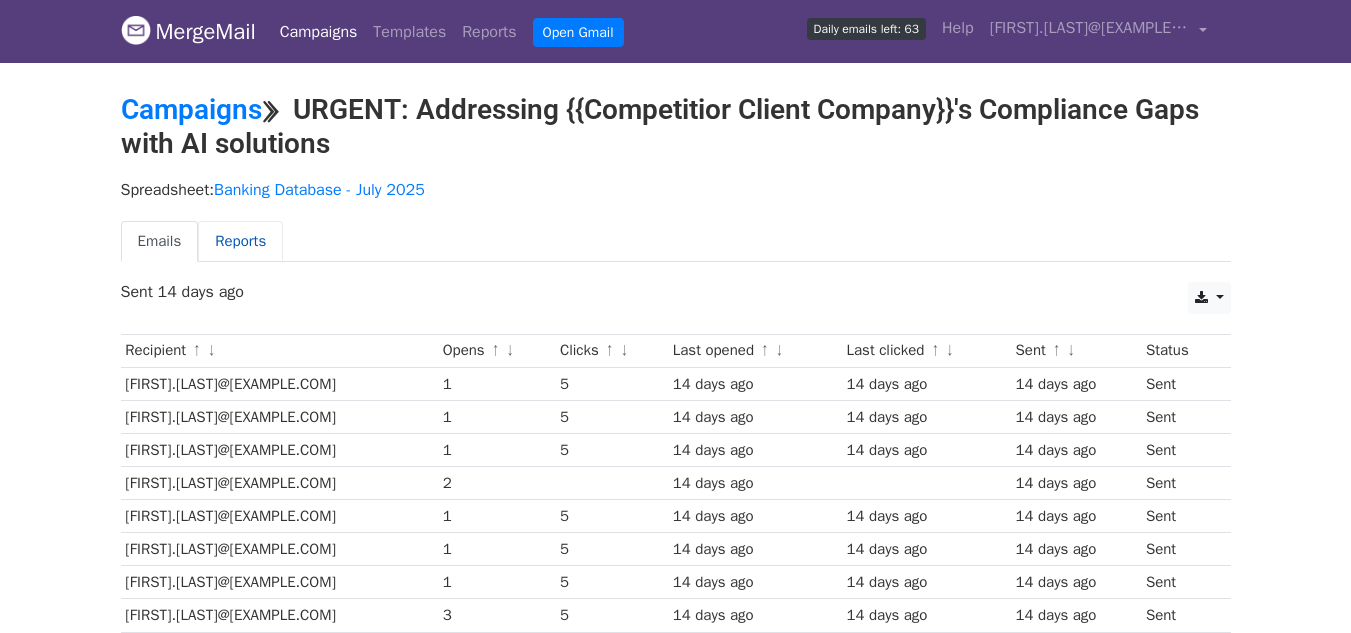 click on "Reports" at bounding box center (240, 241) 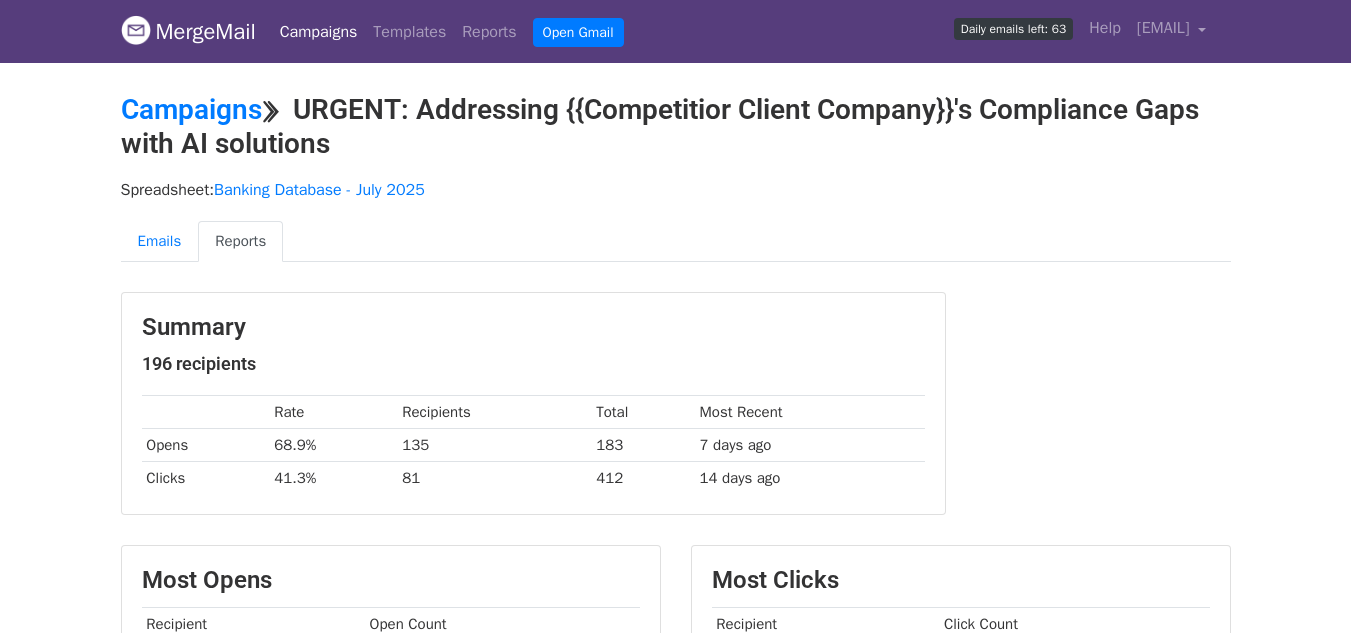 scroll, scrollTop: 0, scrollLeft: 0, axis: both 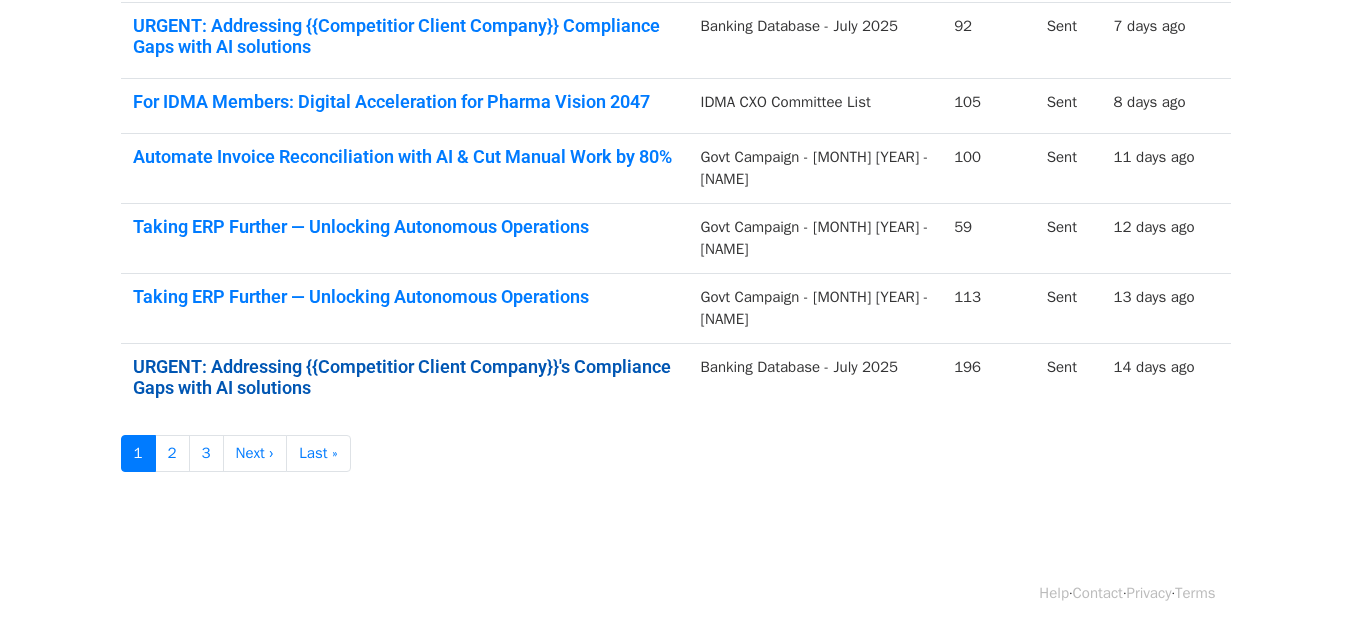 click on "URGENT: Addressing {{Competitior Client Company}}'s Compliance Gaps with AI solutions" at bounding box center (405, 377) 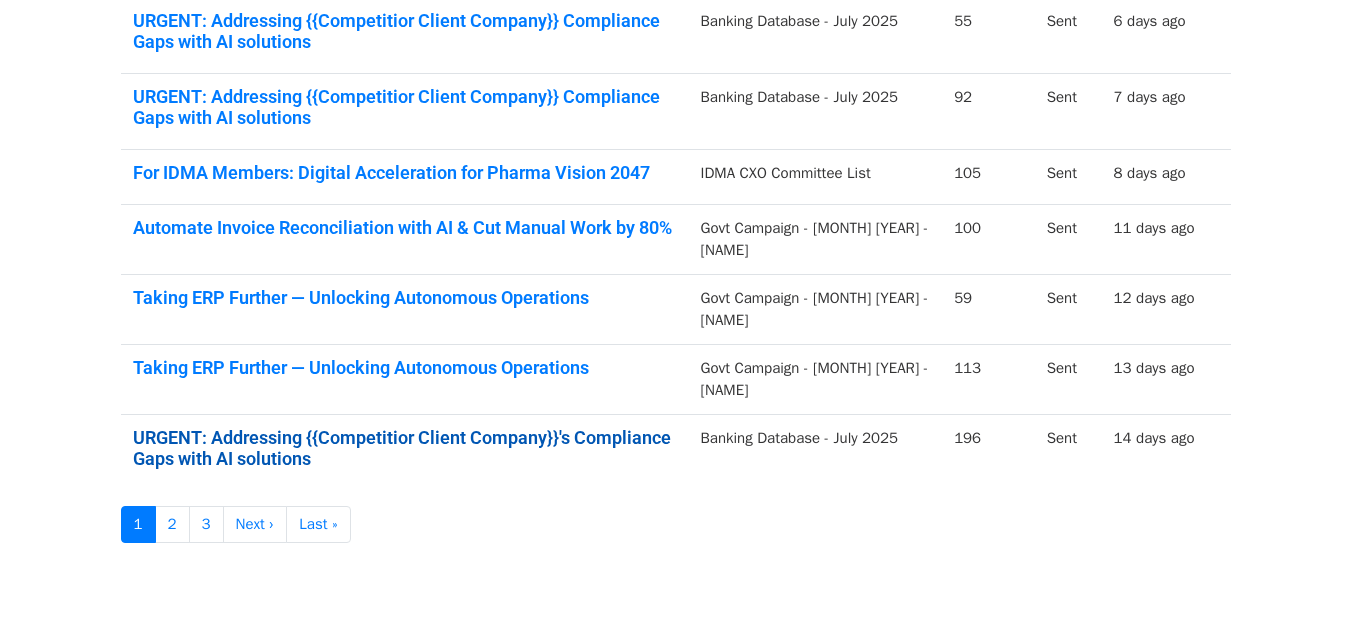 scroll, scrollTop: 470, scrollLeft: 0, axis: vertical 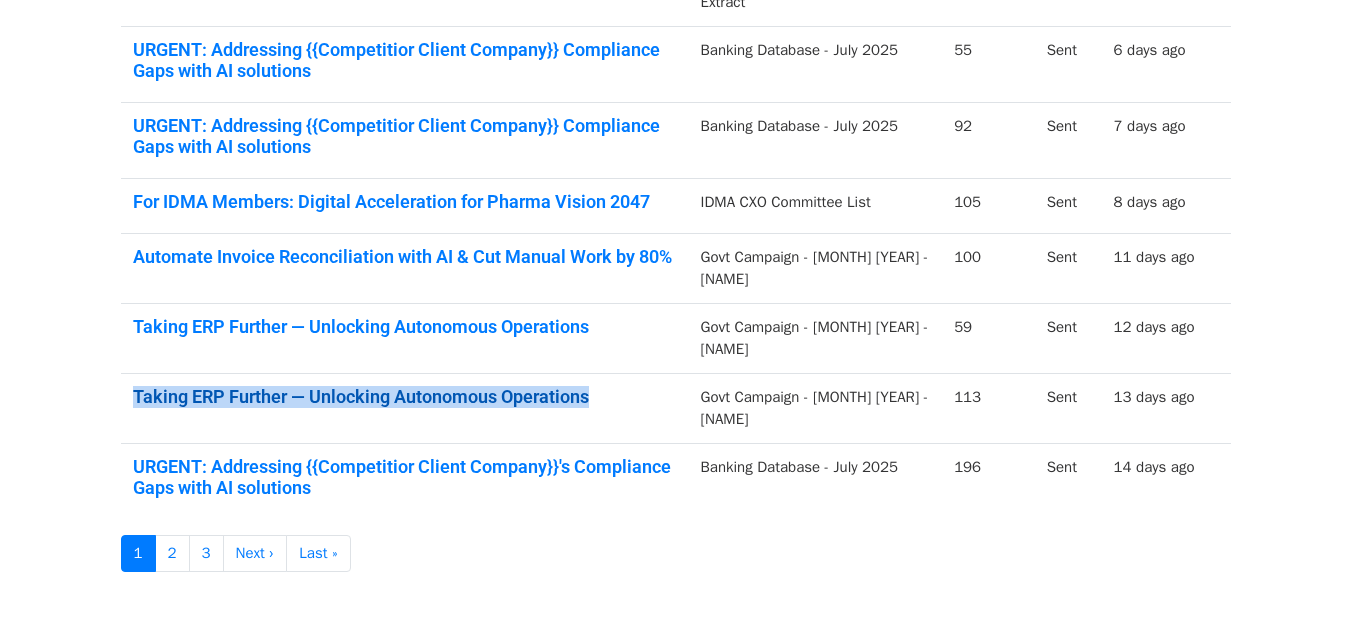 drag, startPoint x: 121, startPoint y: 400, endPoint x: 614, endPoint y: 393, distance: 493.04968 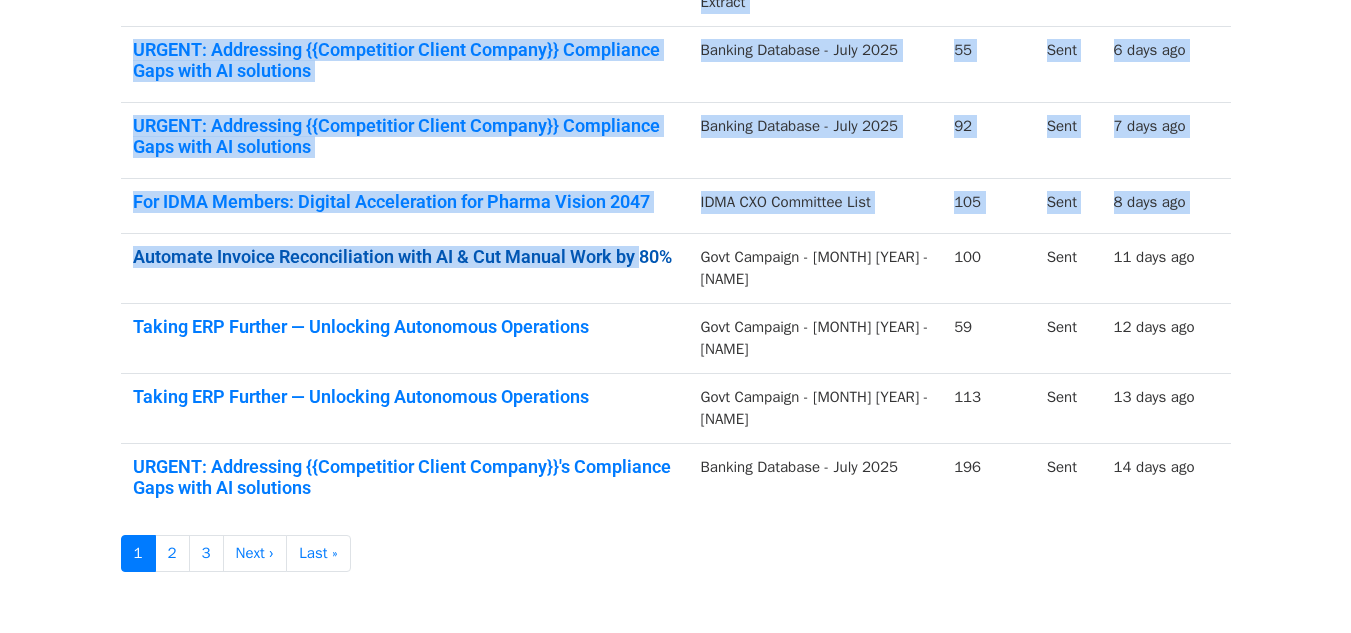 drag, startPoint x: 119, startPoint y: 248, endPoint x: 638, endPoint y: 252, distance: 519.01544 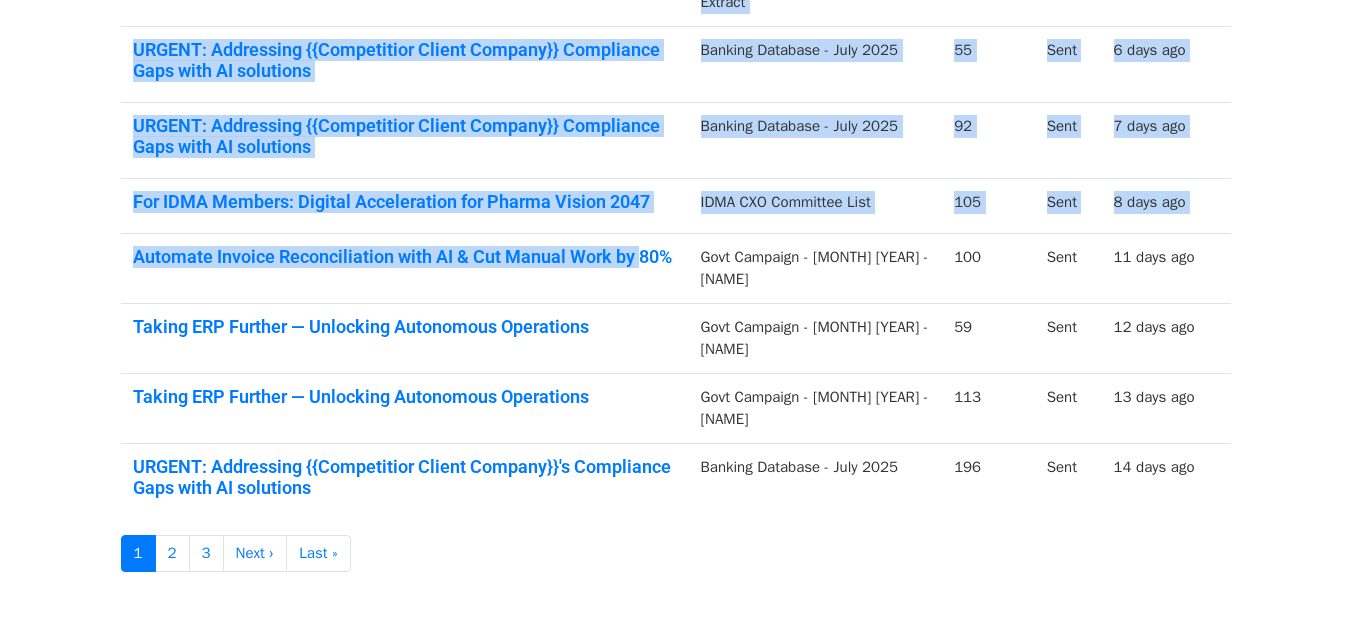 click on "MergeMail
Campaigns
Templates
Reports
Open Gmail
Daily emails left: 63
Help
jude.miranda@neebal.com
Account
Unsubscribes
Integrations
Notification Settings
Sign out
New Features
You're all caught up!
Scheduled Campaigns
Schedule your emails to be sent later.
Read more
Account Reports
View reports across all of your campaigns to find highly-engaged recipients and to see which templates and campaigns have the most clicks and opens.
Read more
View my reports
Template Editor
Create beautiful emails using our powerful template editor.
Read more
View my templates
📋
Help Us Improve MergeMail
Take our quick 2-minute survey to help us better serve you and improve our features
Take Survey
Campaigns
Name
Spreadsheet
Recipients
Status
Sent time
16" at bounding box center [675, 91] 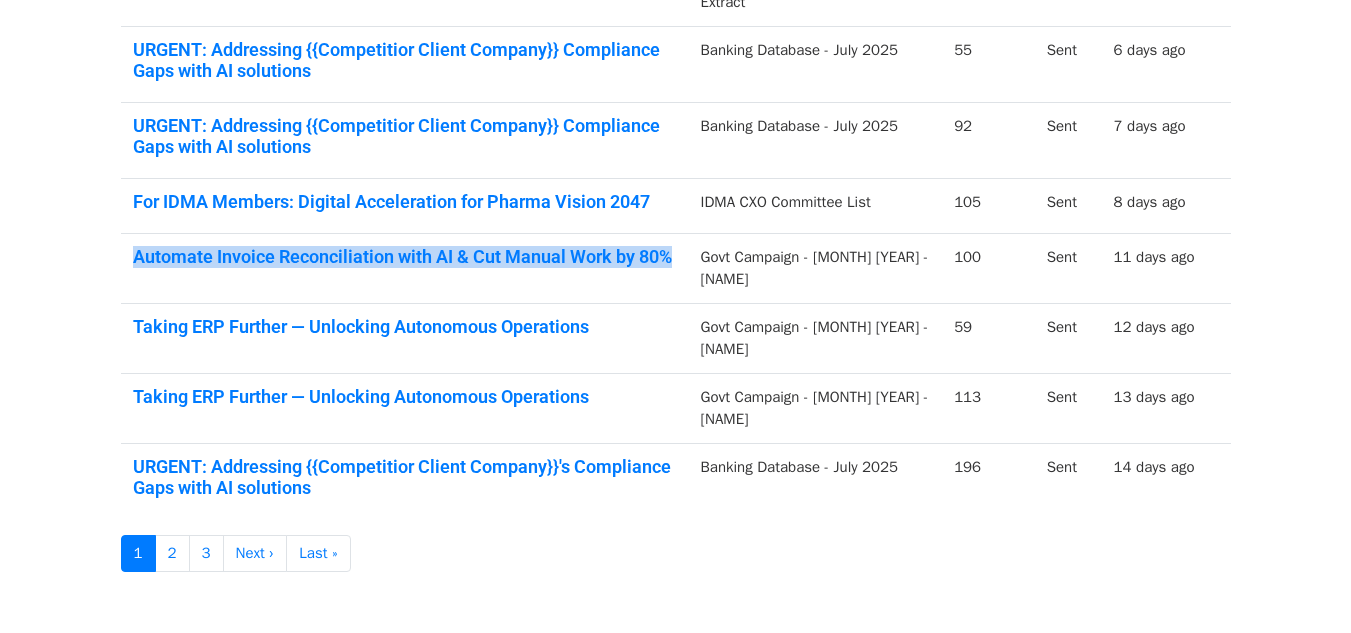 drag, startPoint x: 131, startPoint y: 258, endPoint x: 671, endPoint y: 268, distance: 540.0926 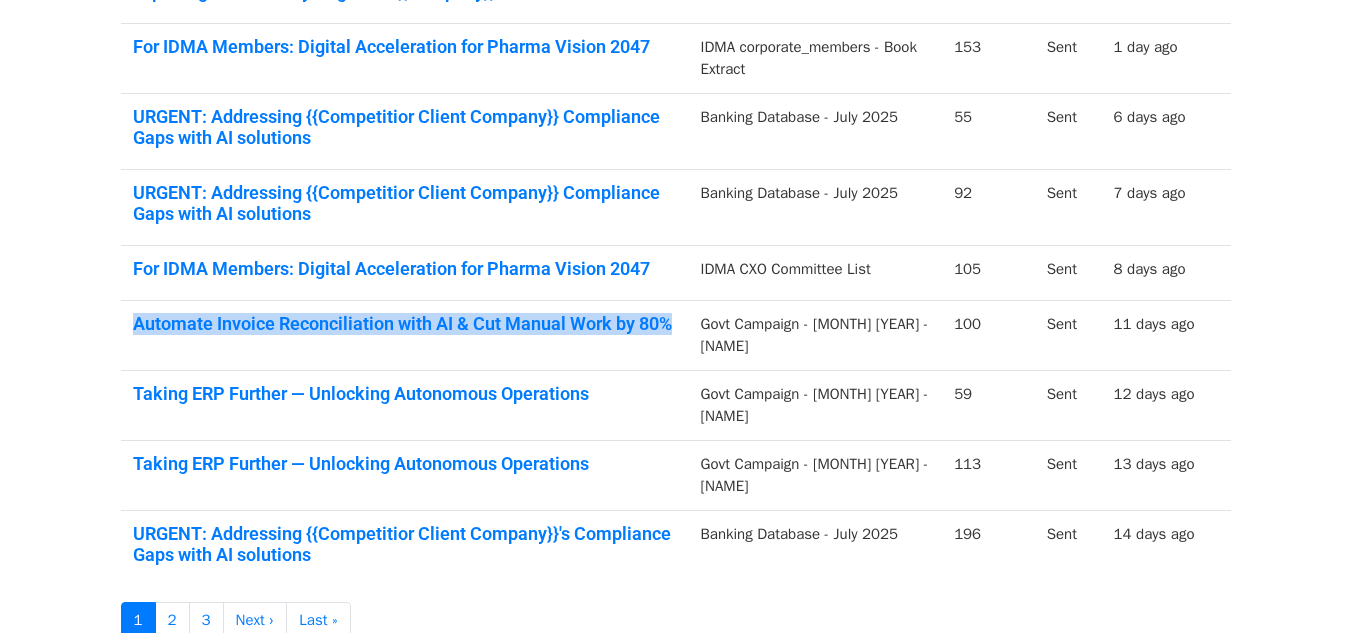 scroll, scrollTop: 270, scrollLeft: 0, axis: vertical 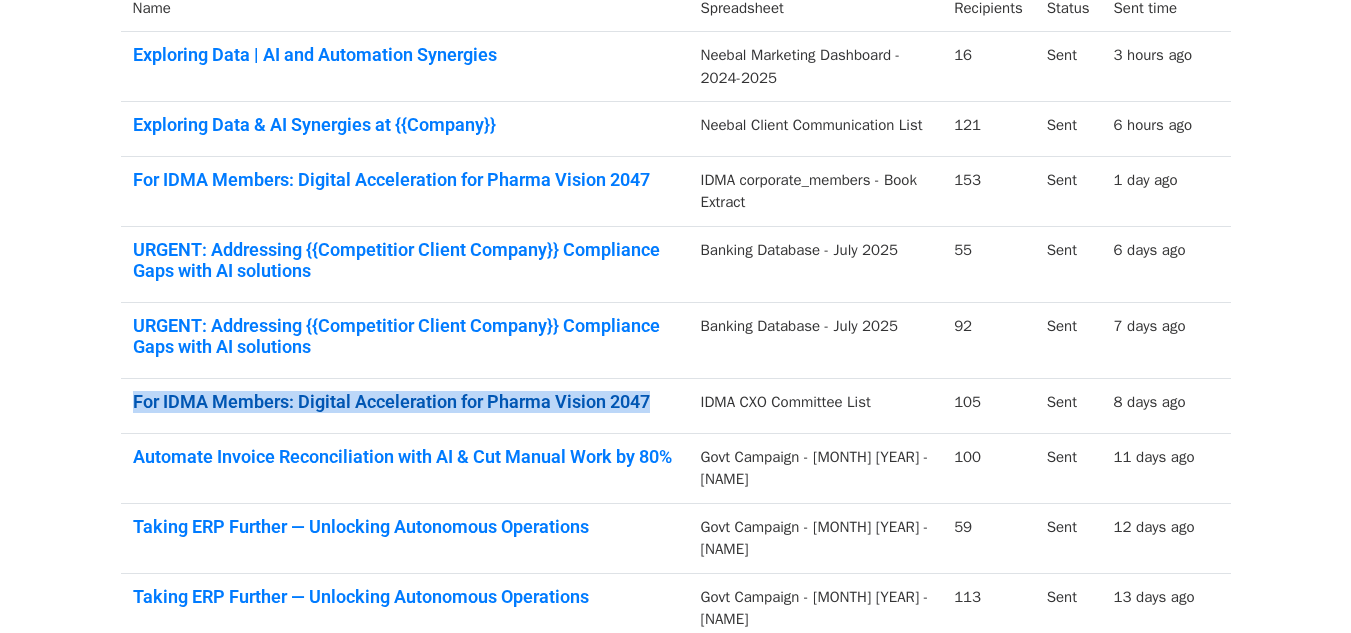 drag, startPoint x: 128, startPoint y: 403, endPoint x: 648, endPoint y: 406, distance: 520.00867 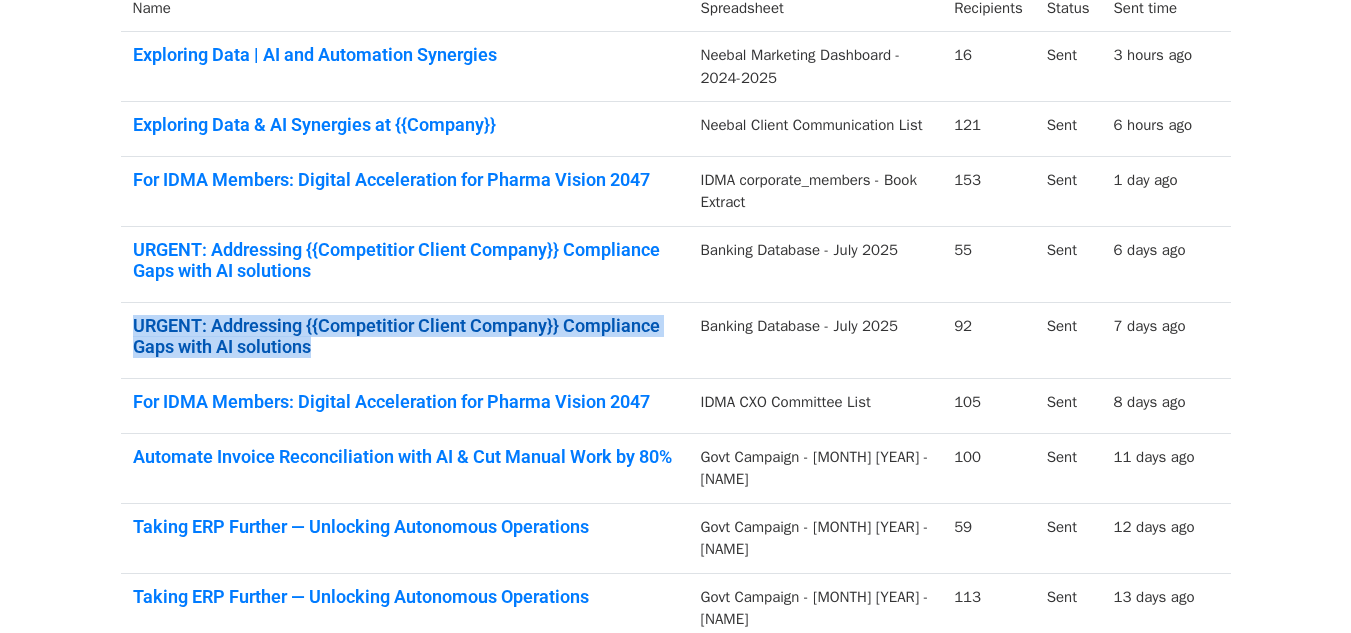drag, startPoint x: 126, startPoint y: 320, endPoint x: 323, endPoint y: 338, distance: 197.82063 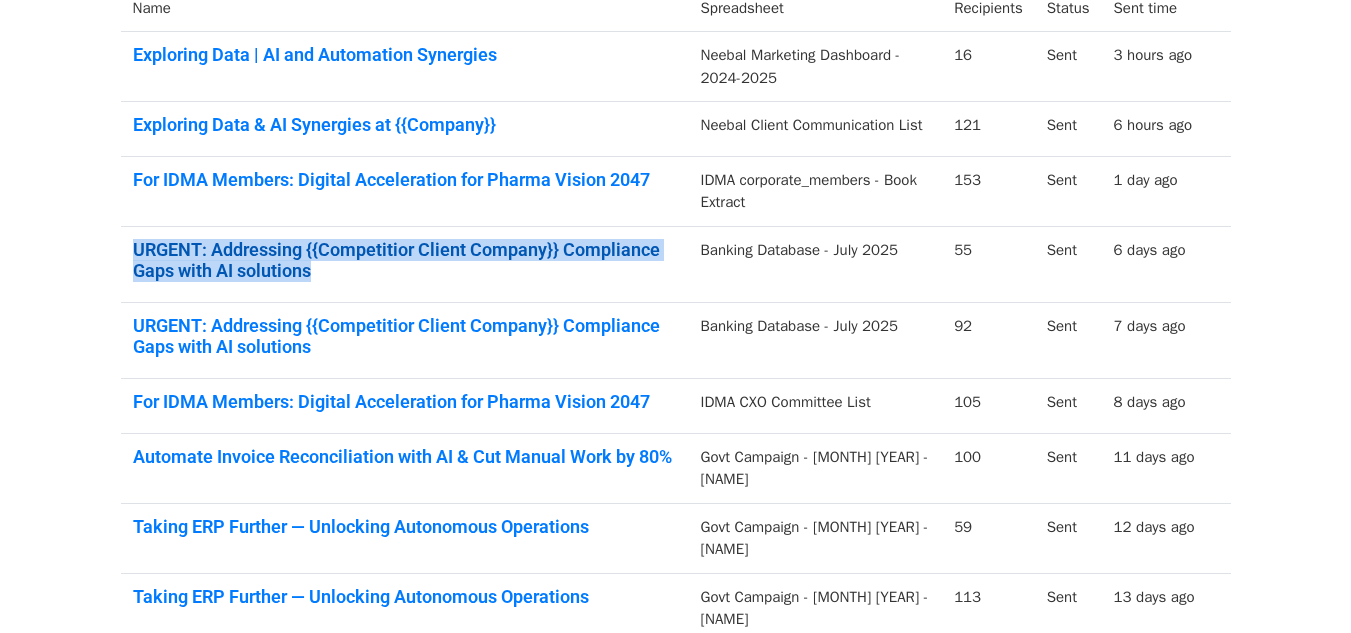 drag, startPoint x: 124, startPoint y: 247, endPoint x: 335, endPoint y: 267, distance: 211.94576 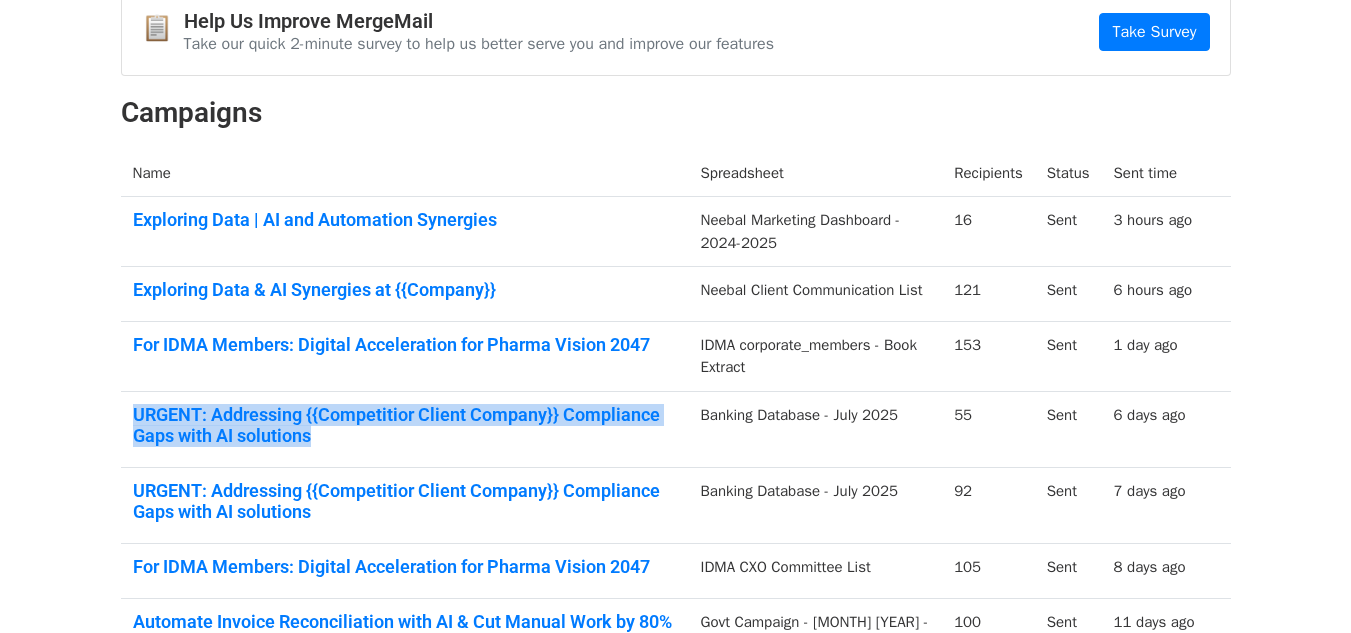 scroll, scrollTop: 70, scrollLeft: 0, axis: vertical 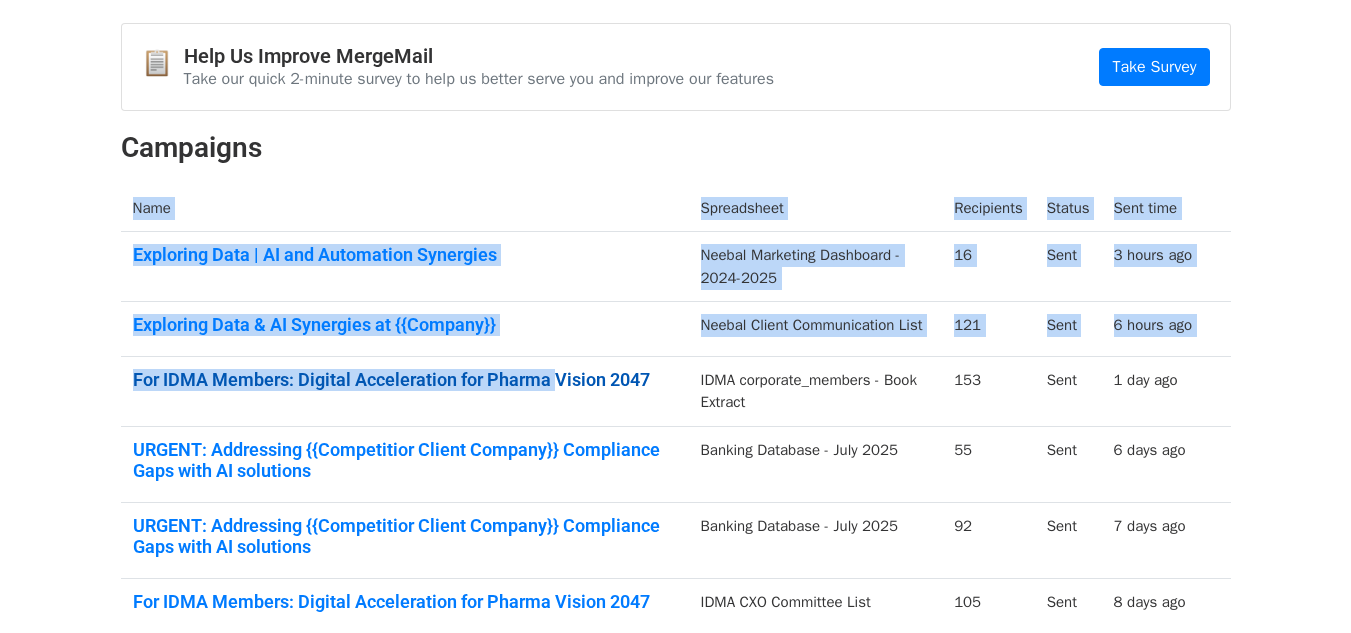 drag, startPoint x: 116, startPoint y: 385, endPoint x: 560, endPoint y: 381, distance: 444.018 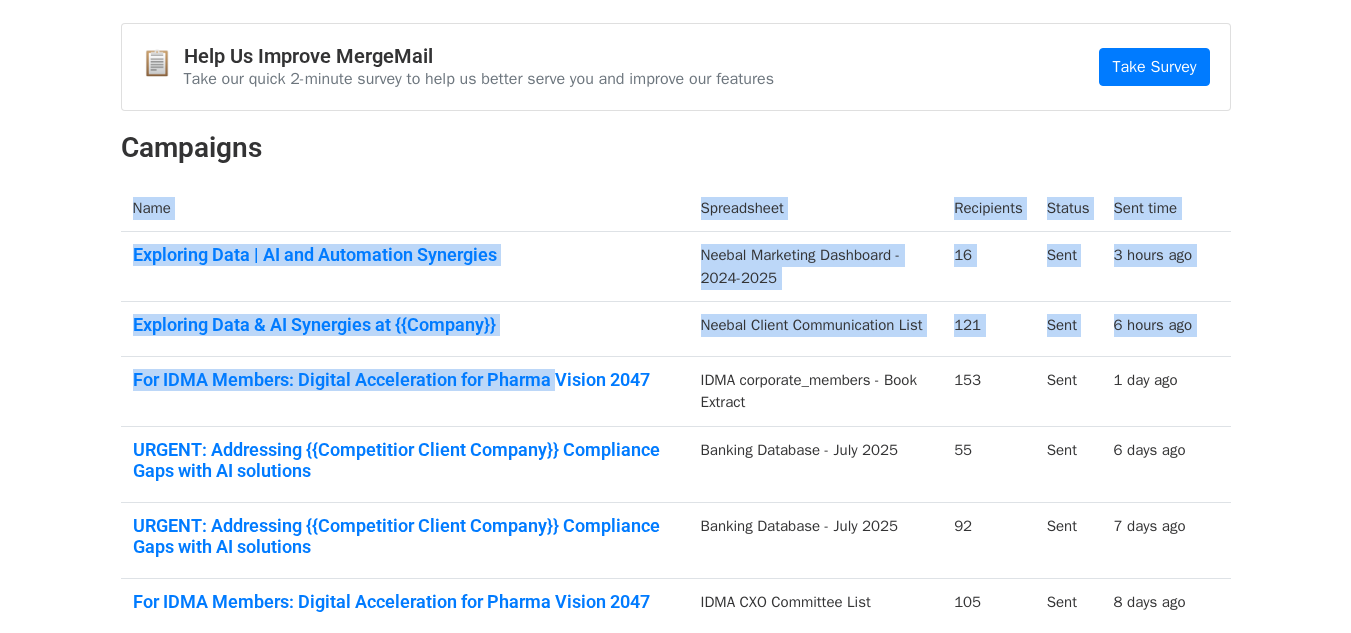 click on "For IDMA Members: Digital Acceleration for Pharma Vision 2047" at bounding box center (405, 391) 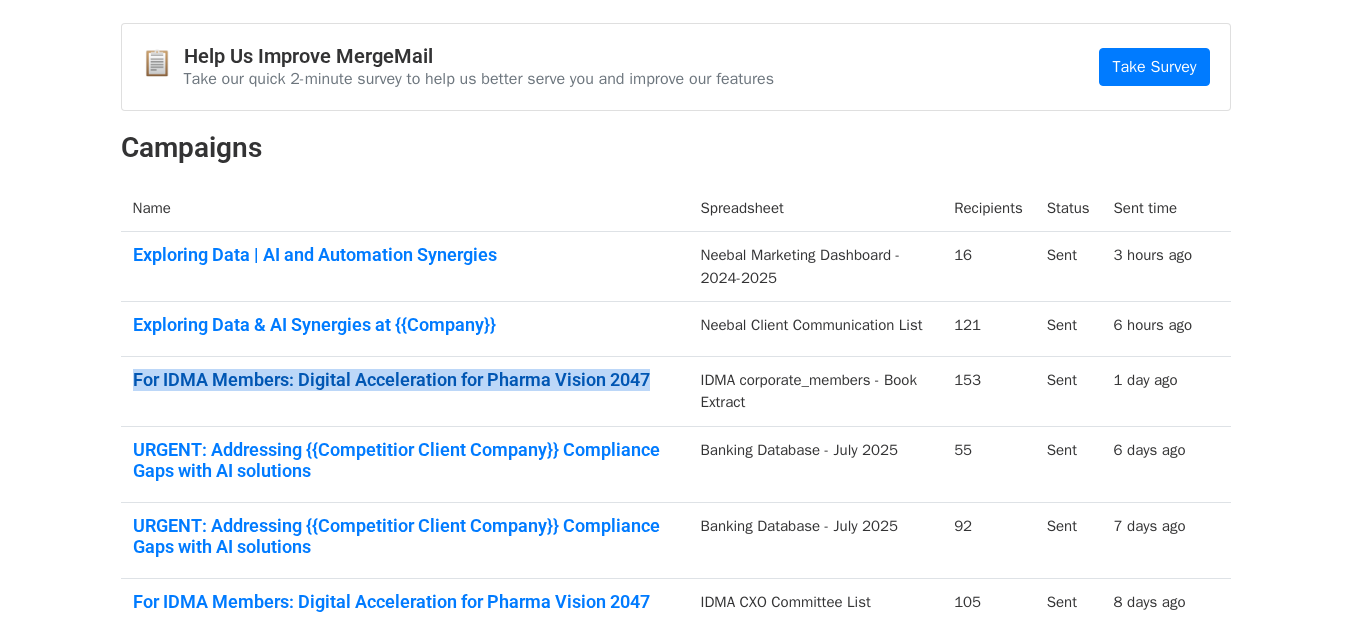 drag, startPoint x: 124, startPoint y: 386, endPoint x: 669, endPoint y: 385, distance: 545.0009 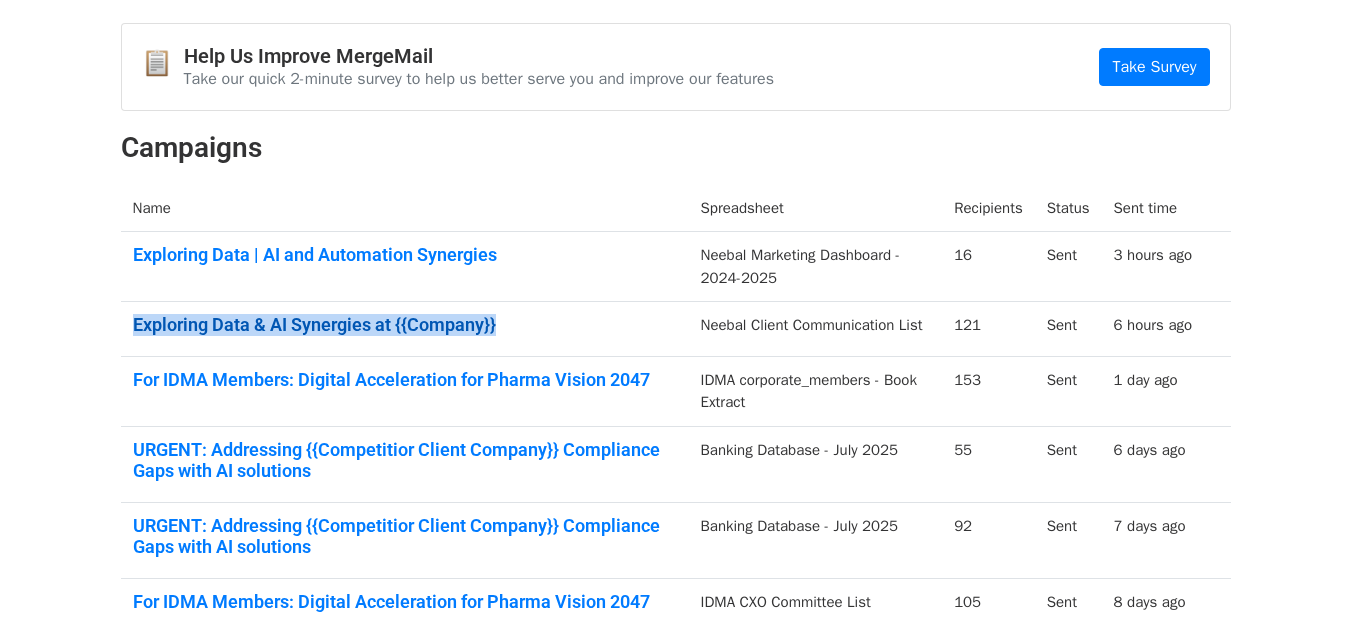 drag, startPoint x: 121, startPoint y: 324, endPoint x: 501, endPoint y: 334, distance: 380.13156 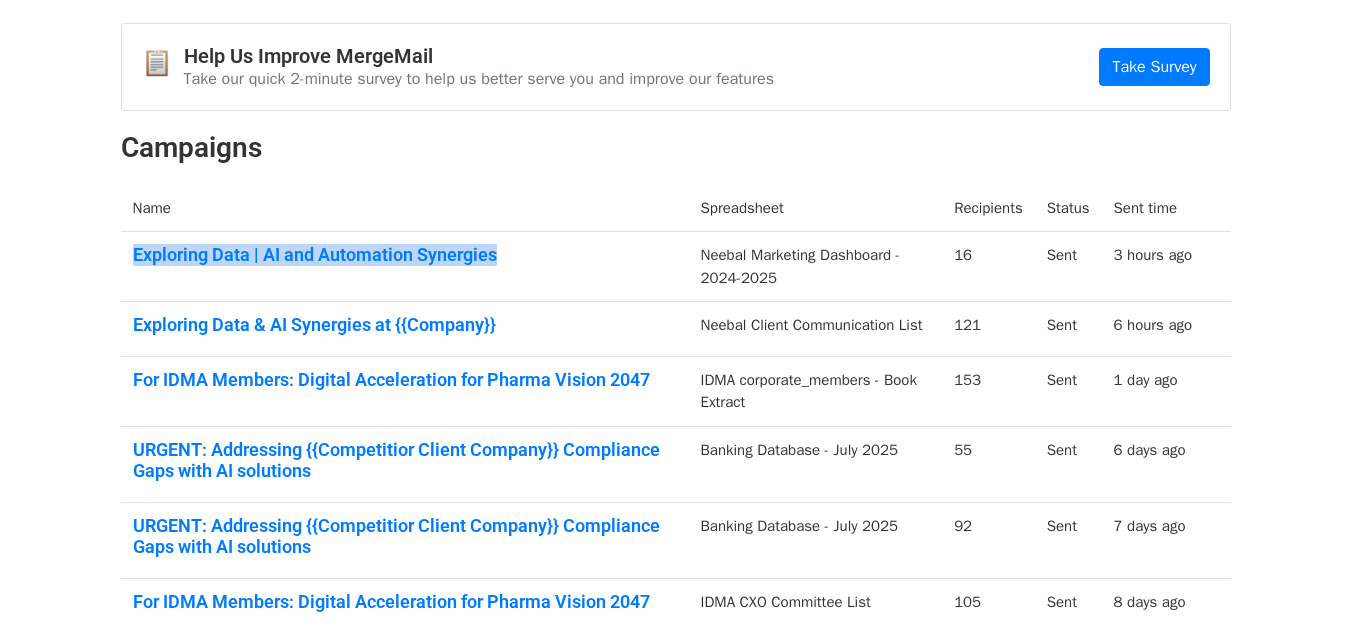 drag, startPoint x: 127, startPoint y: 259, endPoint x: 504, endPoint y: 265, distance: 377.04773 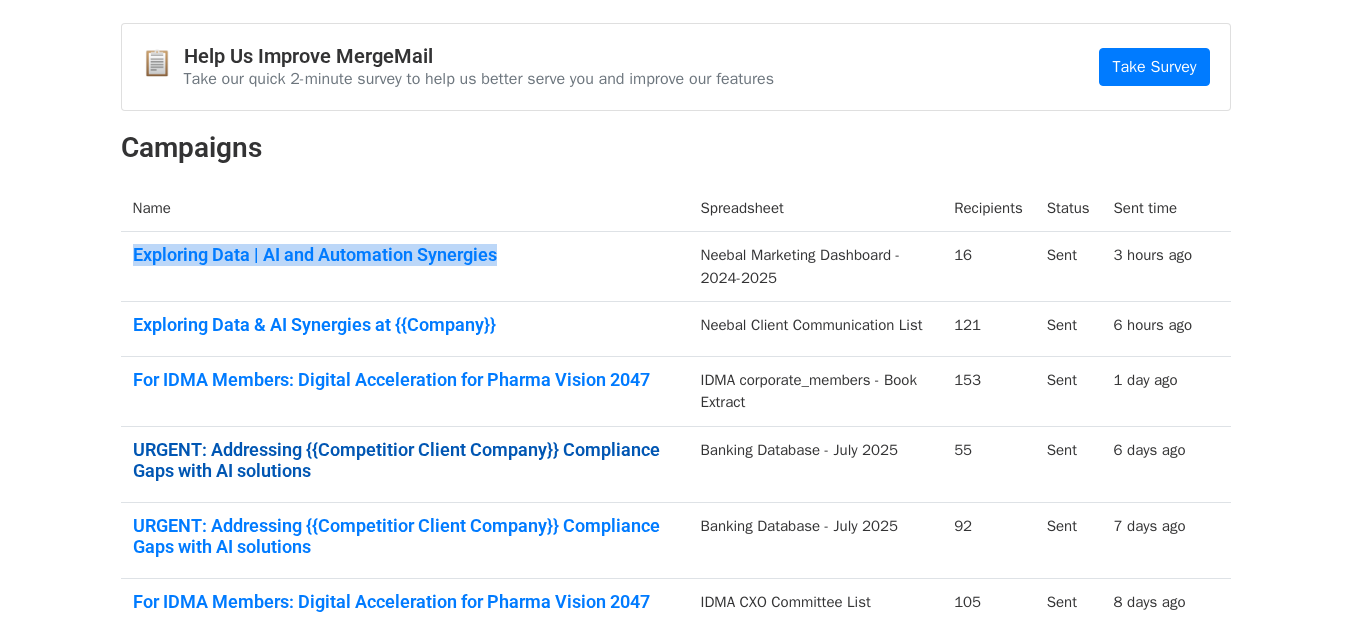 scroll, scrollTop: 570, scrollLeft: 0, axis: vertical 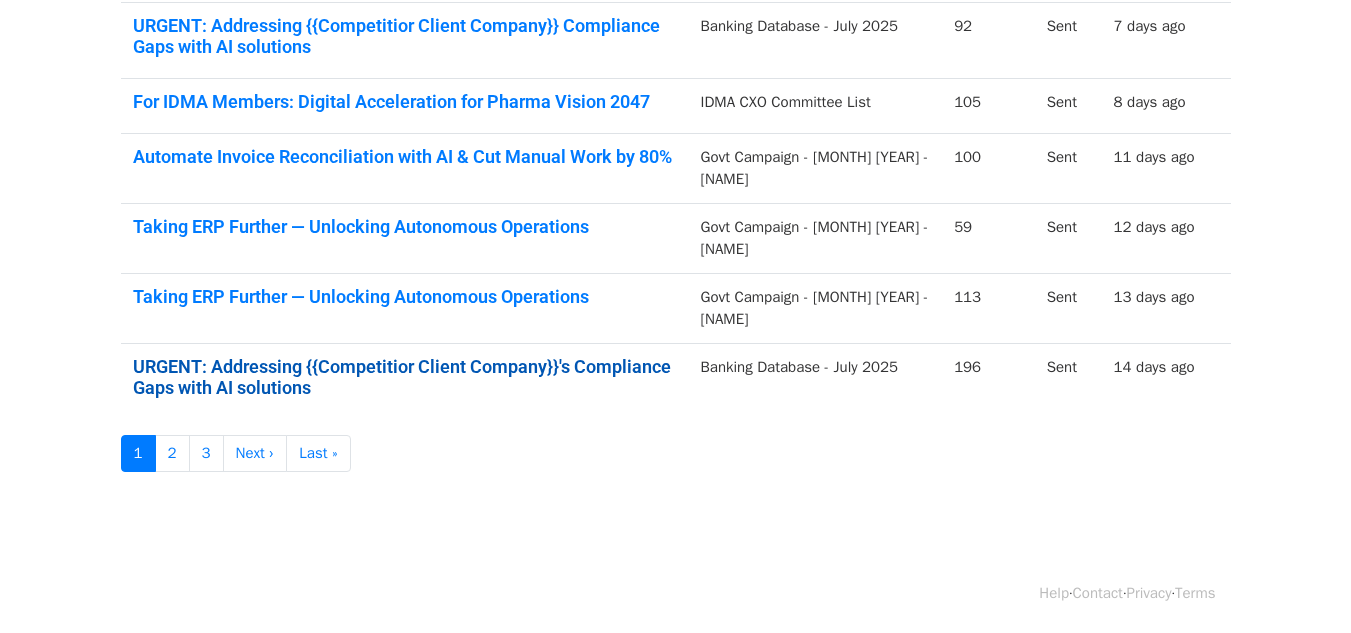 click on "URGENT: Addressing {{Competitior Client Company}}'s Compliance Gaps with AI solutions" at bounding box center (405, 377) 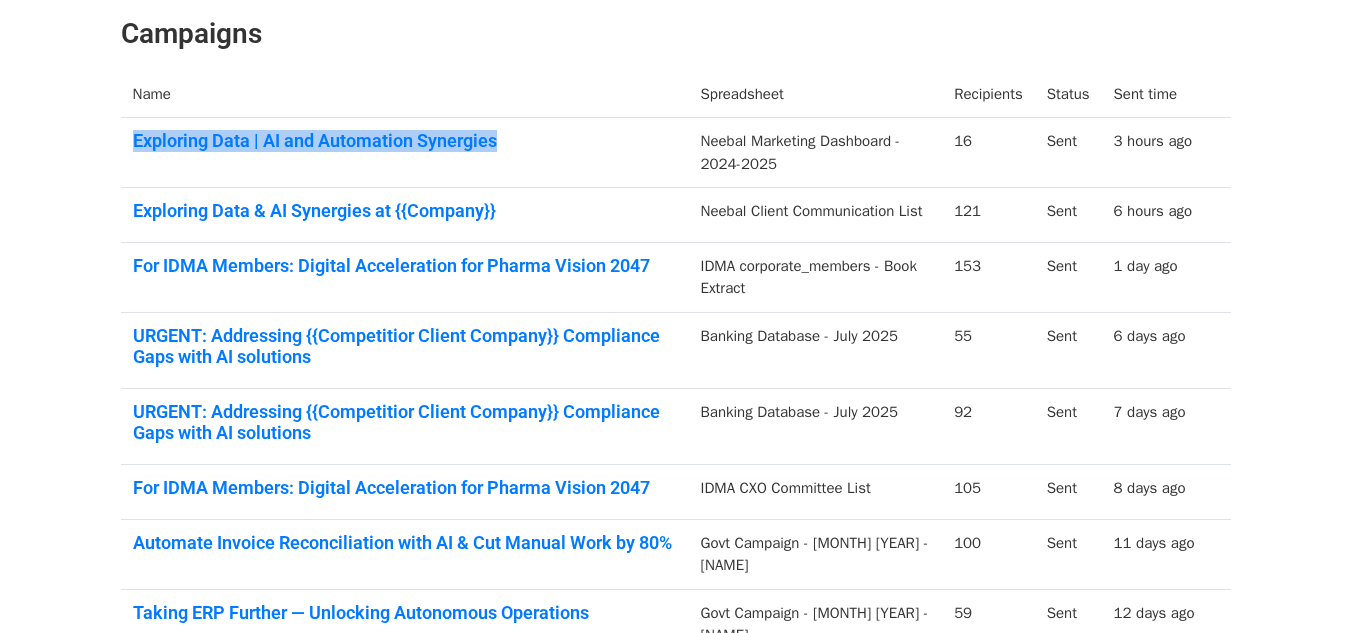 scroll, scrollTop: 170, scrollLeft: 0, axis: vertical 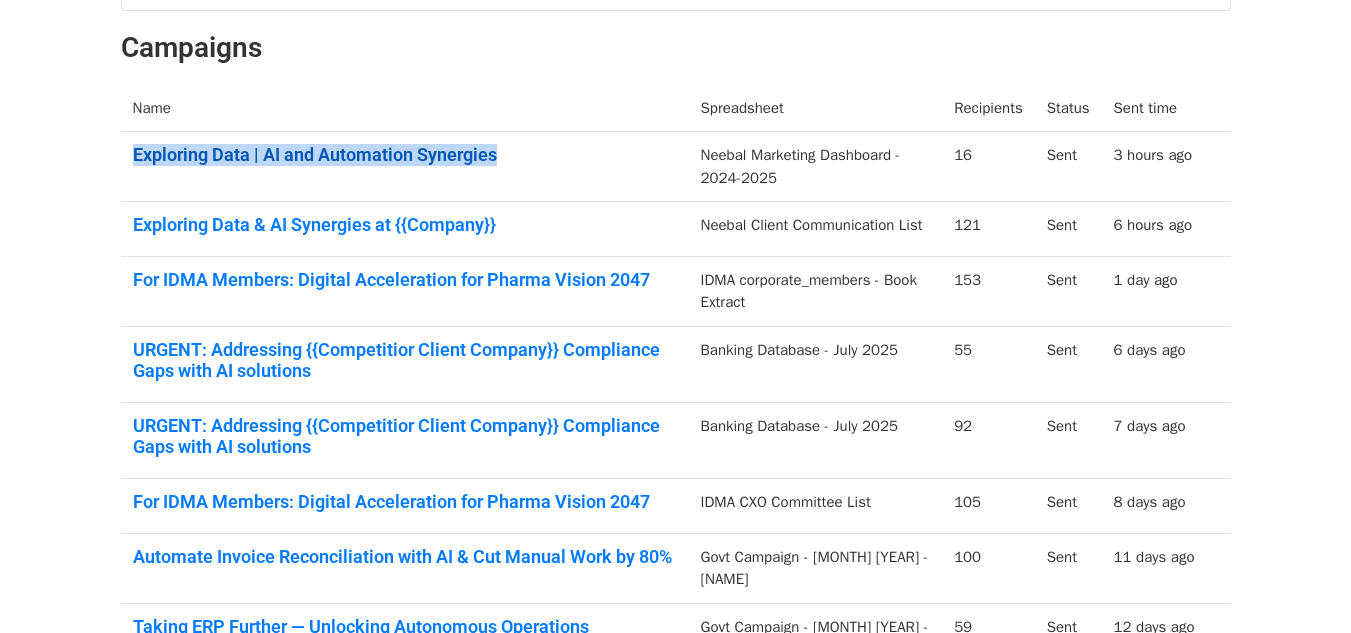 click on "Exploring Data | AI and Automation Synergies" at bounding box center (405, 155) 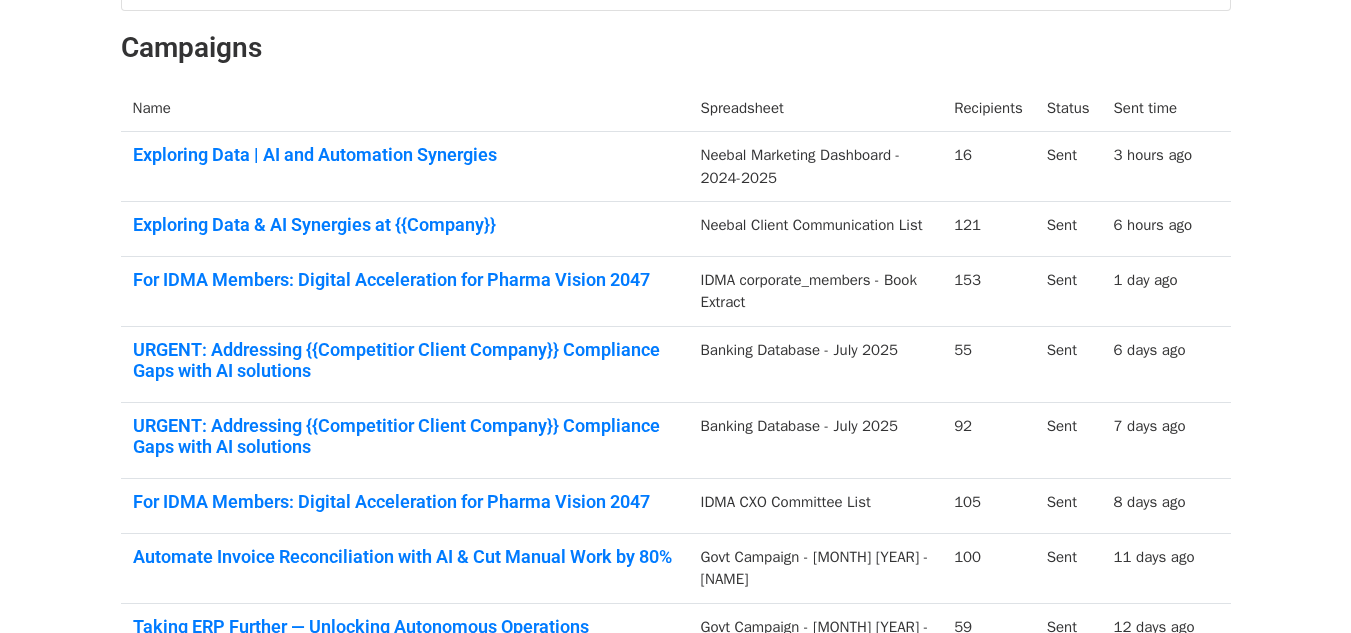 click on "IDMA corporate_members - Book Extract" at bounding box center [816, 291] 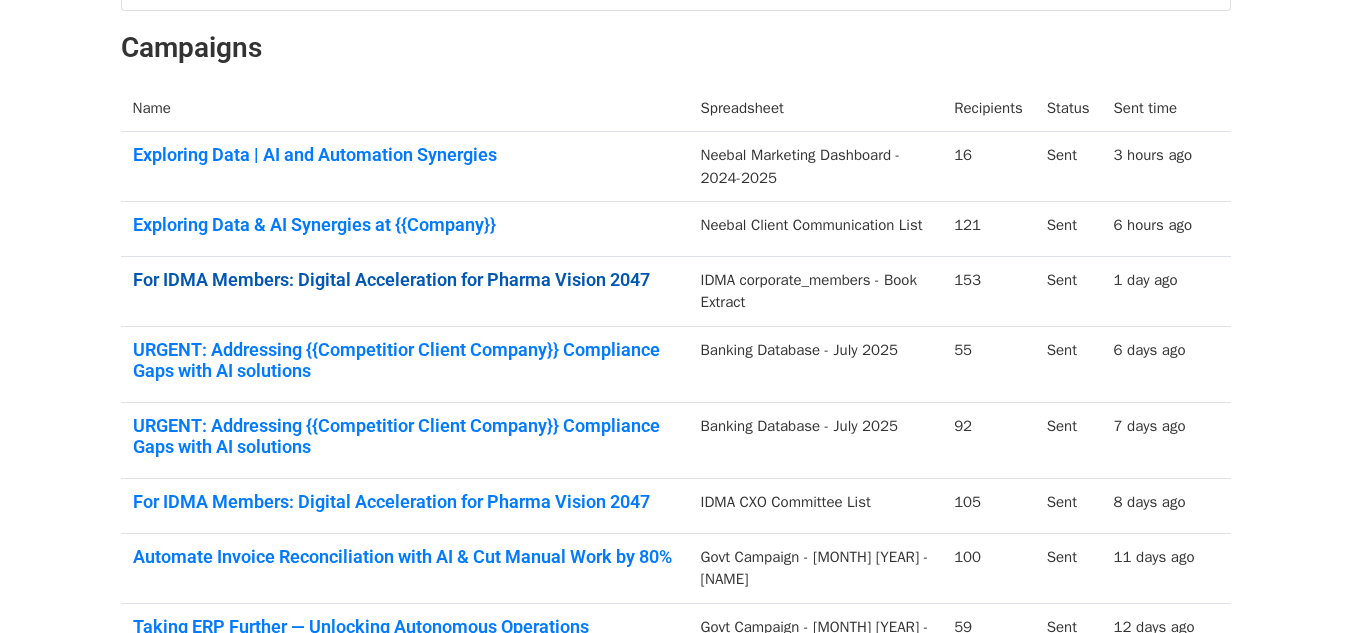 click on "For IDMA Members: Digital Acceleration for Pharma Vision 2047" at bounding box center [405, 280] 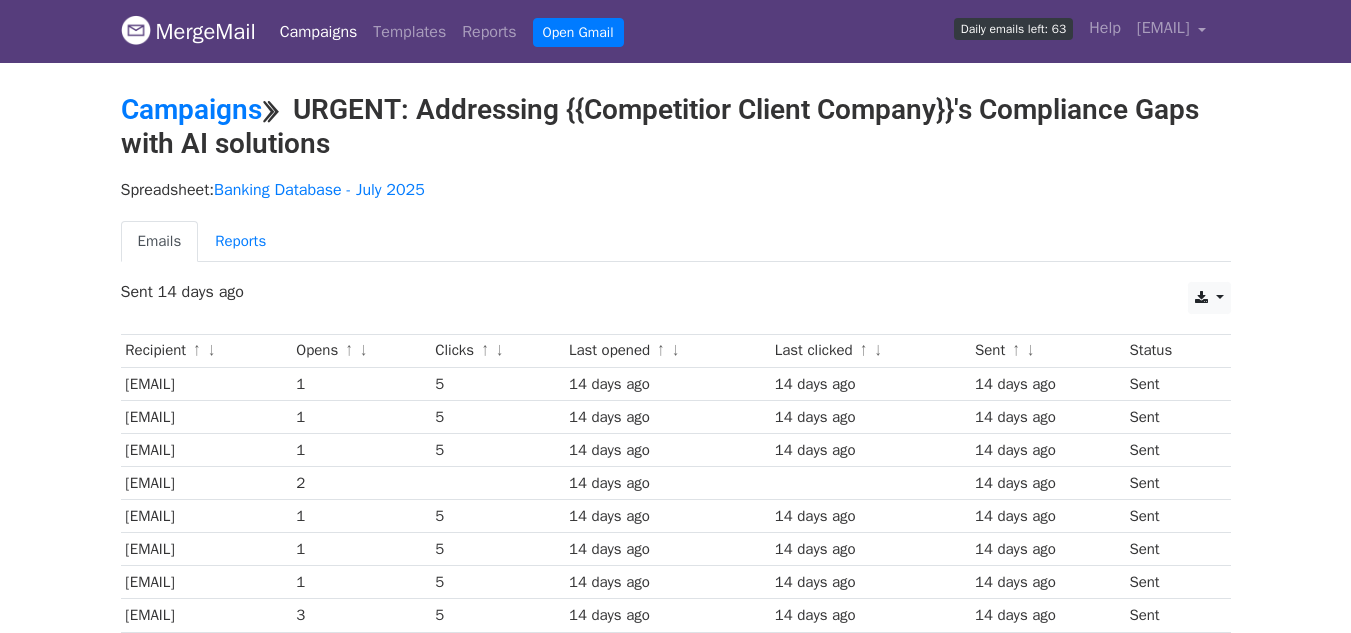 scroll, scrollTop: 0, scrollLeft: 0, axis: both 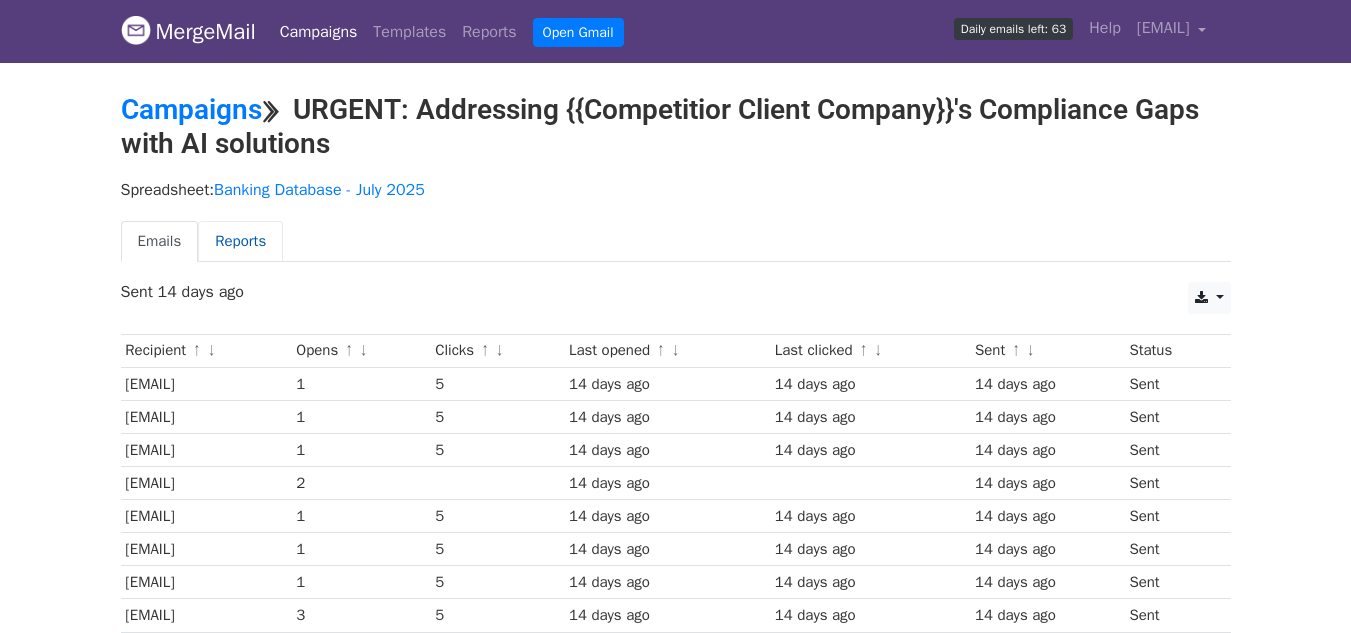 click on "Reports" at bounding box center (240, 241) 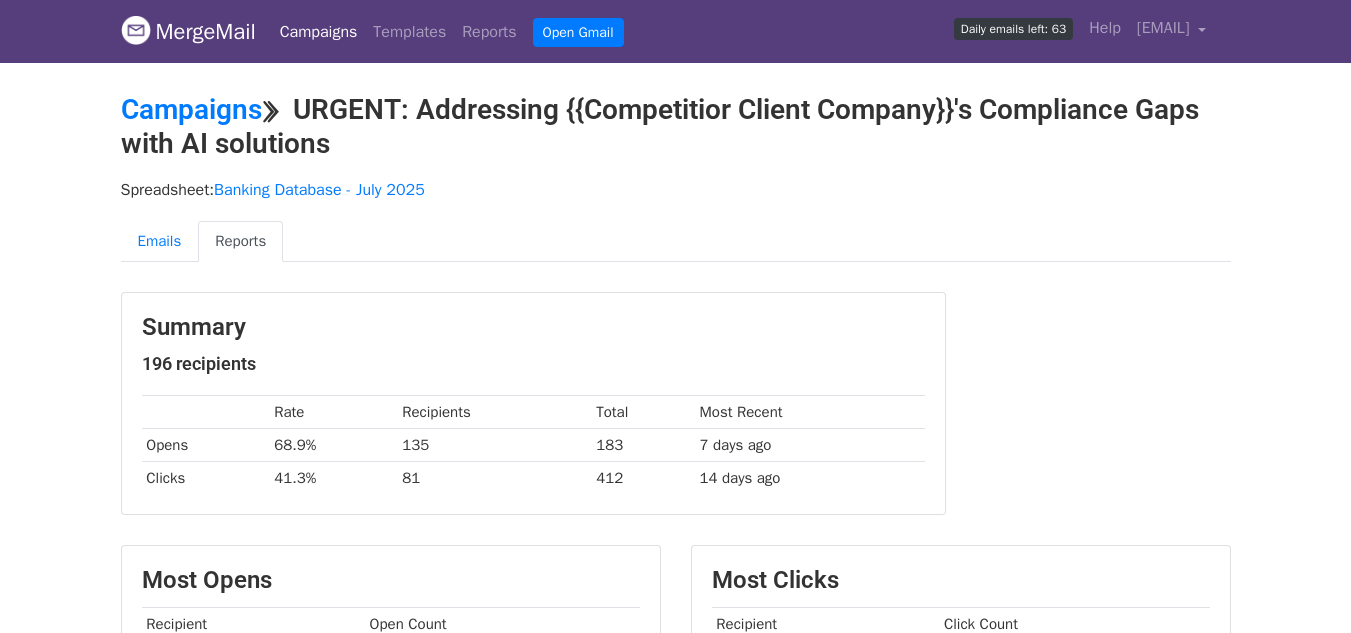 scroll, scrollTop: 0, scrollLeft: 0, axis: both 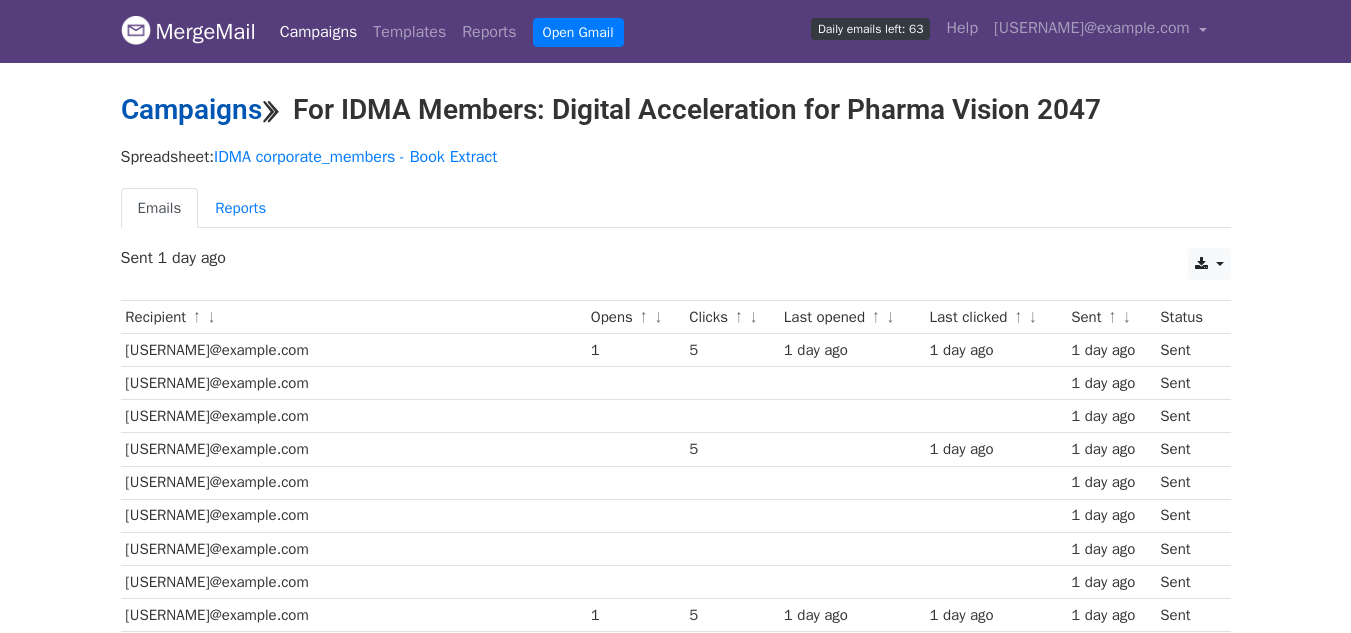 click on "Campaigns" at bounding box center (191, 109) 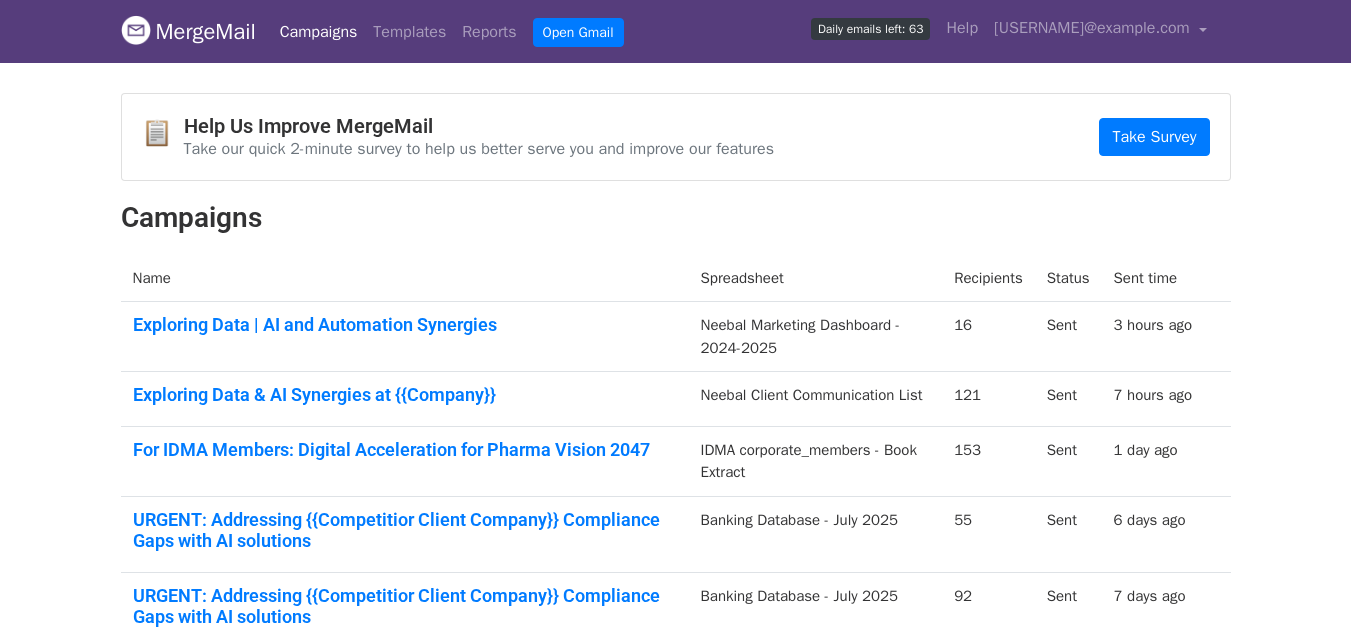 scroll, scrollTop: 0, scrollLeft: 0, axis: both 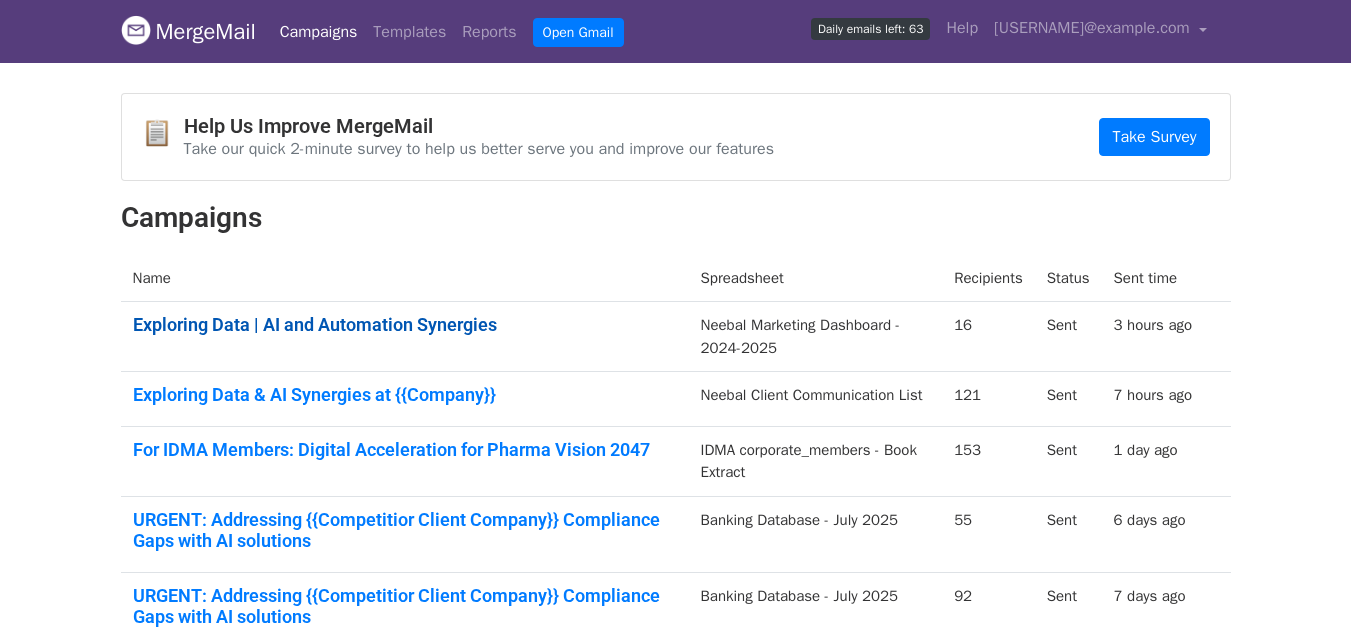 click on "Exploring Data | AI and Automation Synergies" at bounding box center [405, 325] 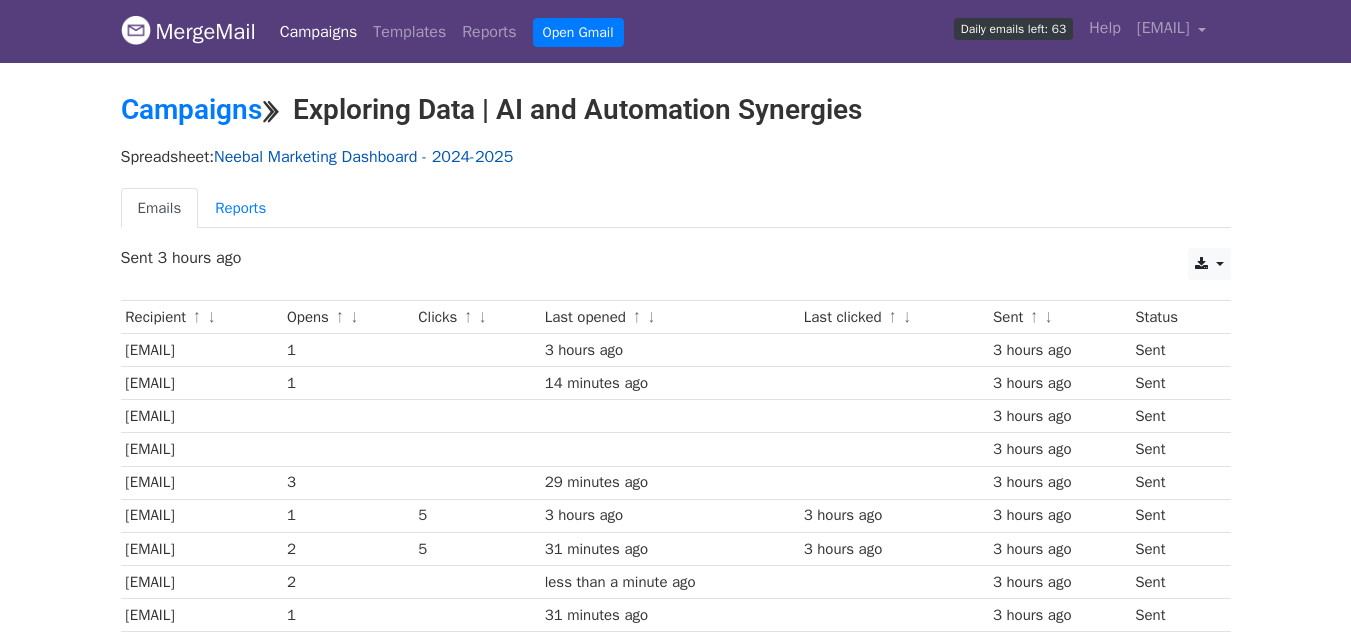 scroll, scrollTop: 0, scrollLeft: 0, axis: both 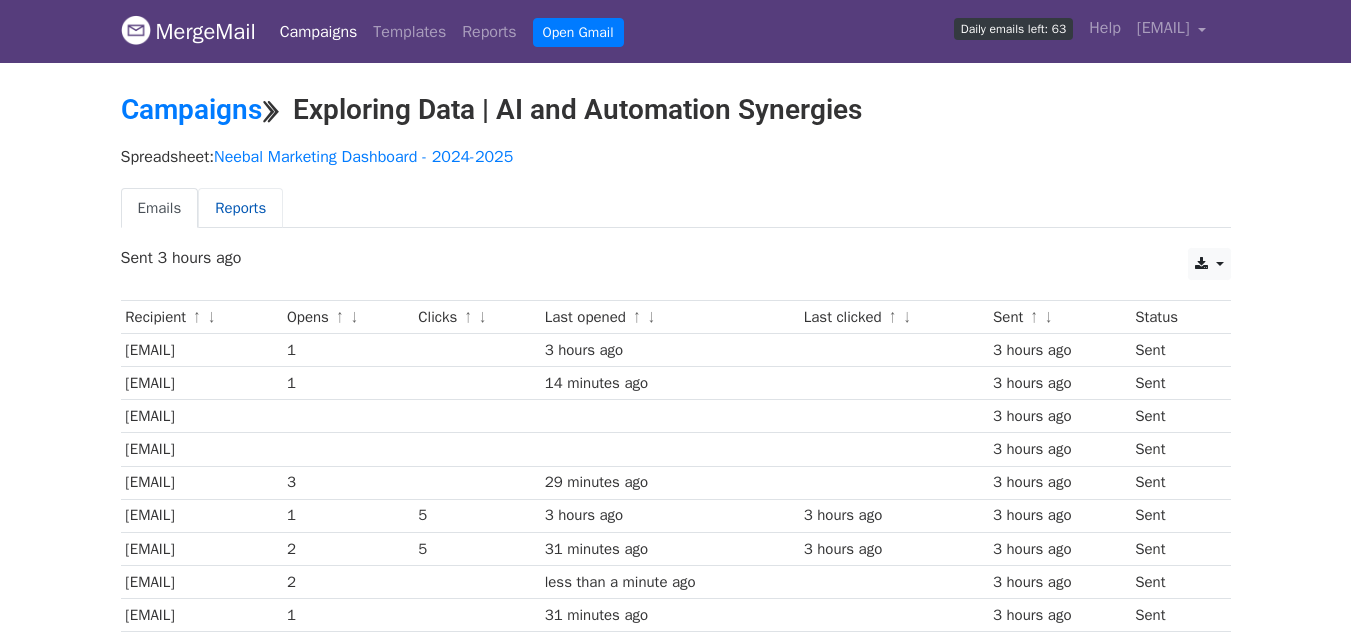 click on "Reports" at bounding box center (240, 208) 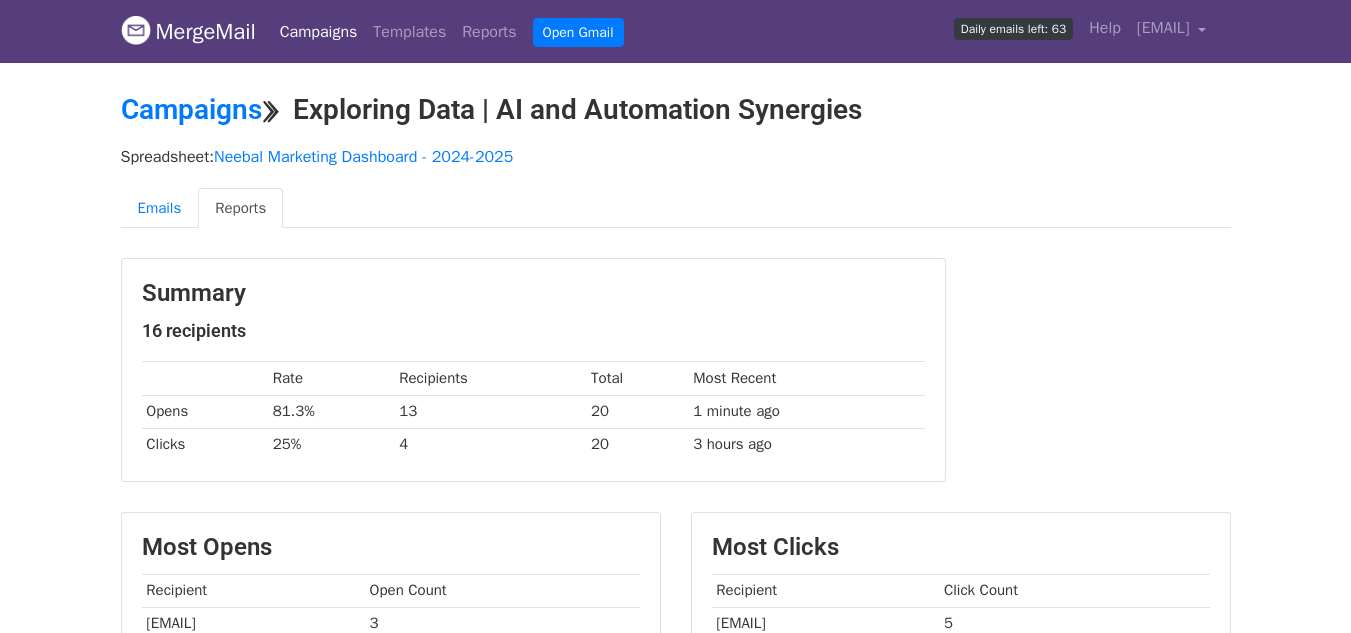 scroll, scrollTop: 0, scrollLeft: 0, axis: both 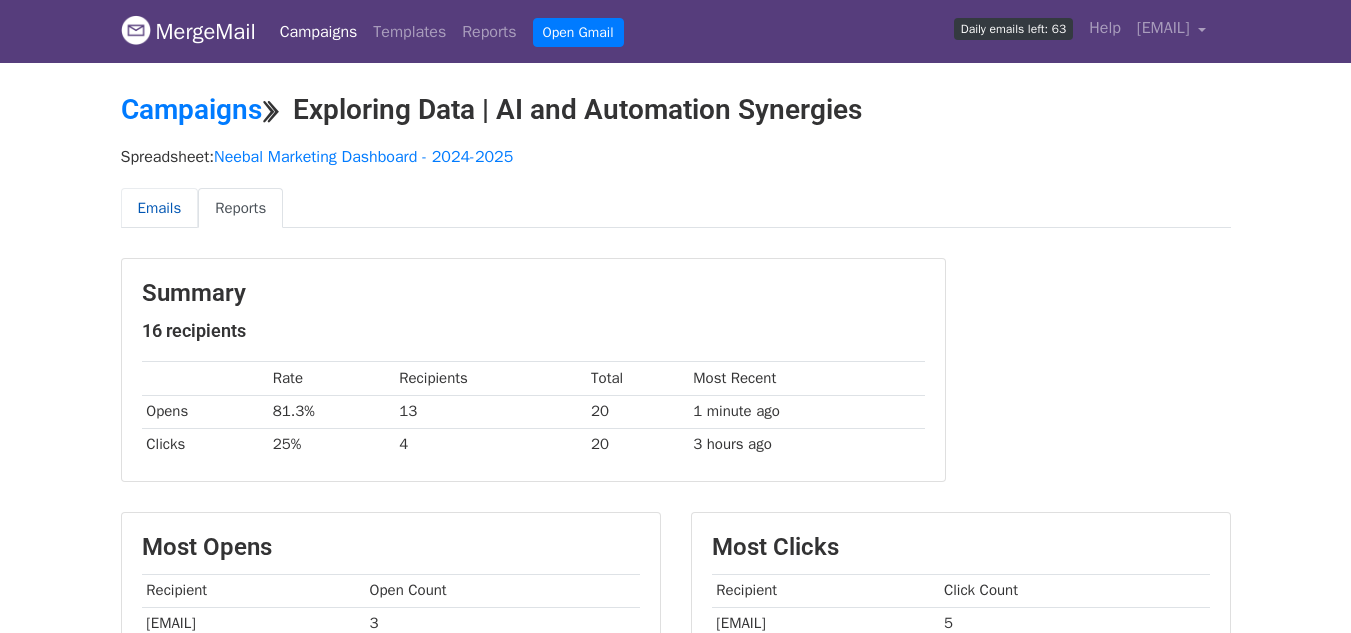 click on "Emails" at bounding box center (160, 208) 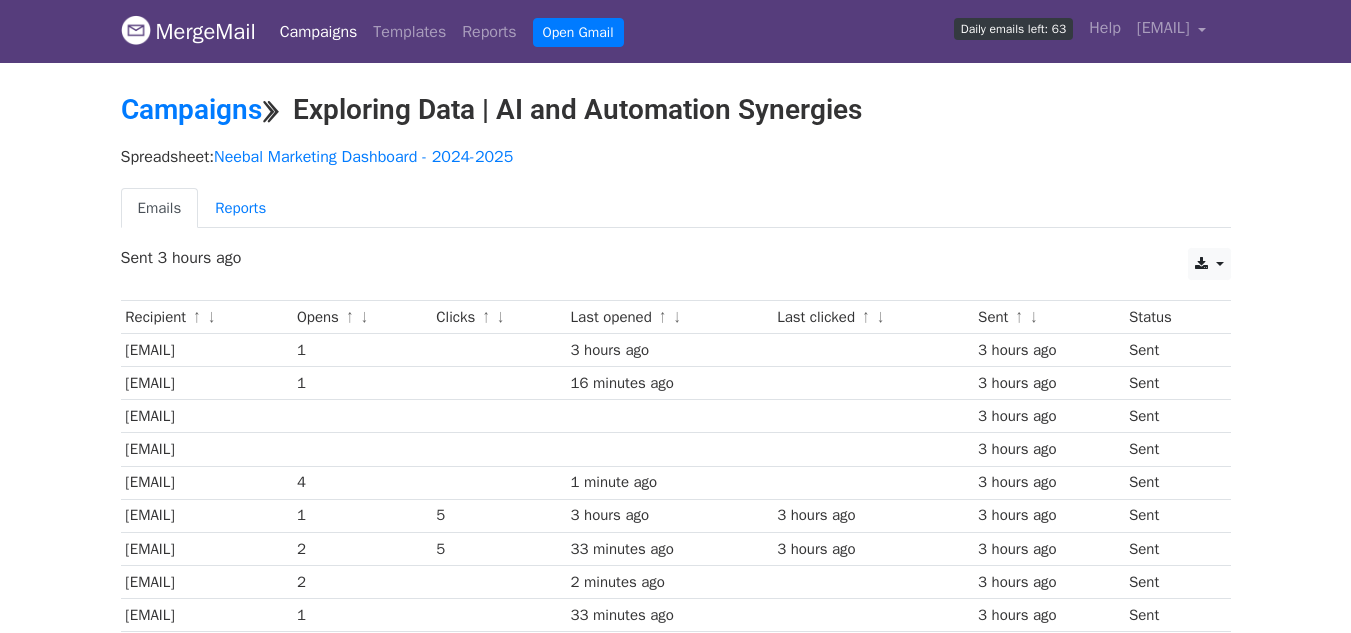 scroll, scrollTop: 0, scrollLeft: 0, axis: both 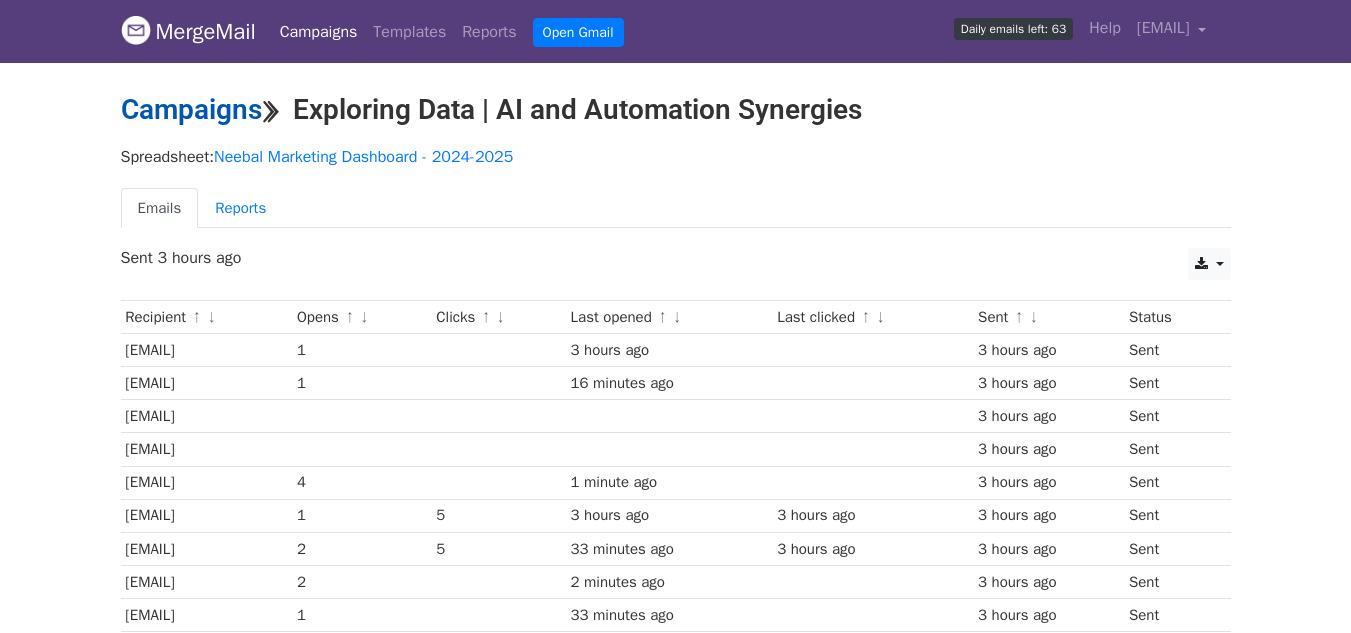 click on "Campaigns" at bounding box center (191, 109) 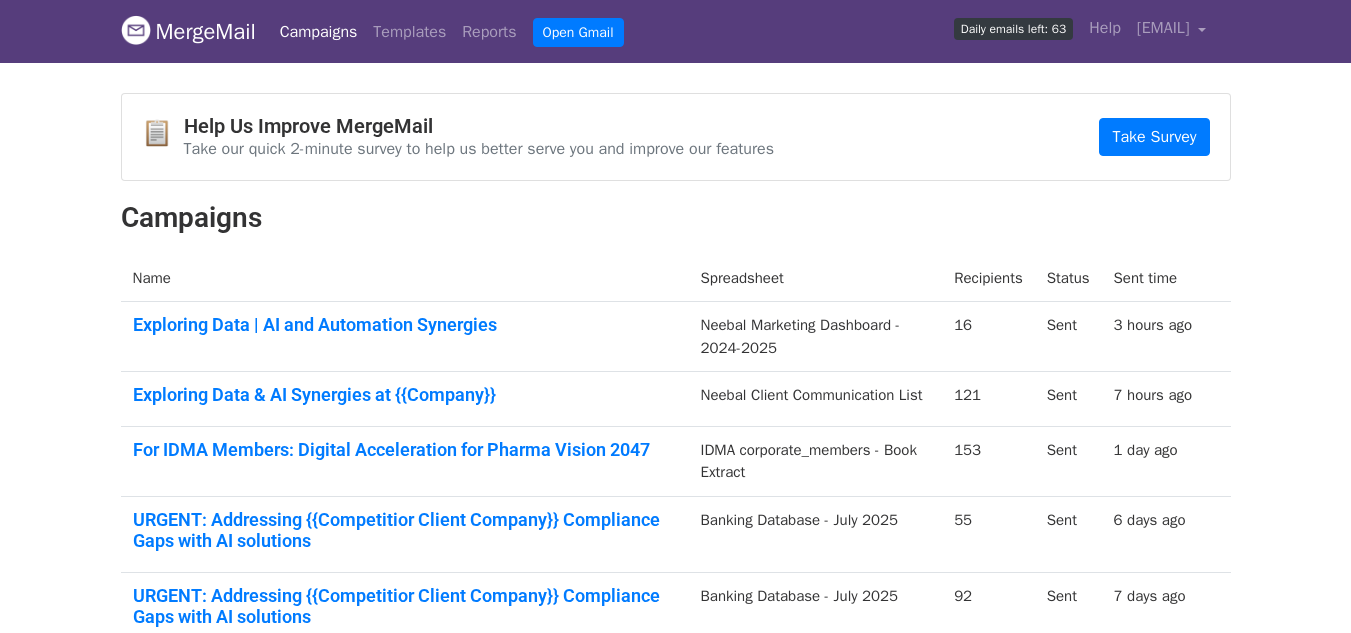 scroll, scrollTop: 100, scrollLeft: 0, axis: vertical 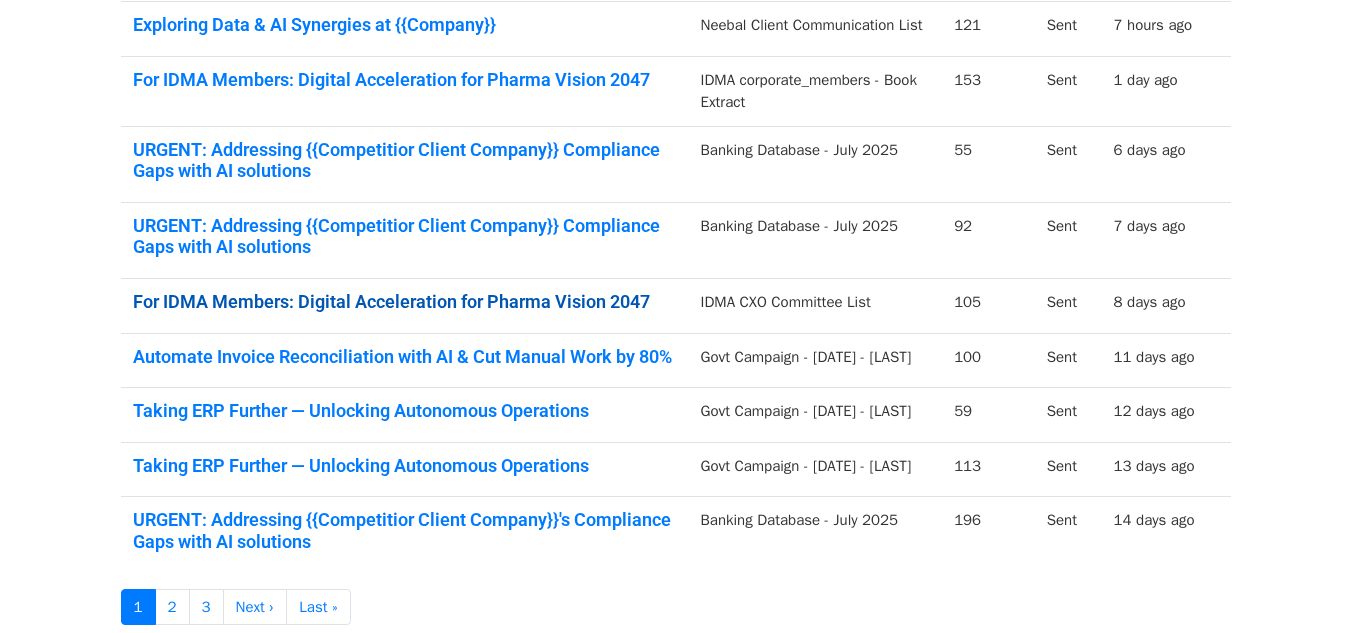 click on "For IDMA Members: Digital Acceleration for Pharma Vision 2047" at bounding box center [405, 302] 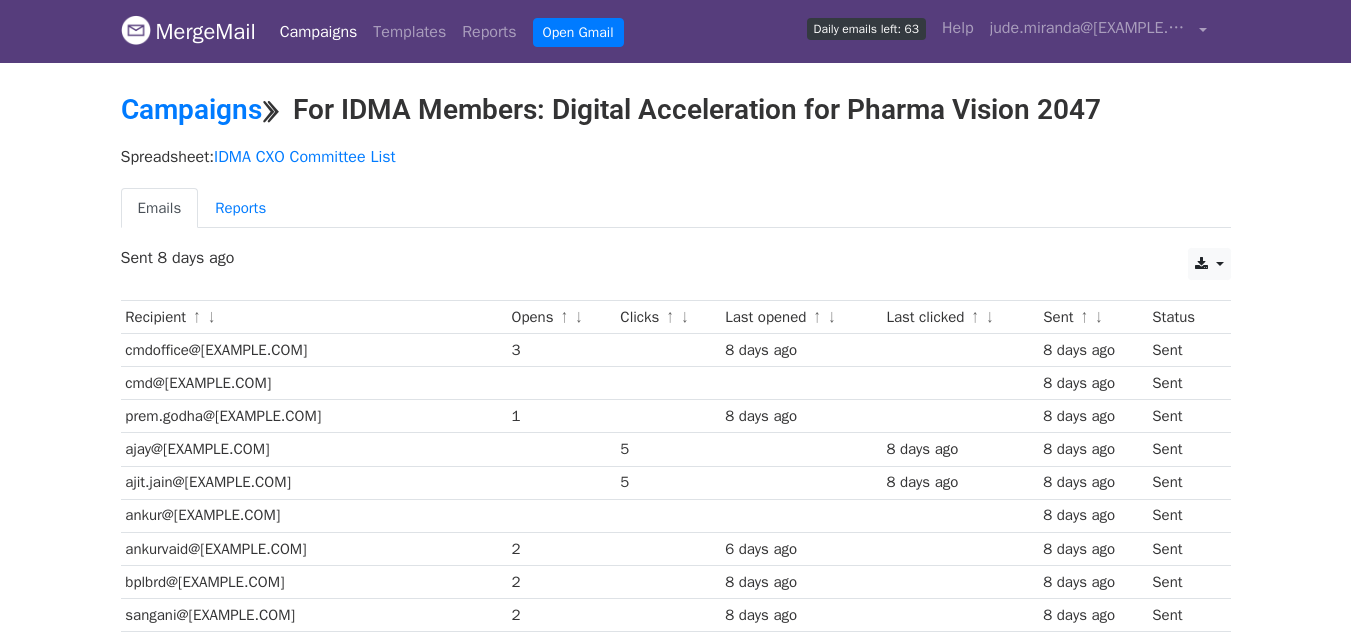 scroll, scrollTop: 0, scrollLeft: 0, axis: both 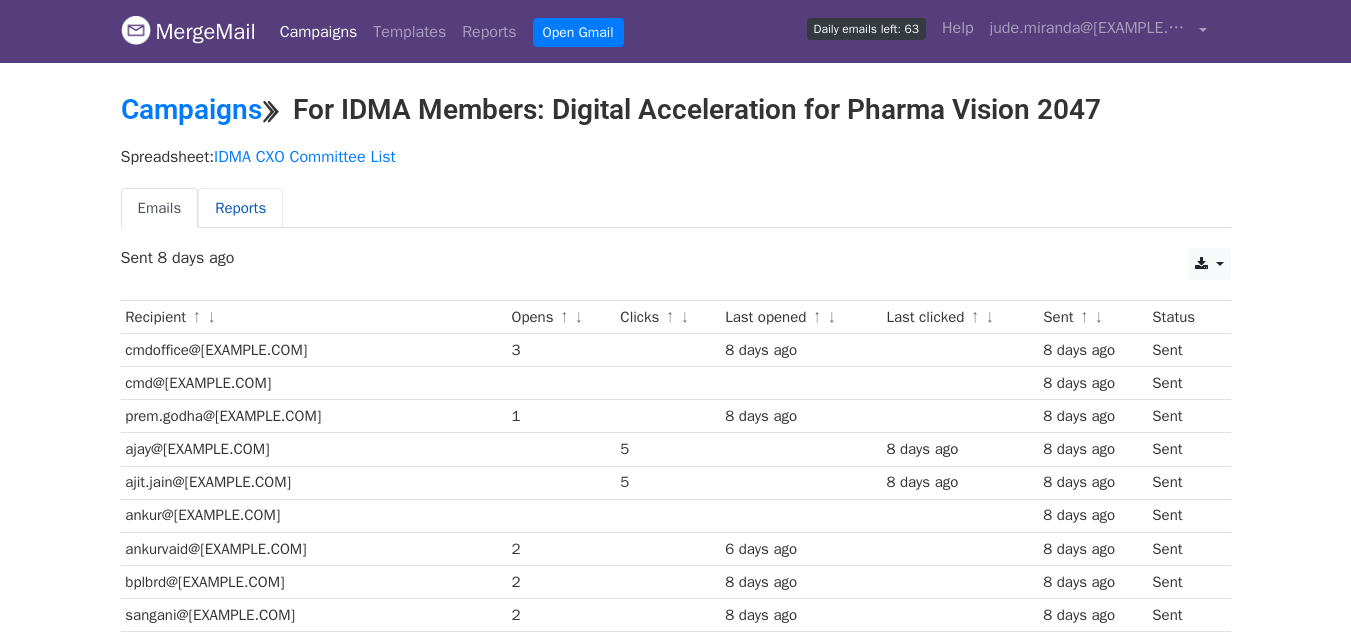 click on "Reports" at bounding box center (240, 208) 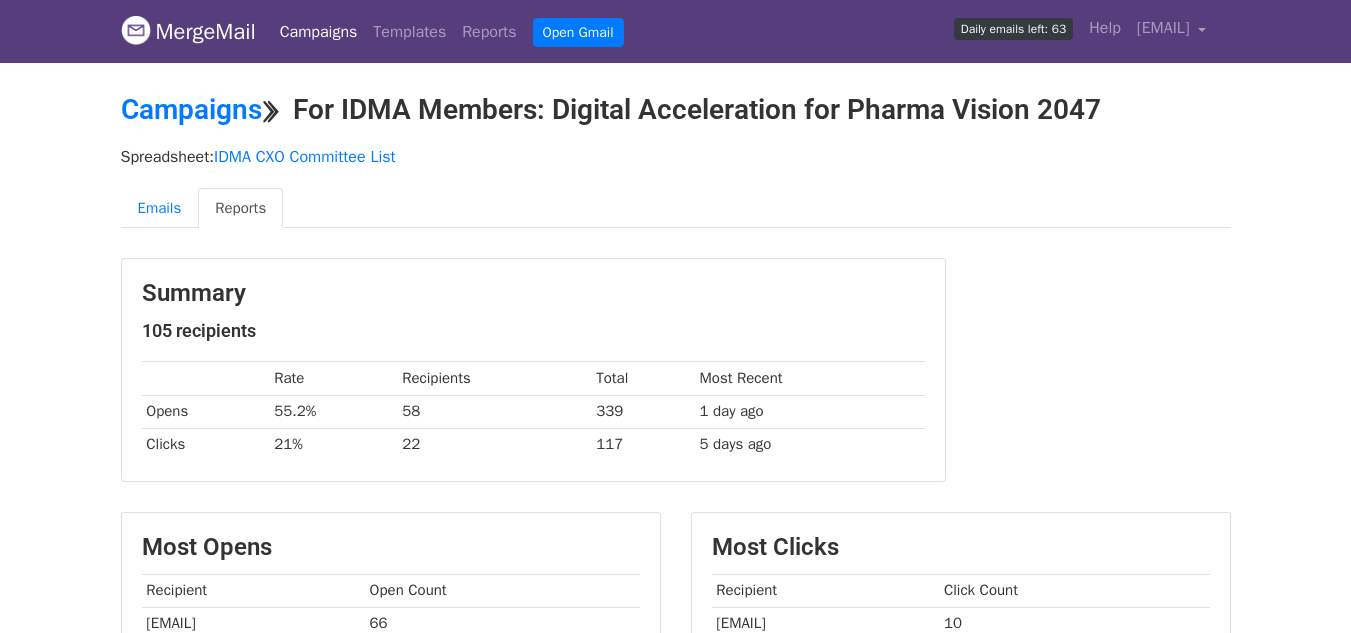 scroll, scrollTop: 0, scrollLeft: 0, axis: both 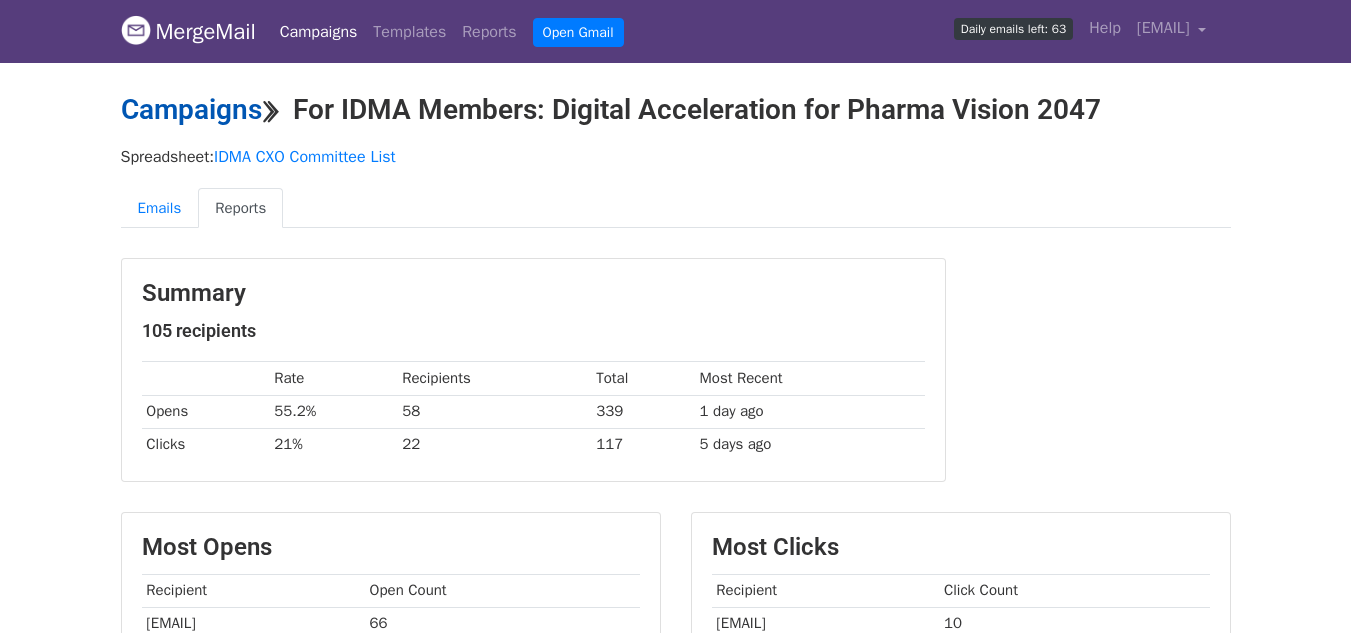 click on "Campaigns" at bounding box center [191, 109] 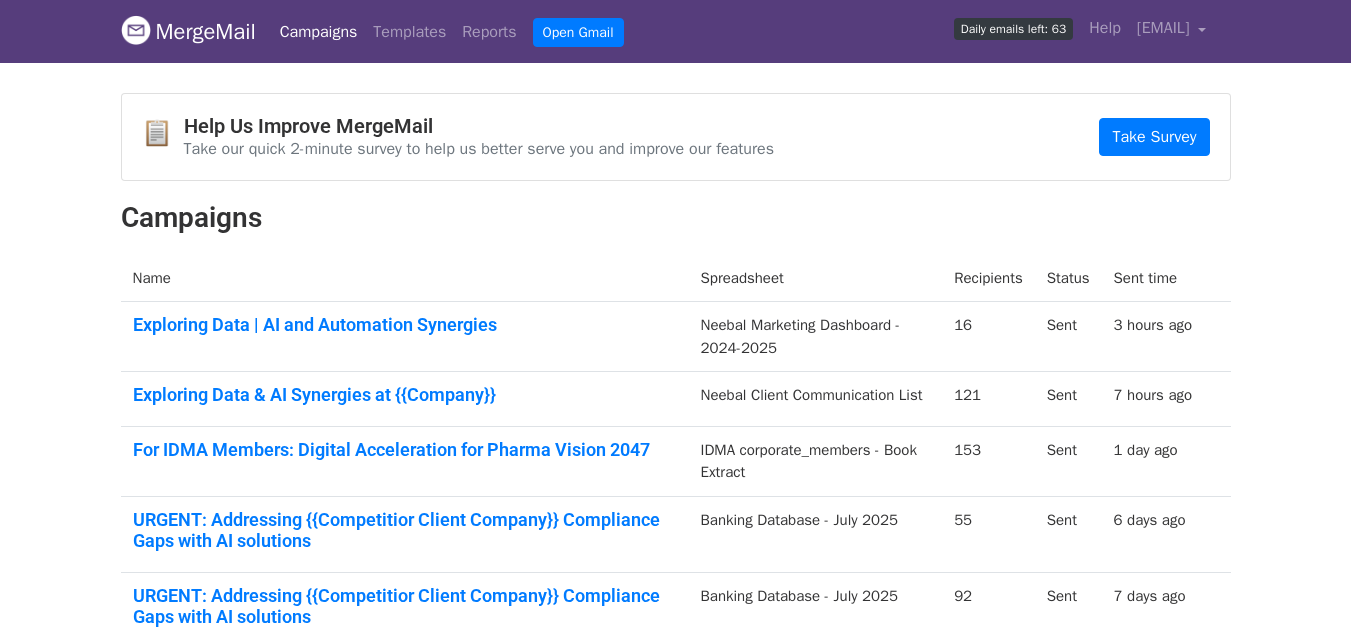 scroll, scrollTop: 219, scrollLeft: 0, axis: vertical 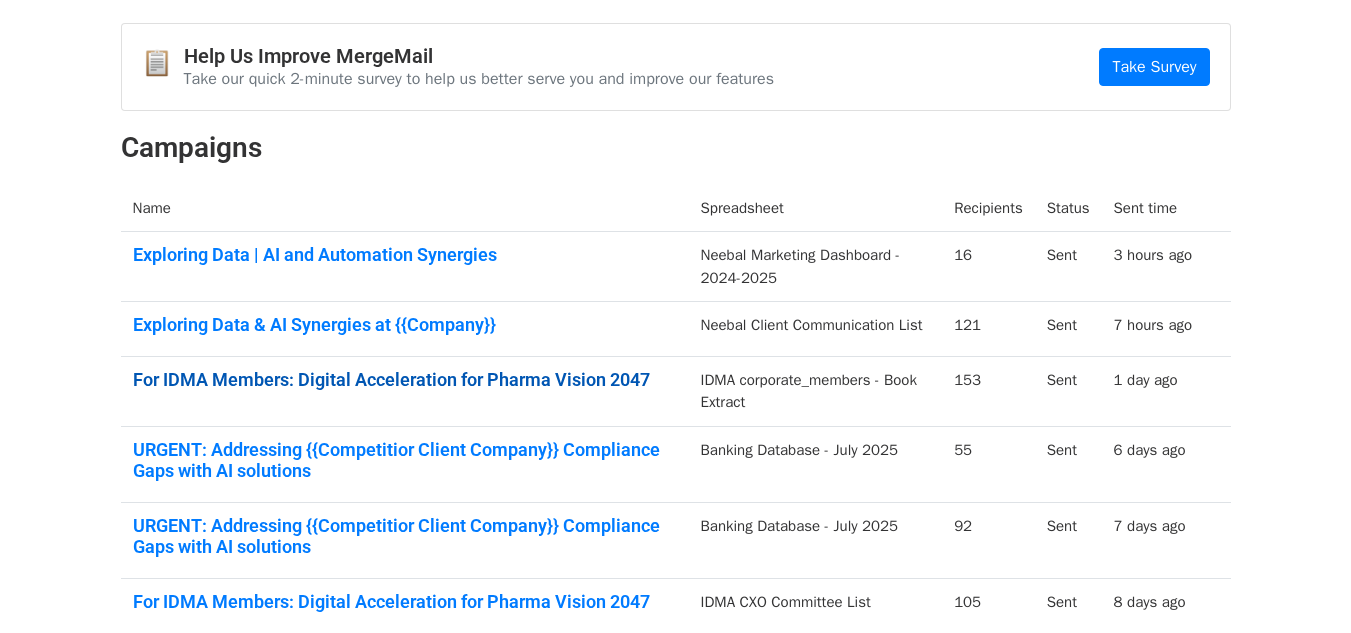 click on "For IDMA Members: Digital Acceleration for Pharma Vision 2047" at bounding box center (405, 380) 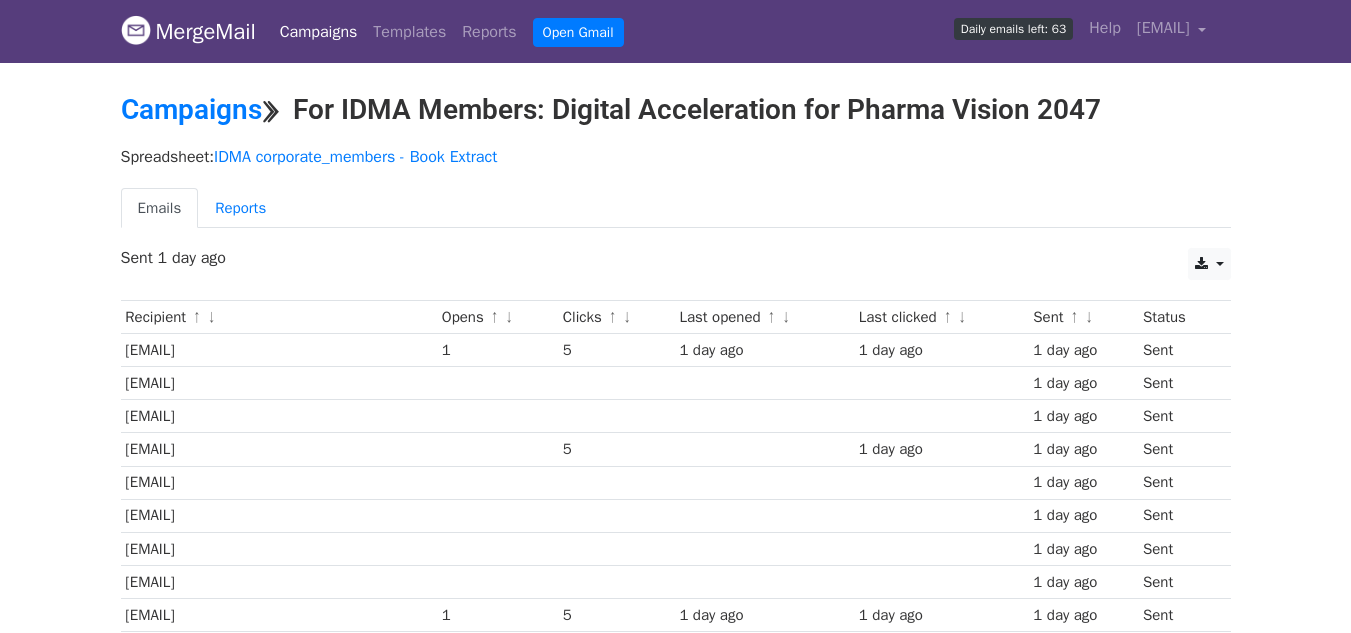 scroll, scrollTop: 0, scrollLeft: 0, axis: both 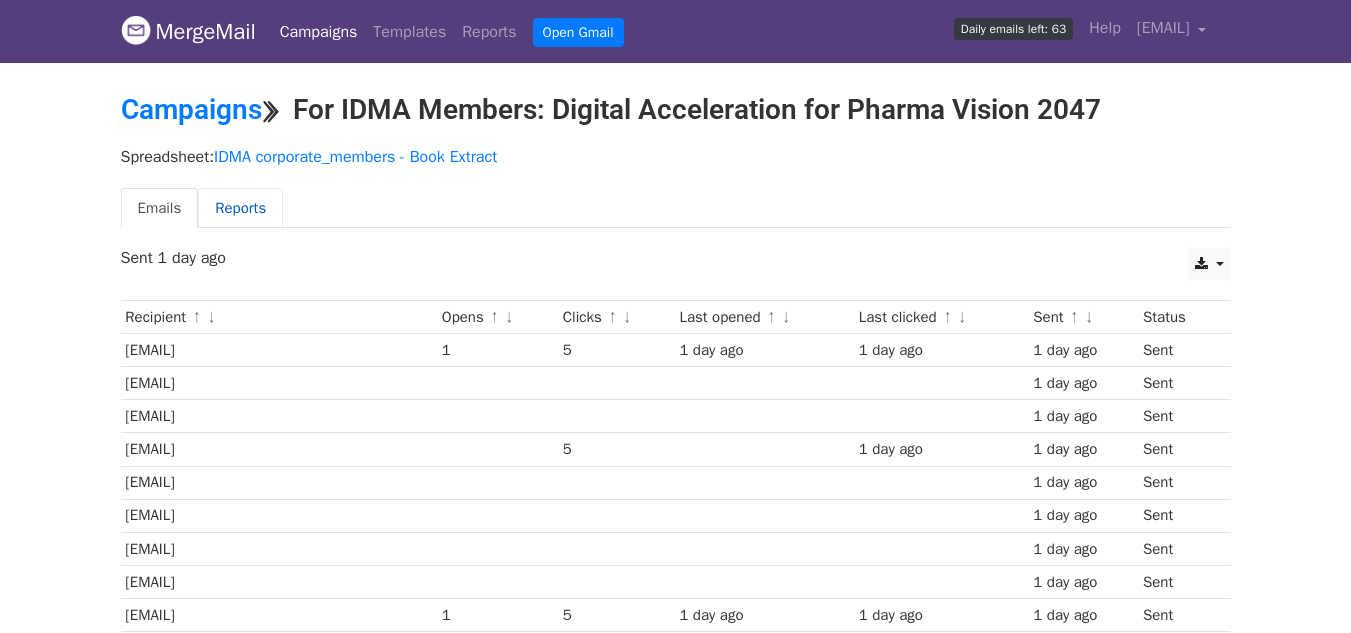 click on "Reports" at bounding box center (240, 208) 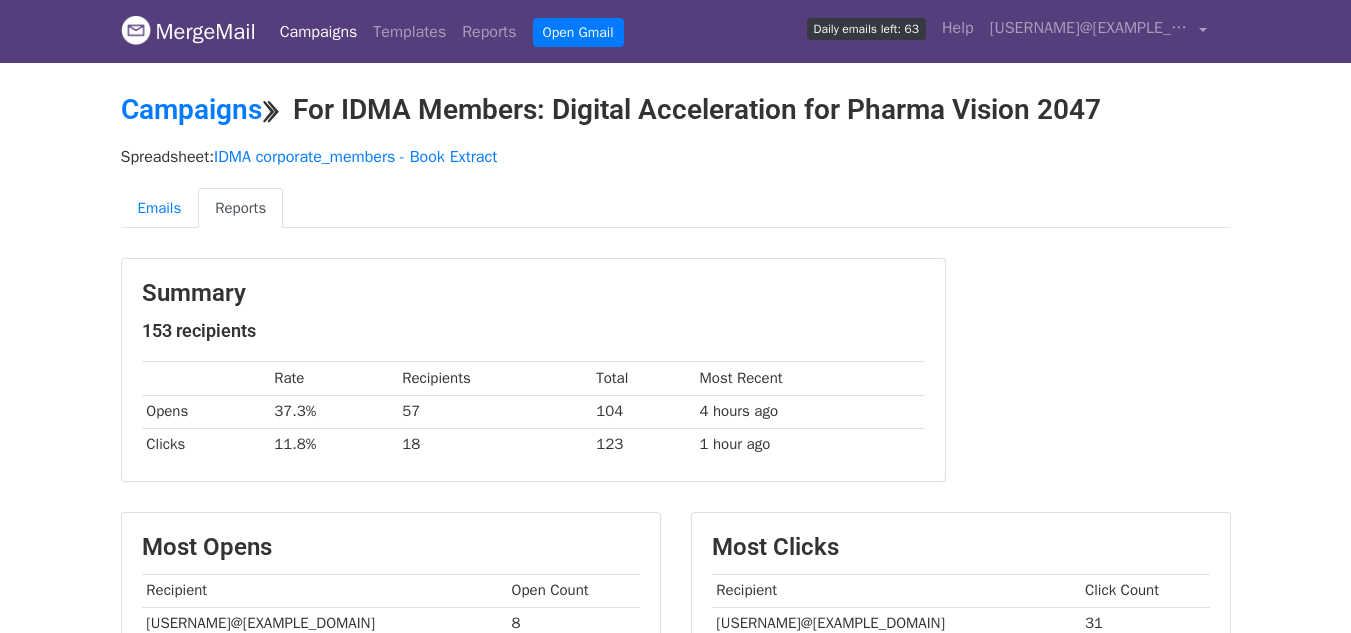 scroll, scrollTop: 0, scrollLeft: 0, axis: both 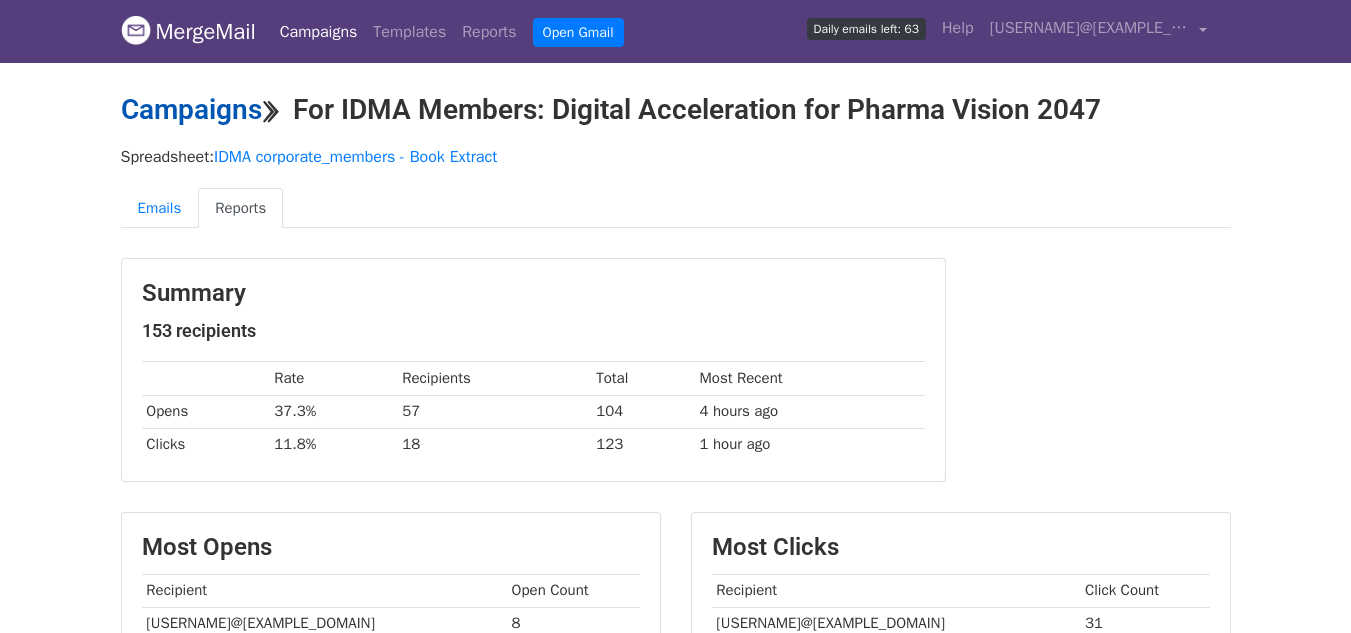 click on "Campaigns" at bounding box center (191, 109) 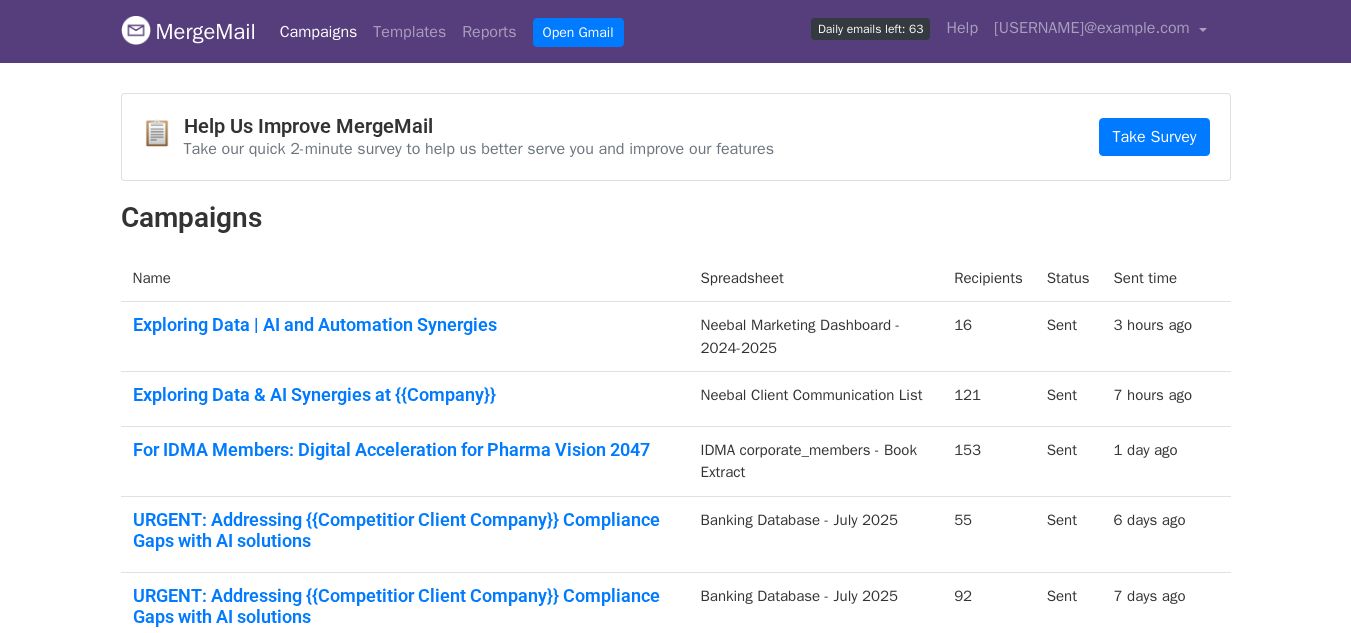 scroll, scrollTop: 0, scrollLeft: 0, axis: both 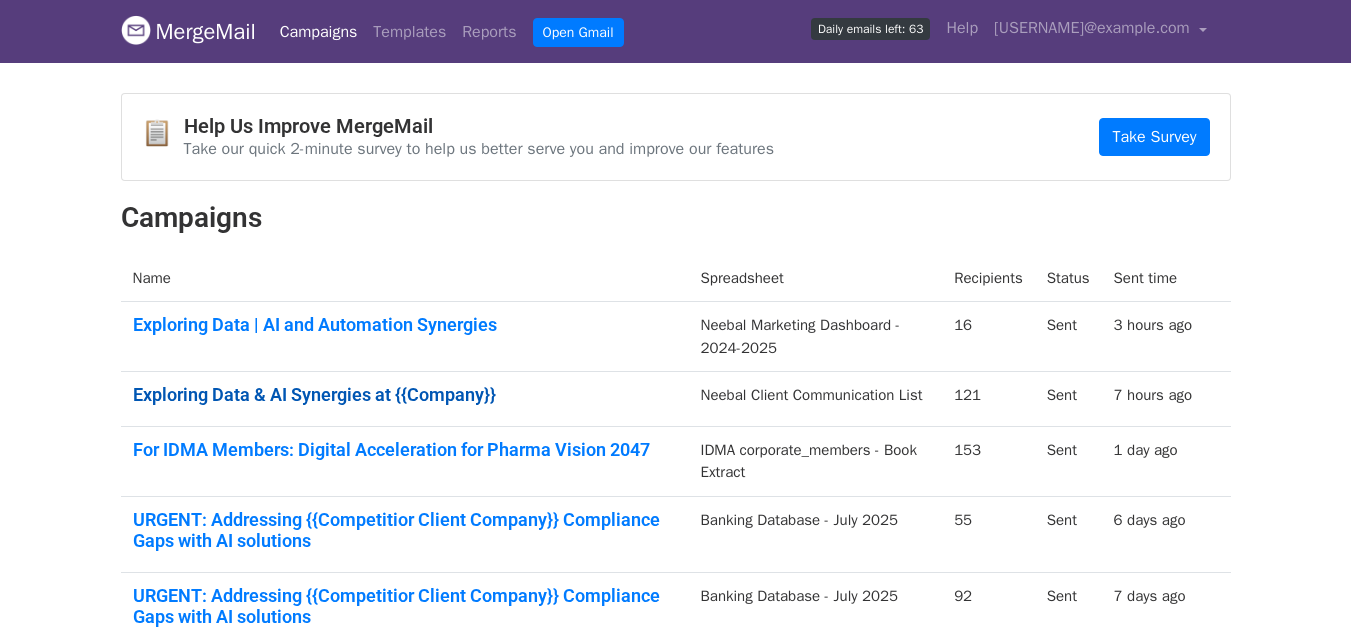 click on "Exploring Data & AI Synergies at {{Company}}" at bounding box center (405, 395) 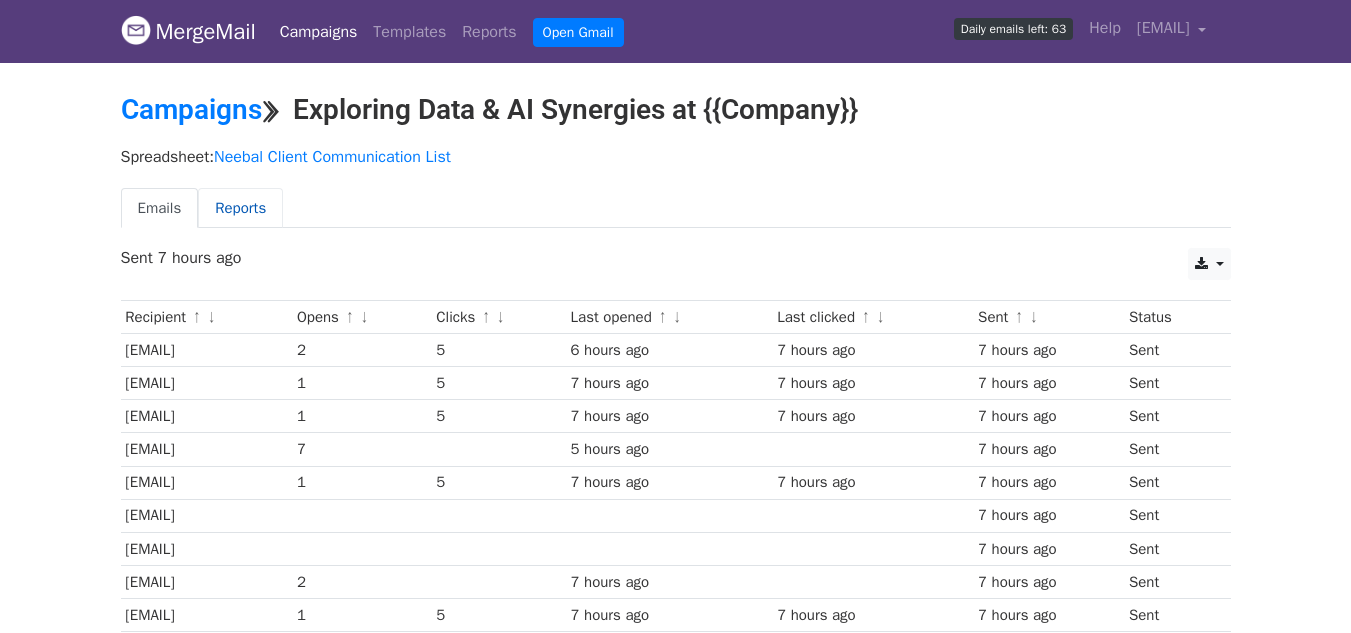 scroll, scrollTop: 0, scrollLeft: 0, axis: both 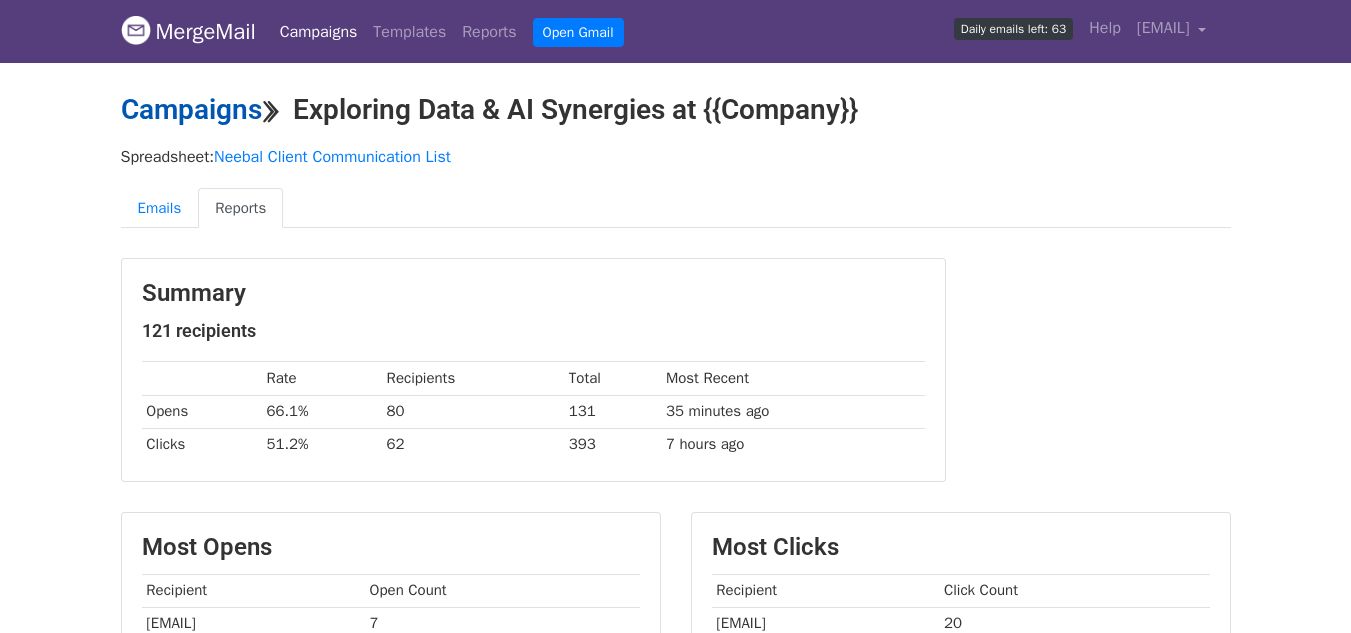 click on "Campaigns" at bounding box center [191, 109] 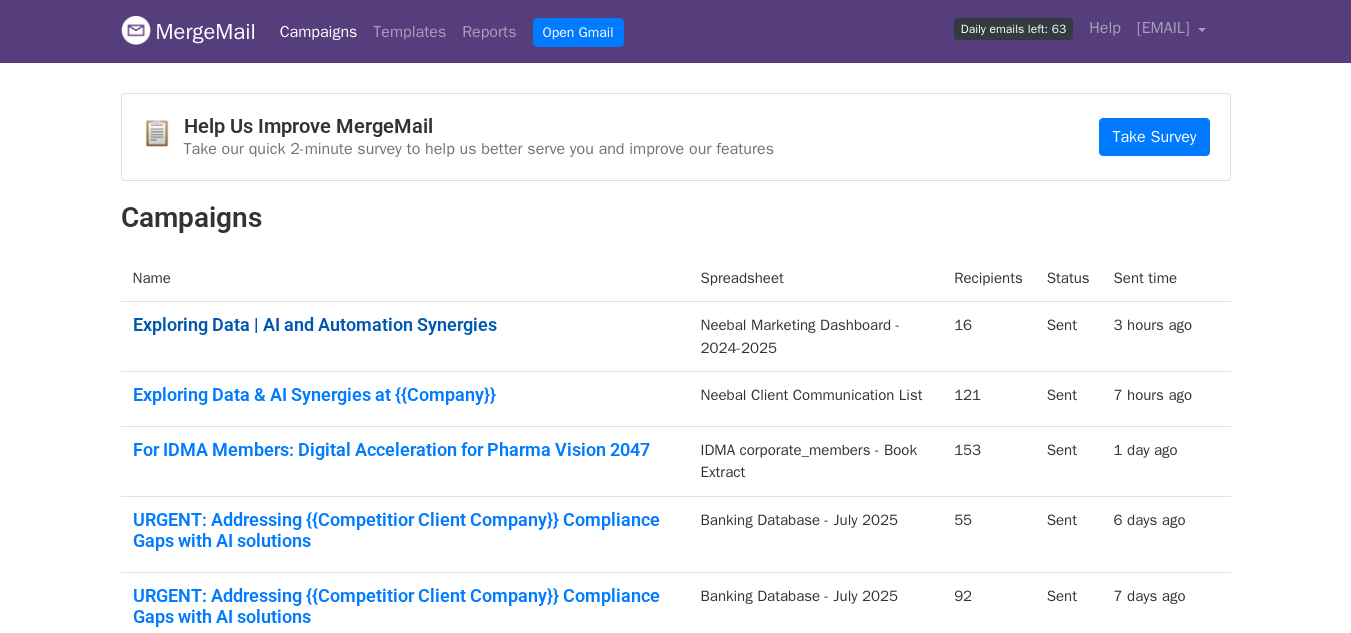 scroll, scrollTop: 0, scrollLeft: 0, axis: both 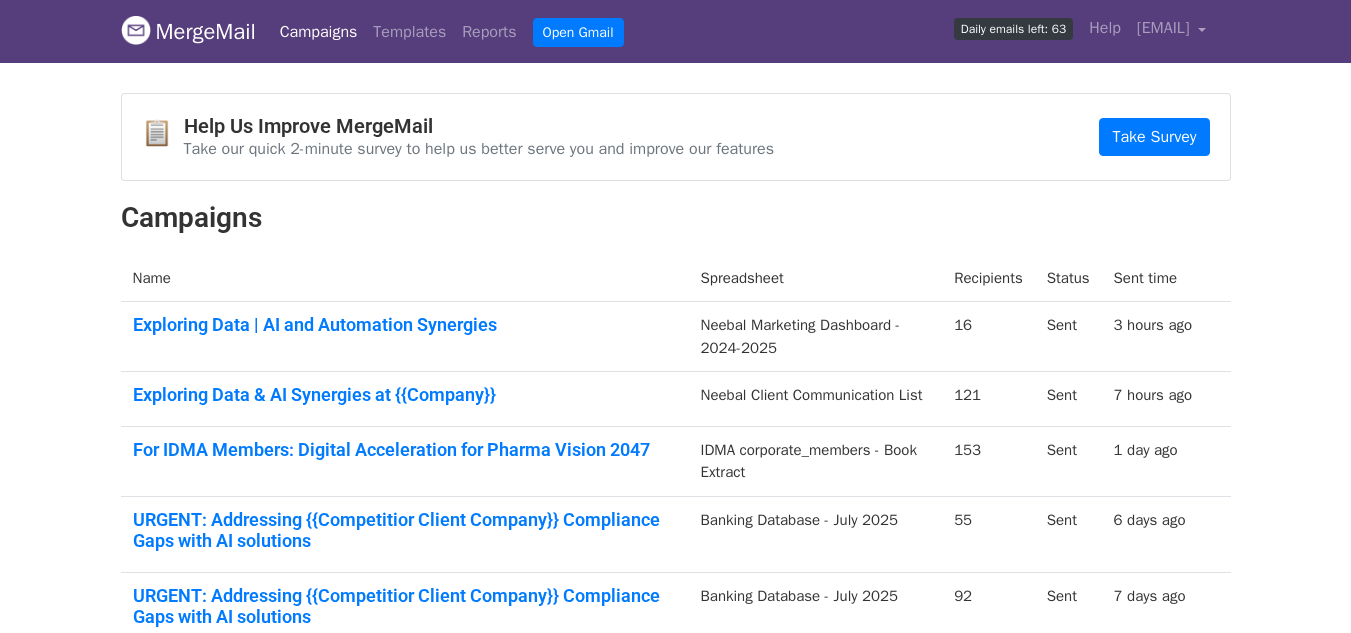 click on "Exploring Data | AI and Automation Synergies" at bounding box center [405, 337] 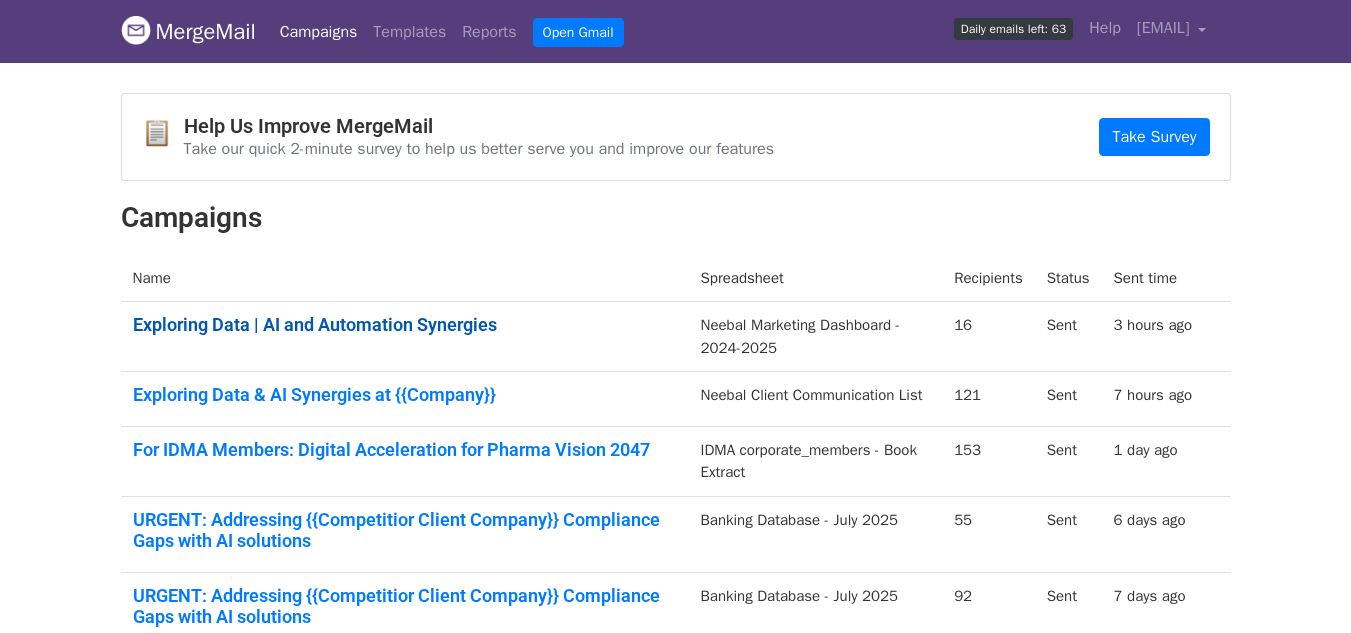 click on "Exploring Data | AI and Automation Synergies" at bounding box center (405, 325) 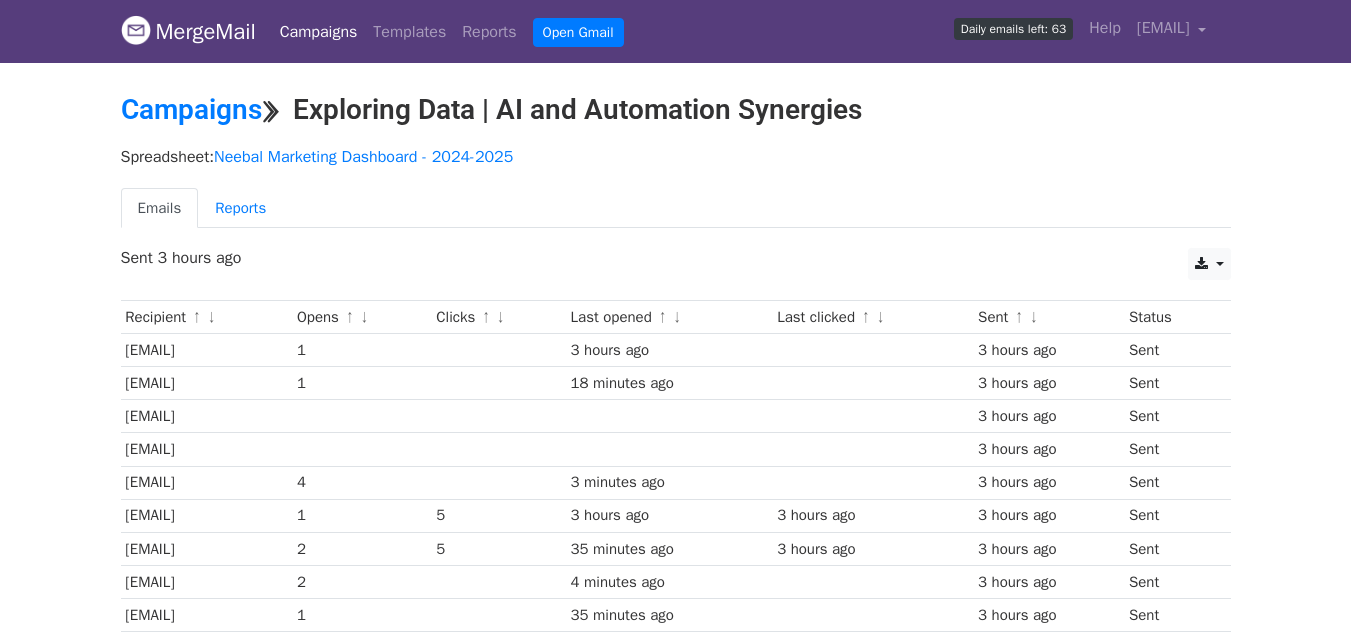 scroll, scrollTop: 0, scrollLeft: 0, axis: both 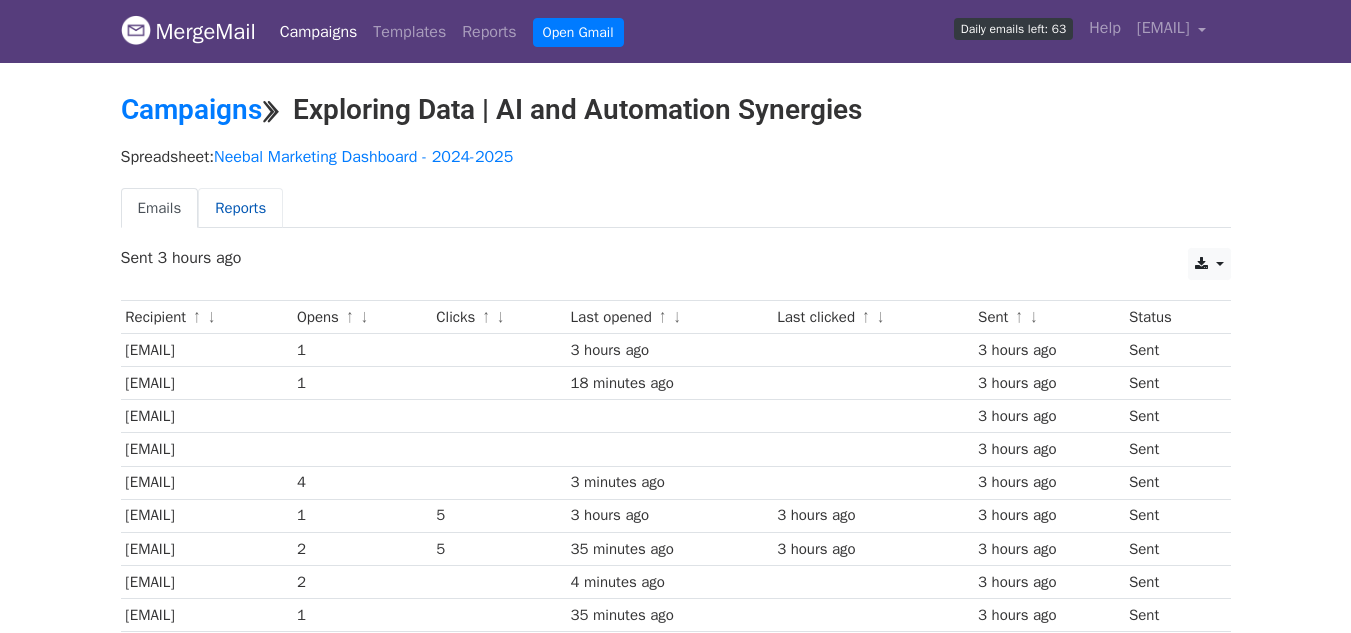 click on "Reports" at bounding box center [240, 208] 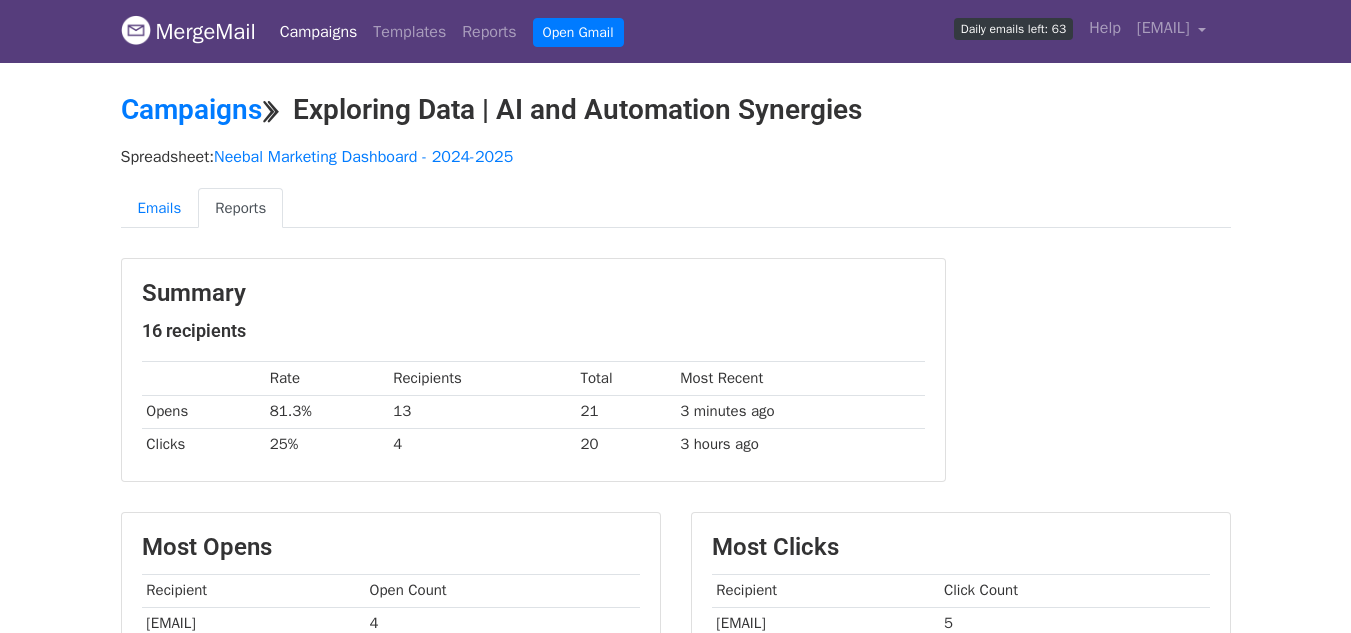 scroll, scrollTop: 0, scrollLeft: 0, axis: both 